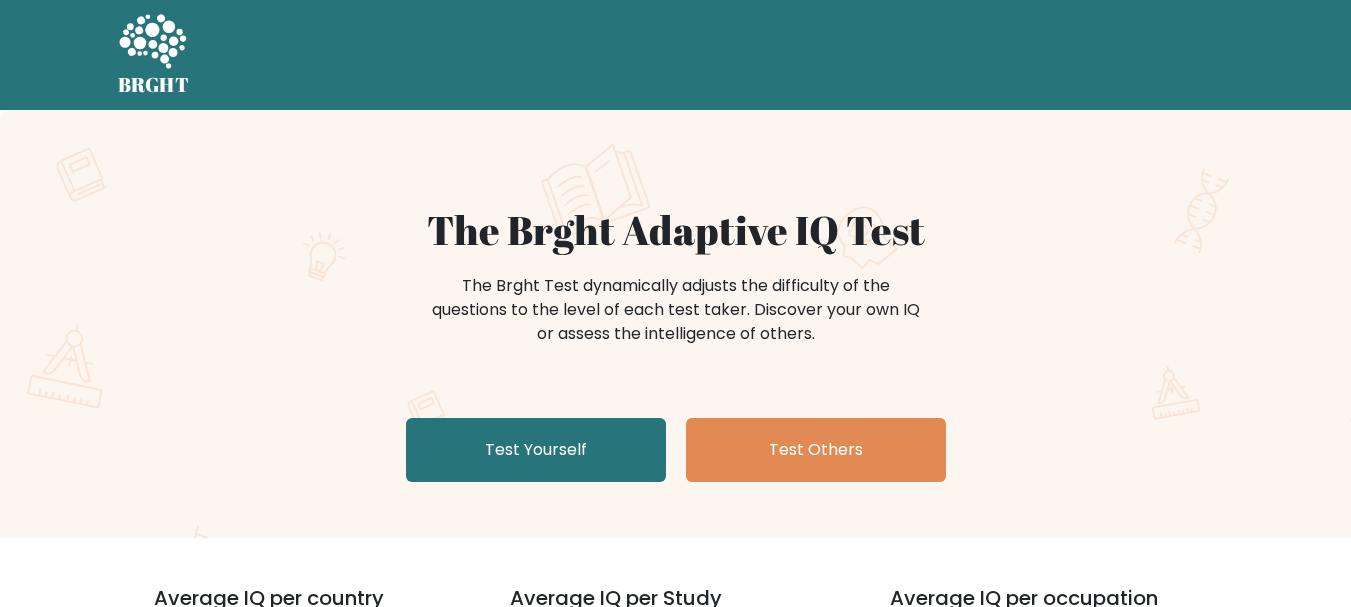 scroll, scrollTop: 0, scrollLeft: 0, axis: both 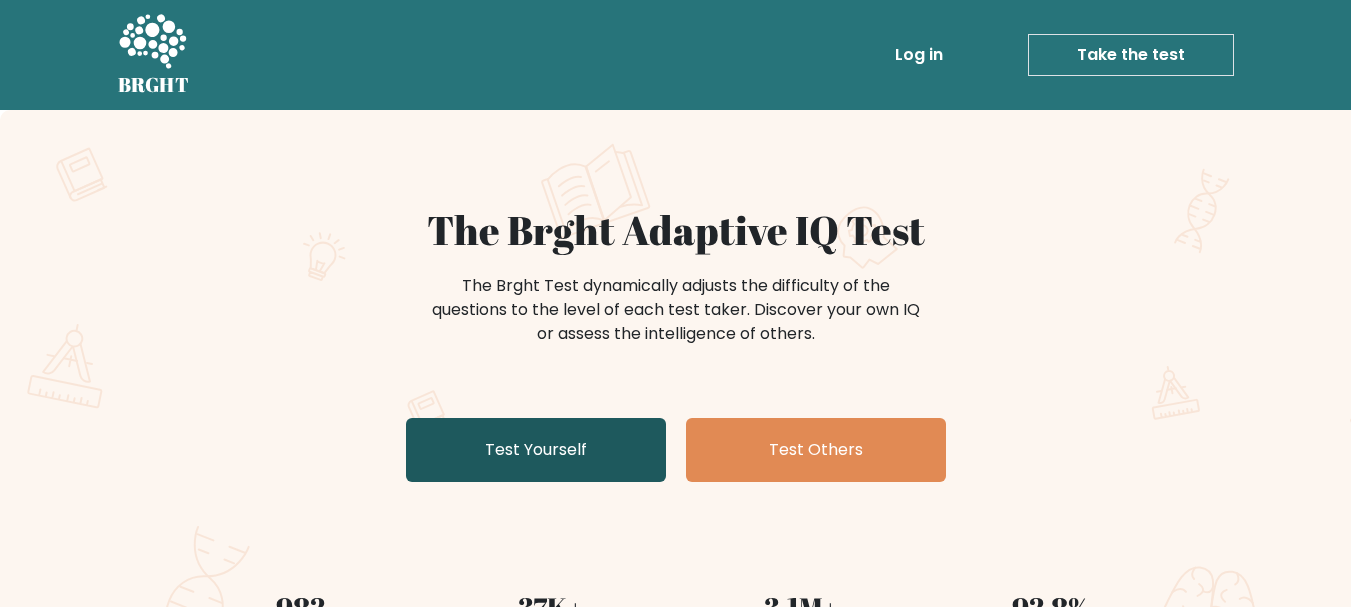 click on "Test Yourself" at bounding box center (536, 450) 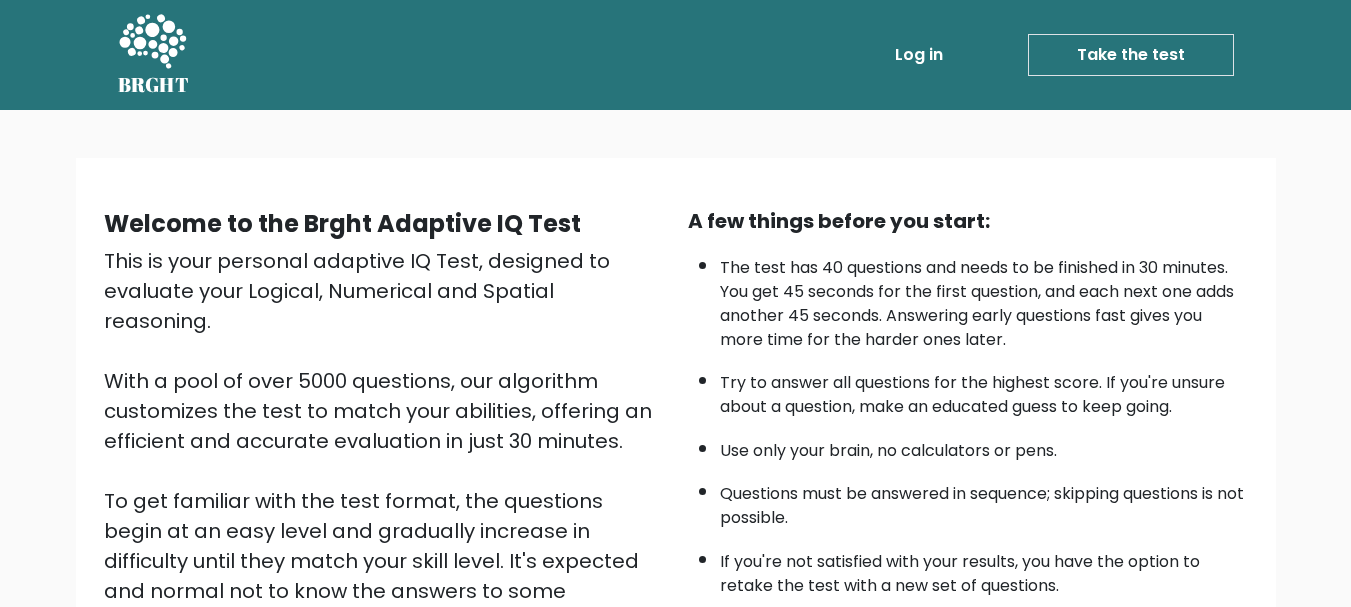 scroll, scrollTop: 227, scrollLeft: 0, axis: vertical 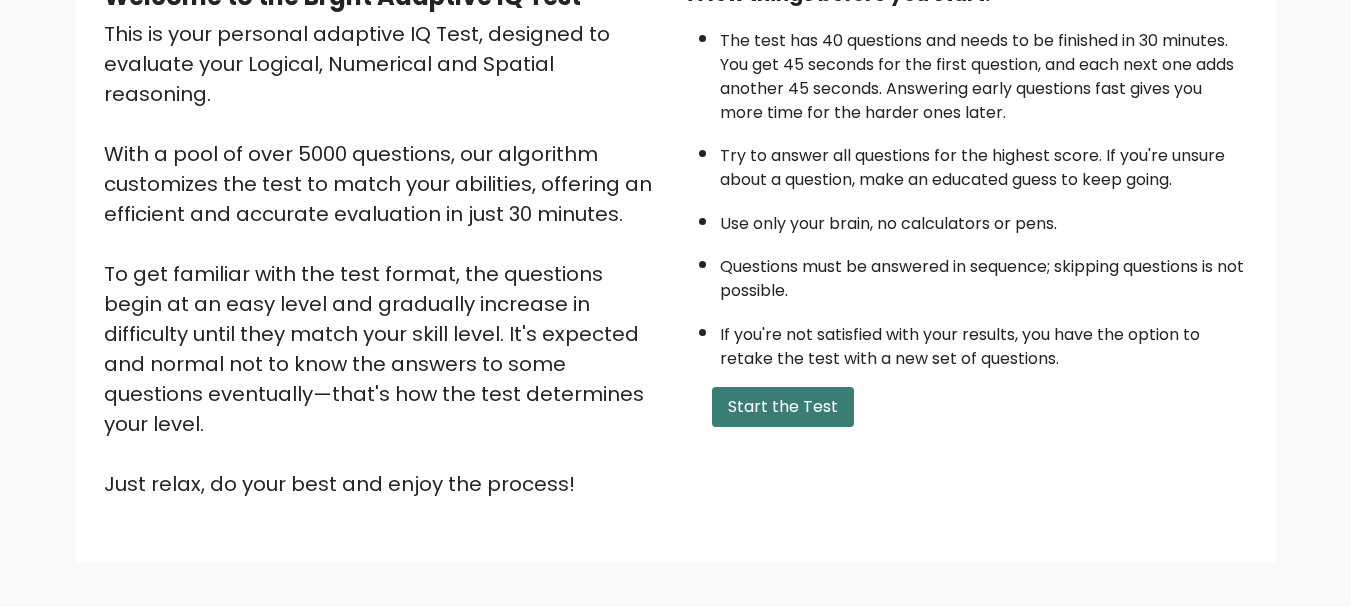 click on "Start the Test" at bounding box center [783, 407] 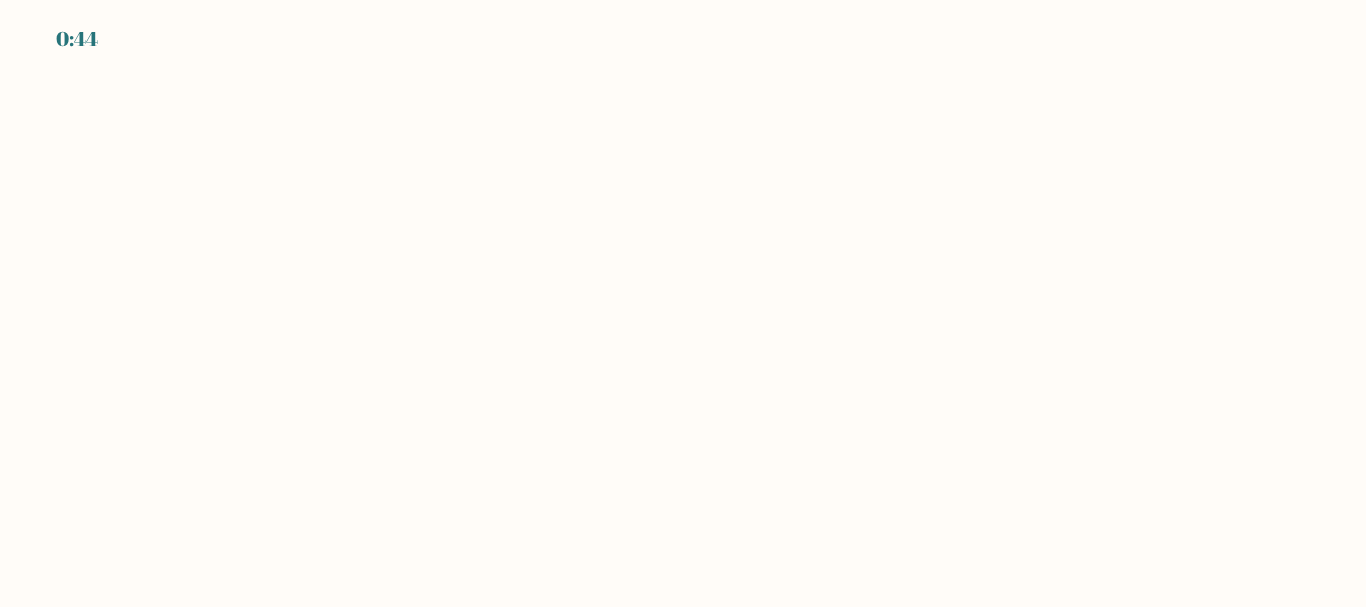 scroll, scrollTop: 0, scrollLeft: 0, axis: both 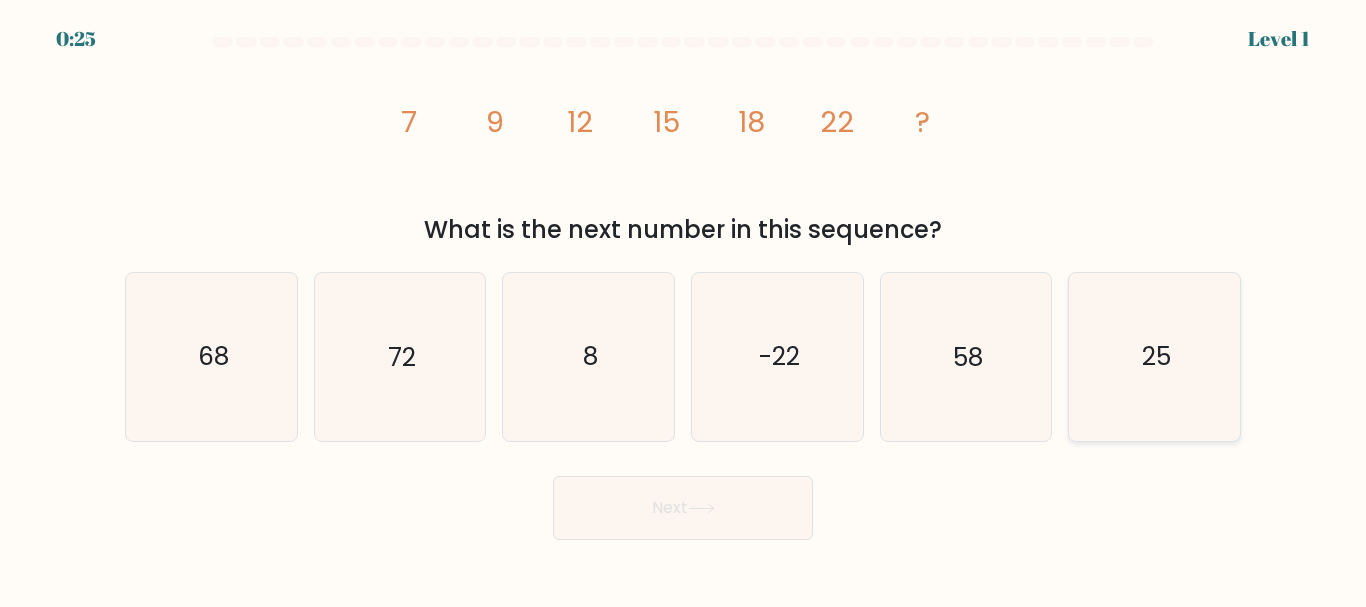click on "25" 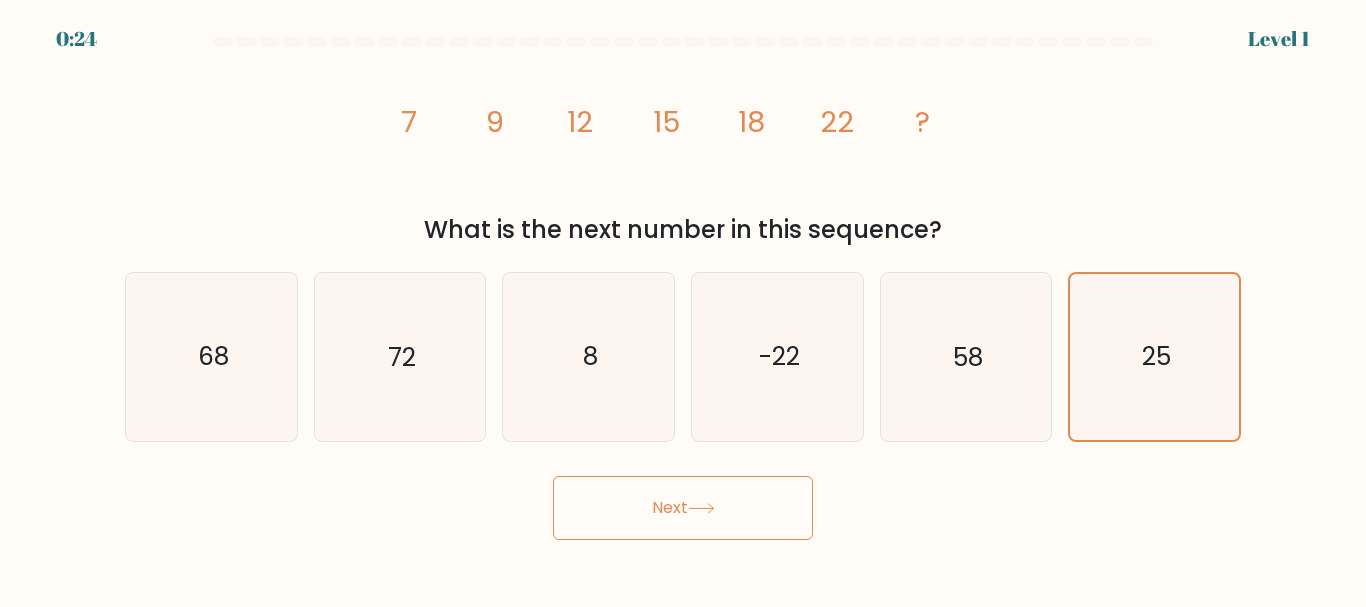 click on "Next" at bounding box center (683, 508) 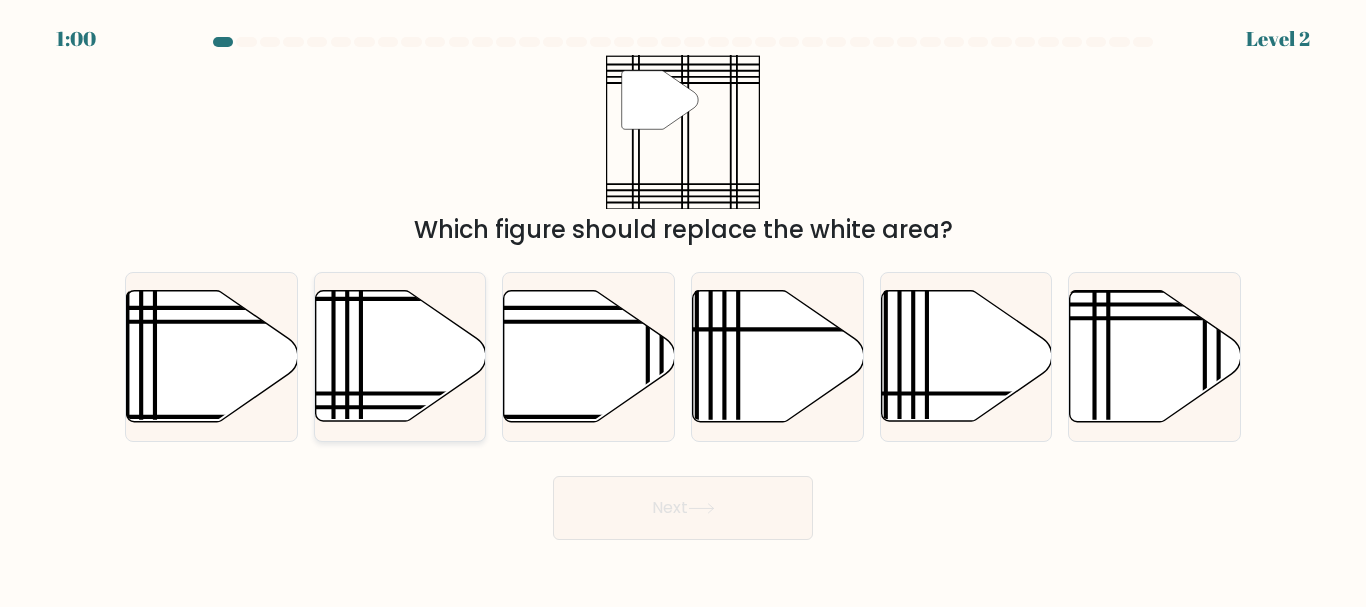 click 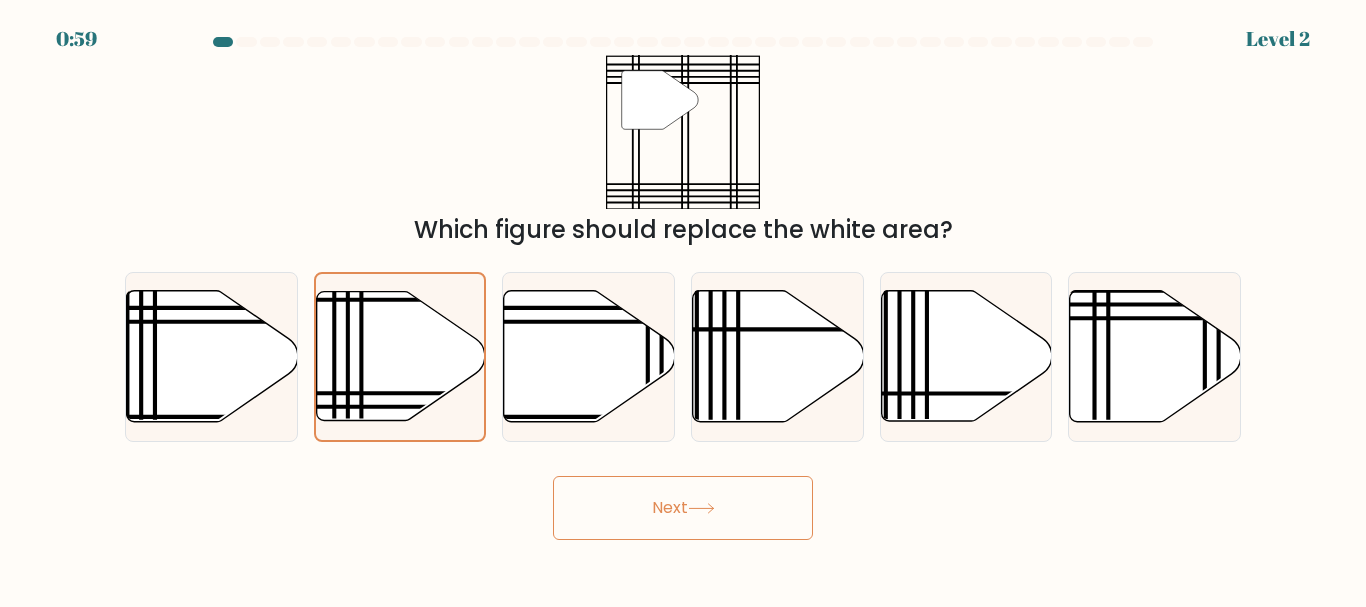 click on "Next" at bounding box center [683, 508] 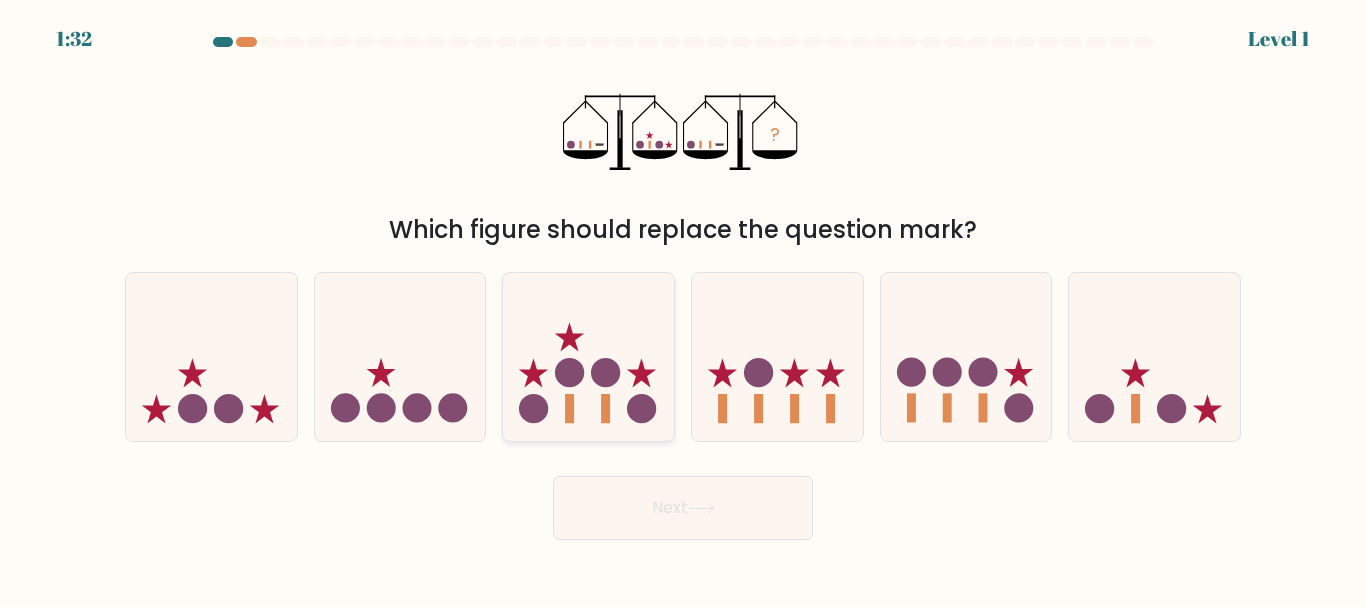 click 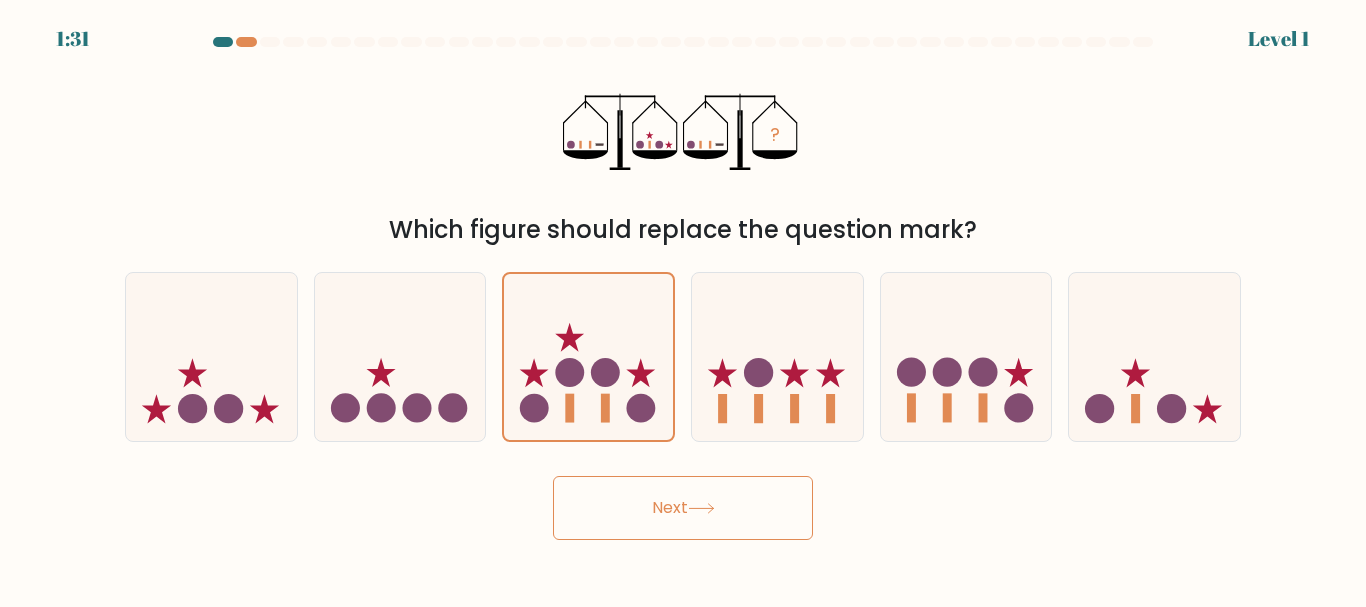 click 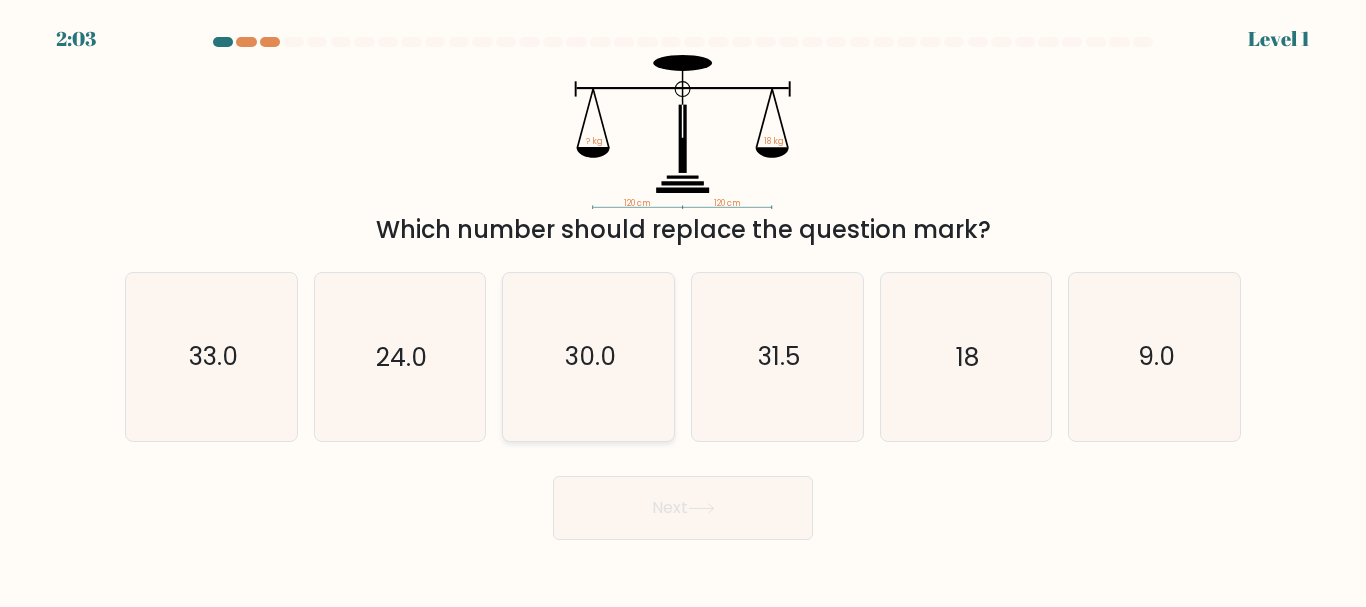 click on "30.0" 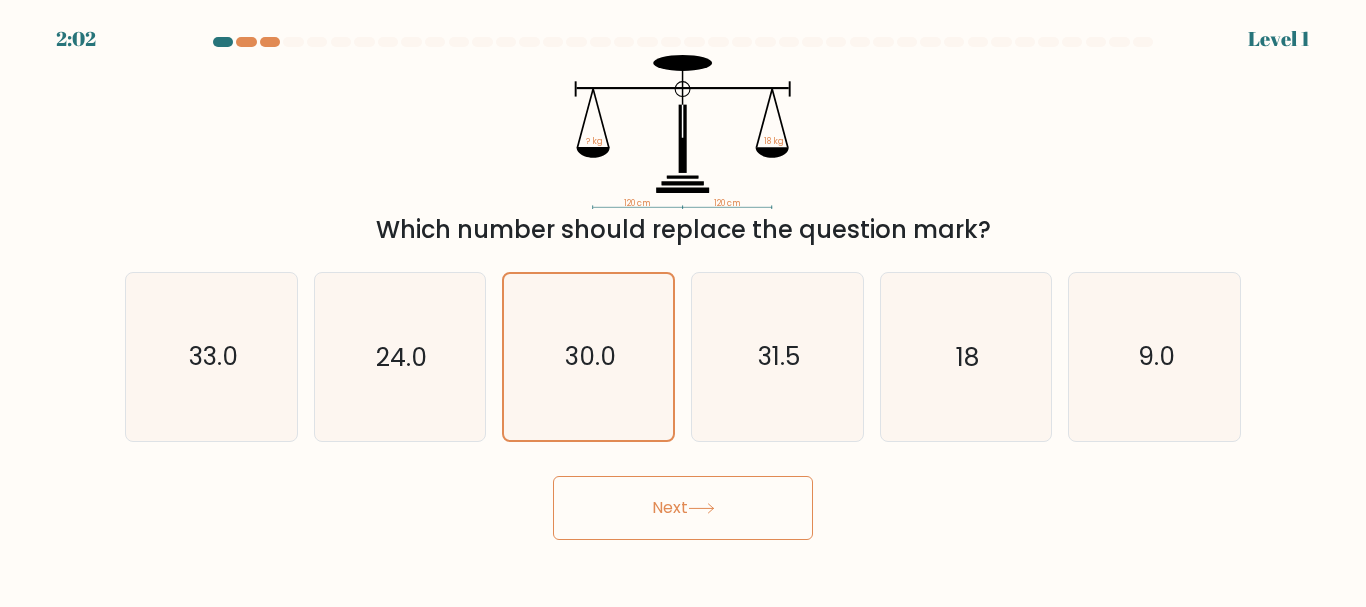 click on "Next" at bounding box center (683, 508) 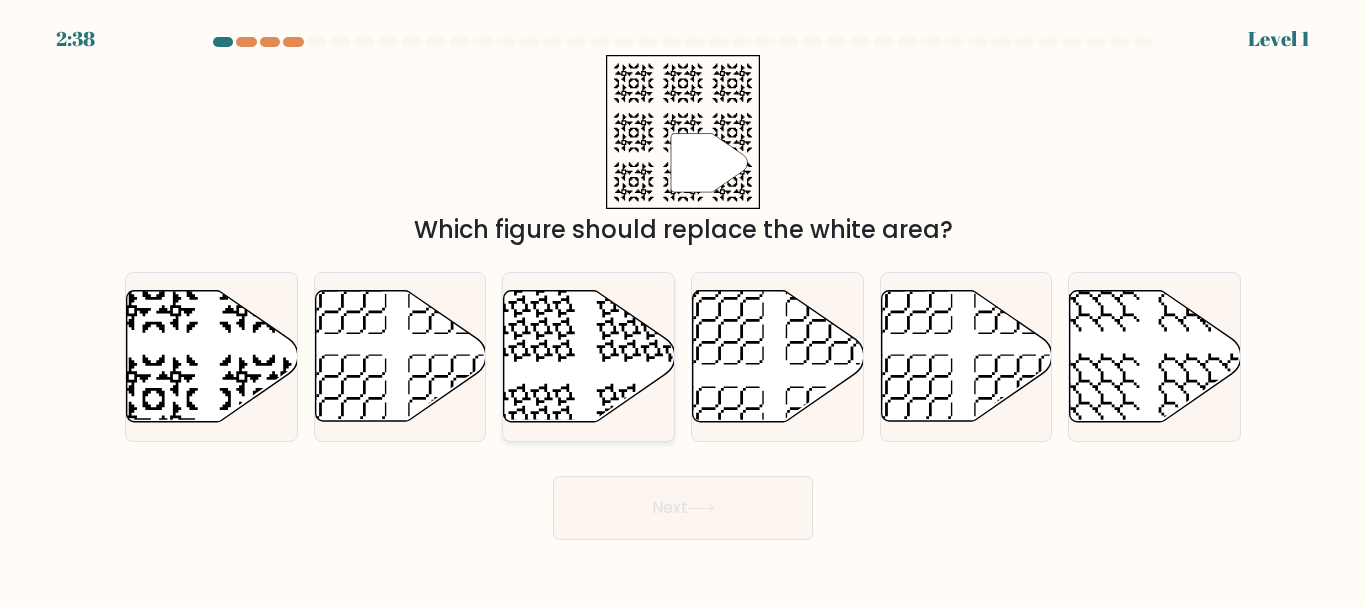 click 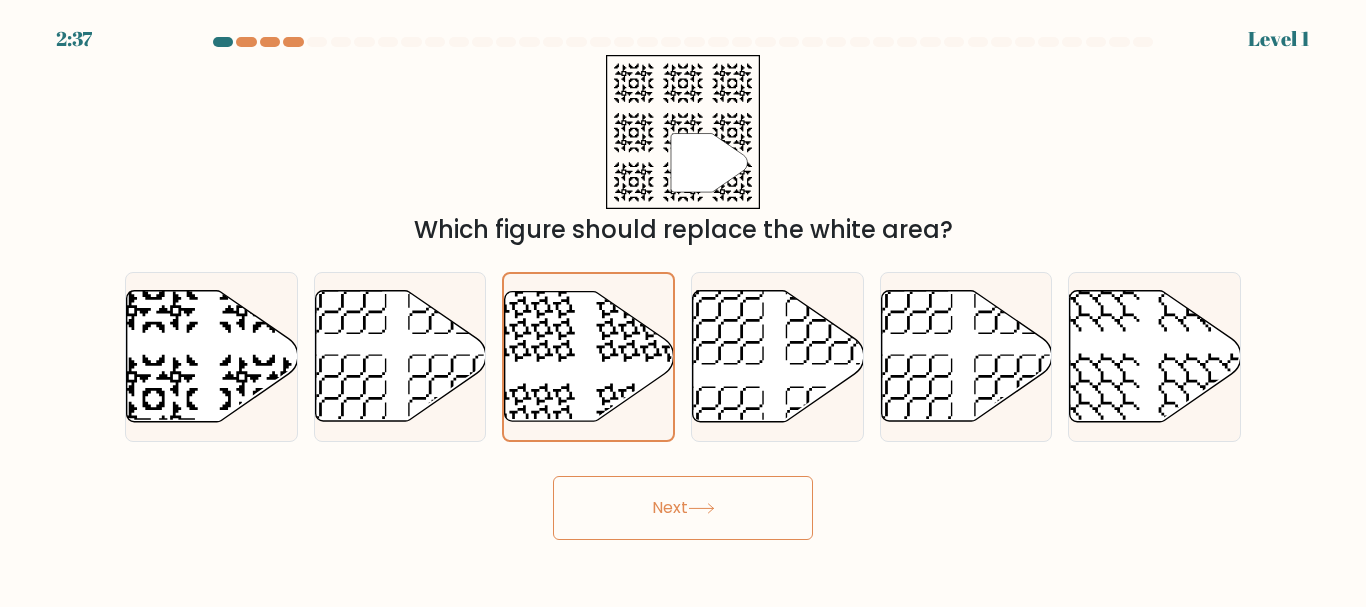 click on "Next" at bounding box center [683, 508] 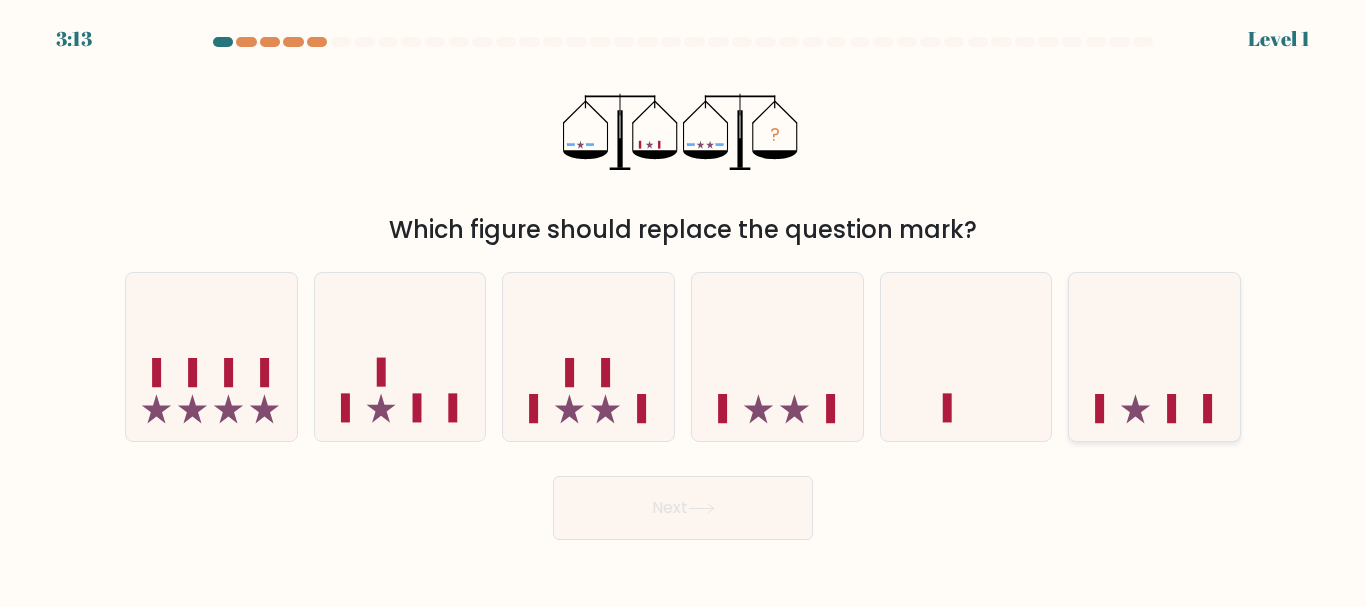 click 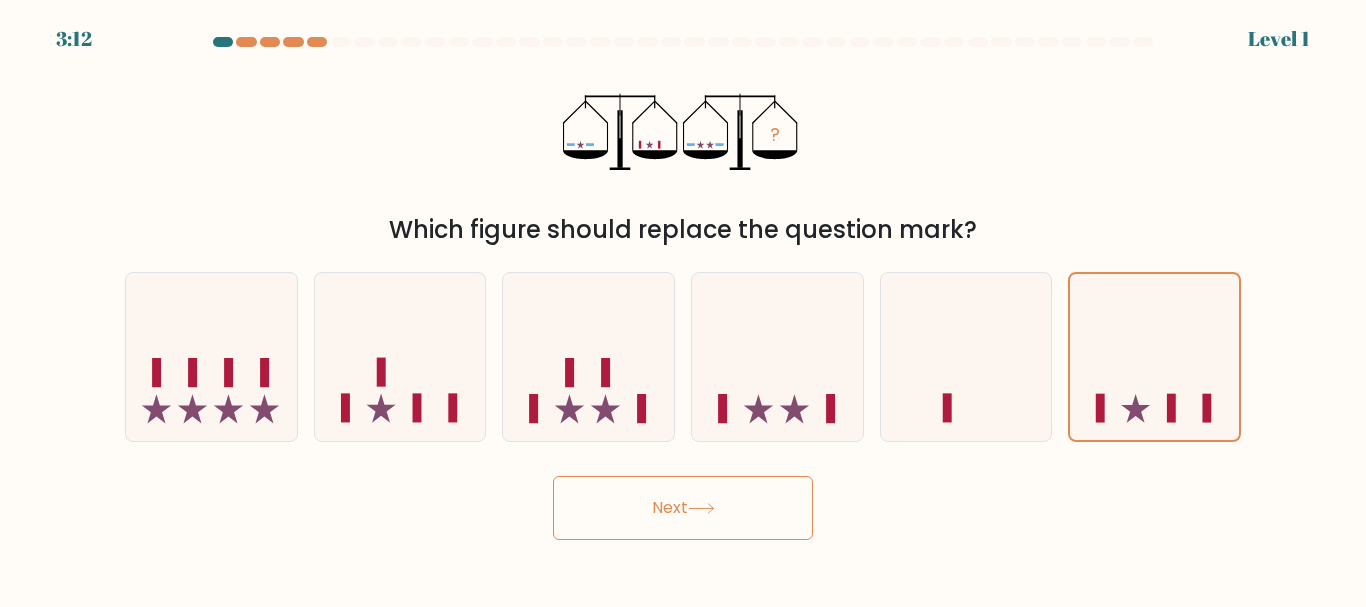 click on "Next" at bounding box center [683, 508] 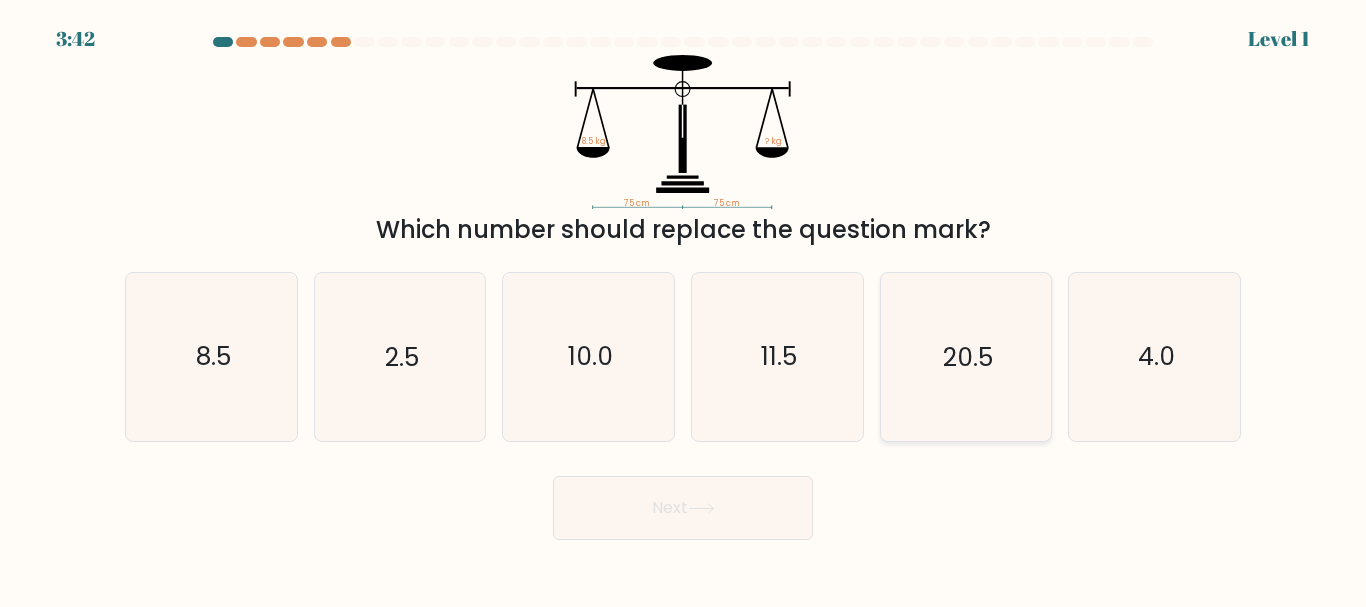 click on "20.5" 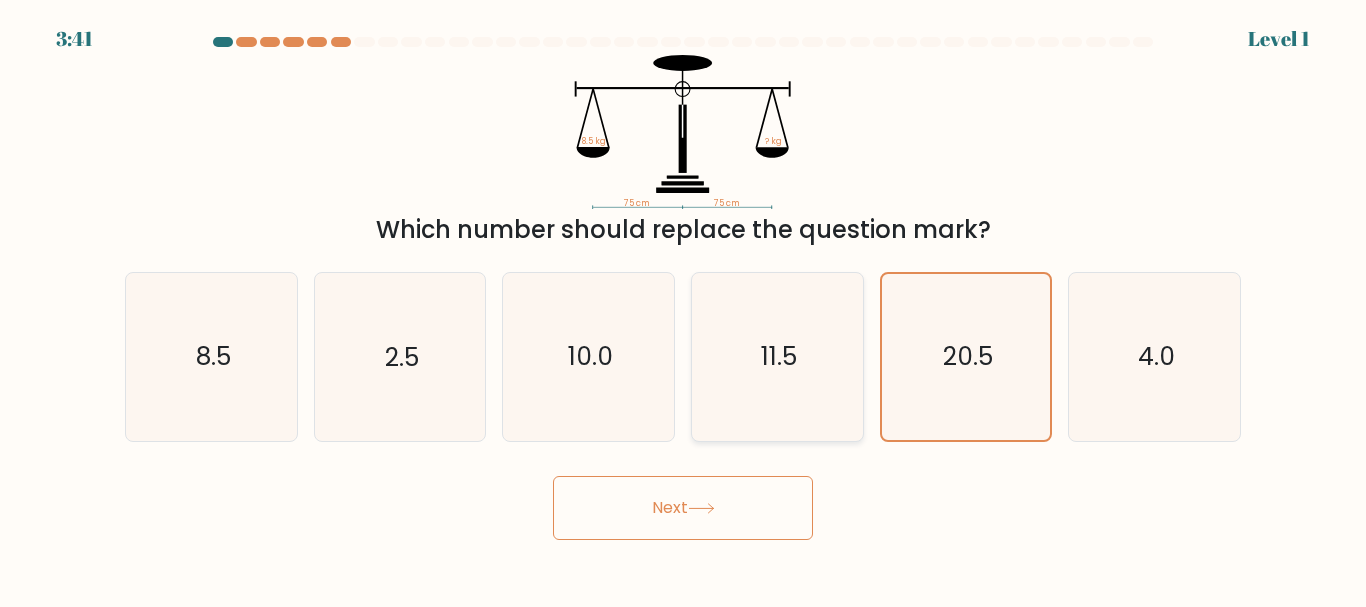 click on "11.5" 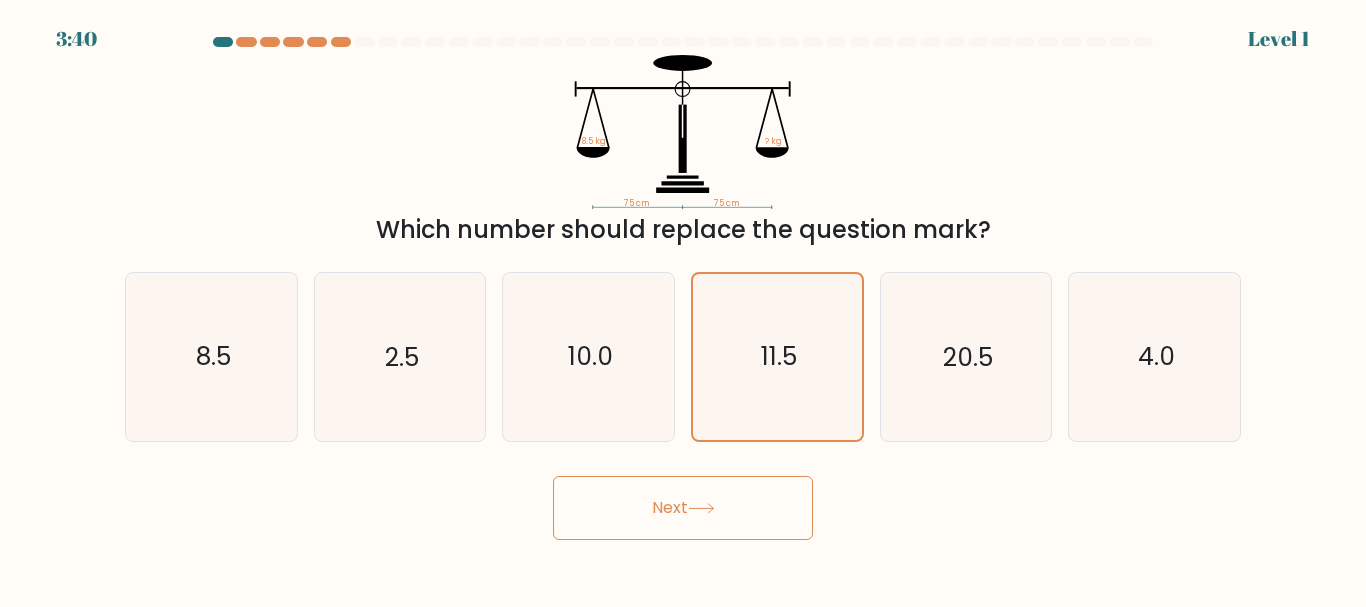 click on "Next" at bounding box center (683, 508) 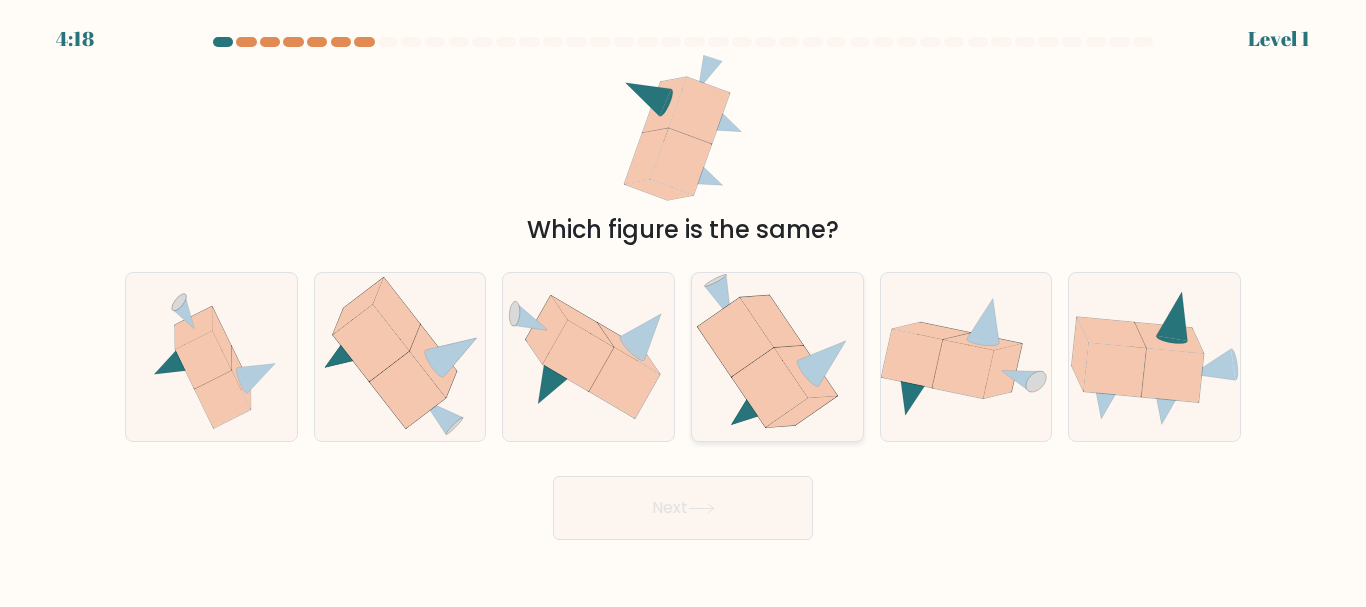 click 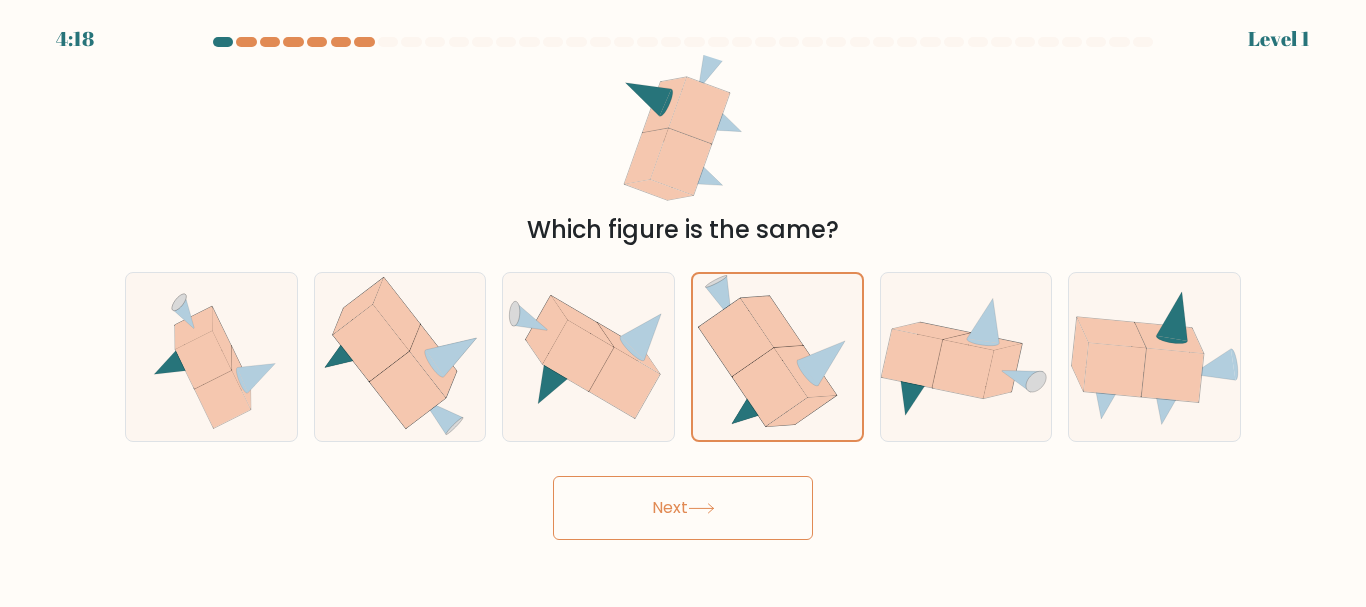 click on "Next" at bounding box center (683, 508) 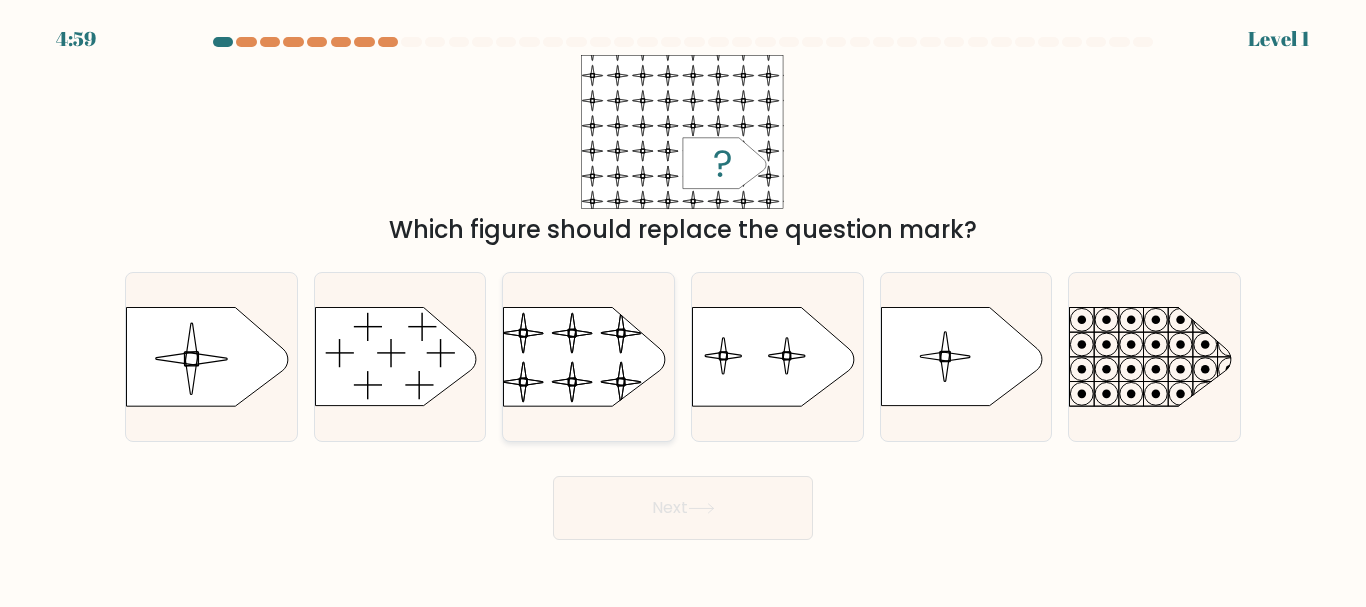 click 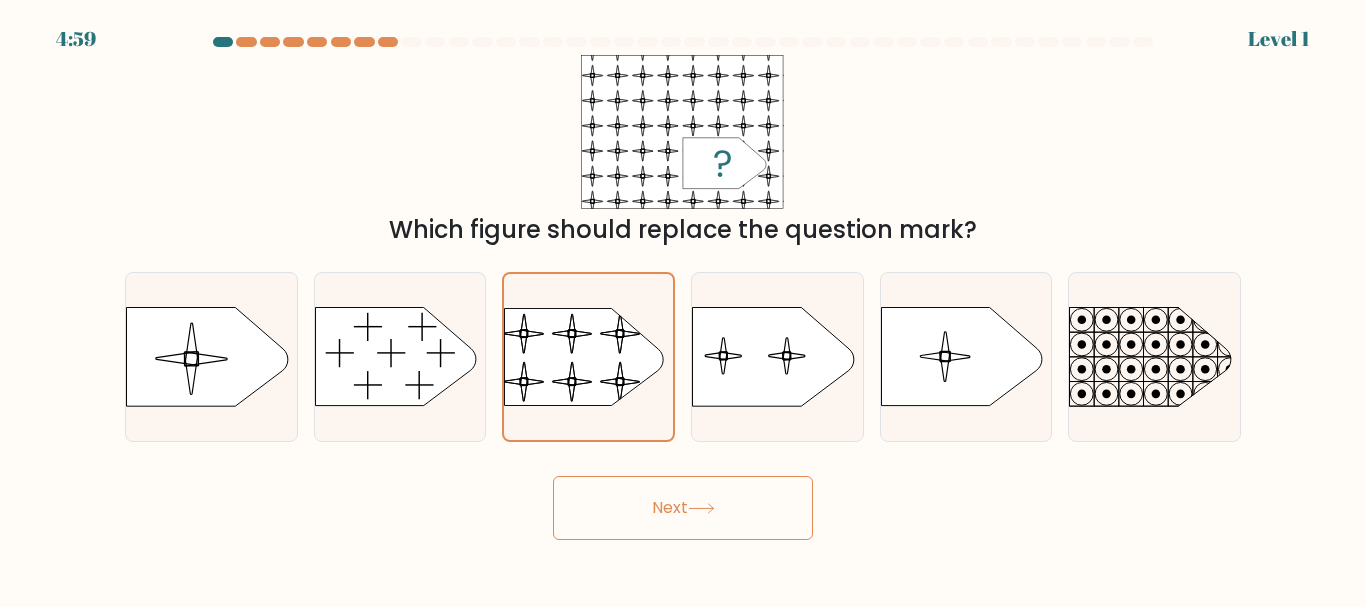 click on "Next" at bounding box center (683, 508) 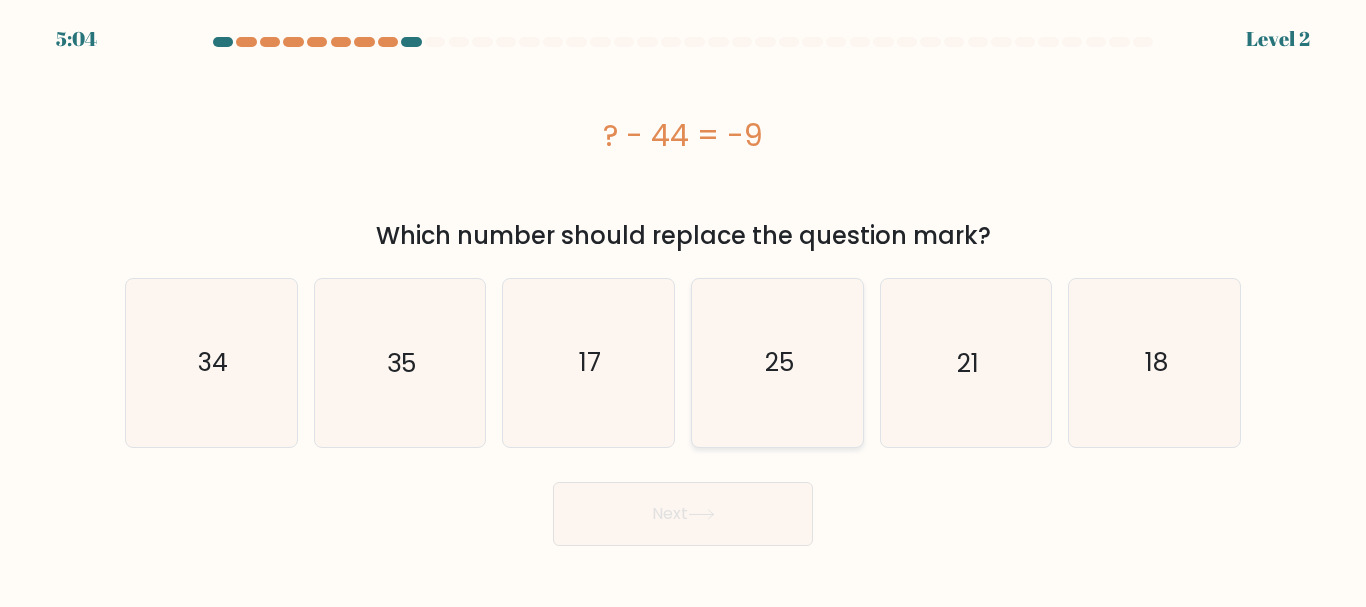 click on "25" 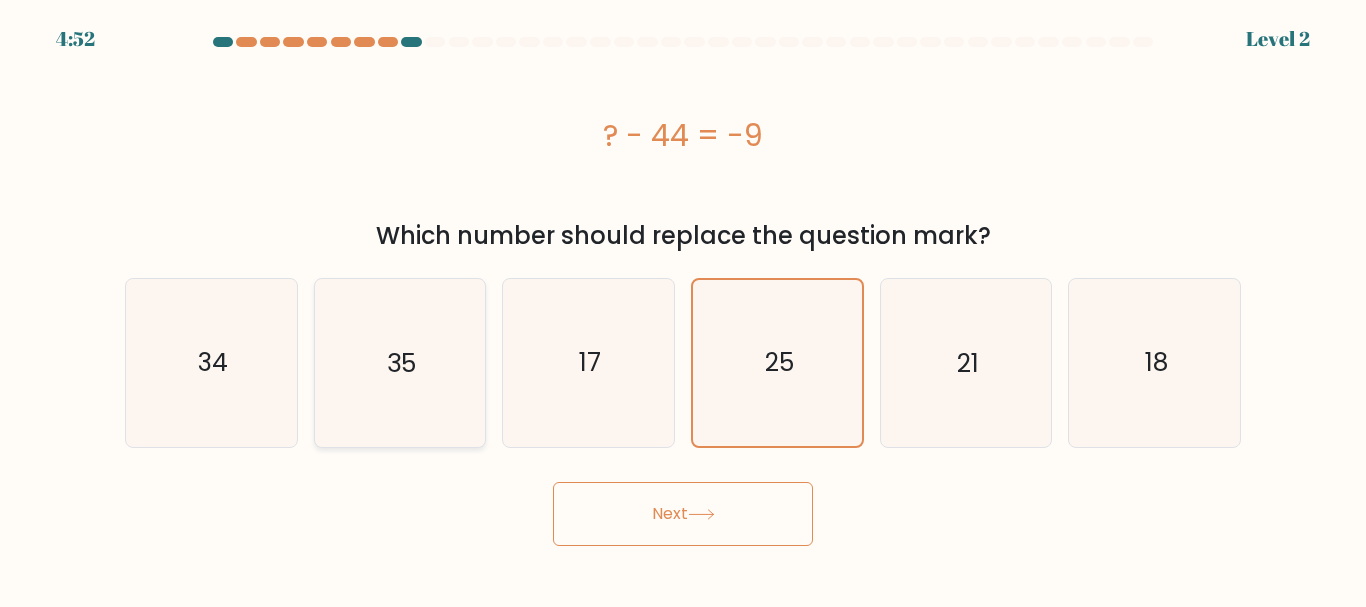 click on "35" 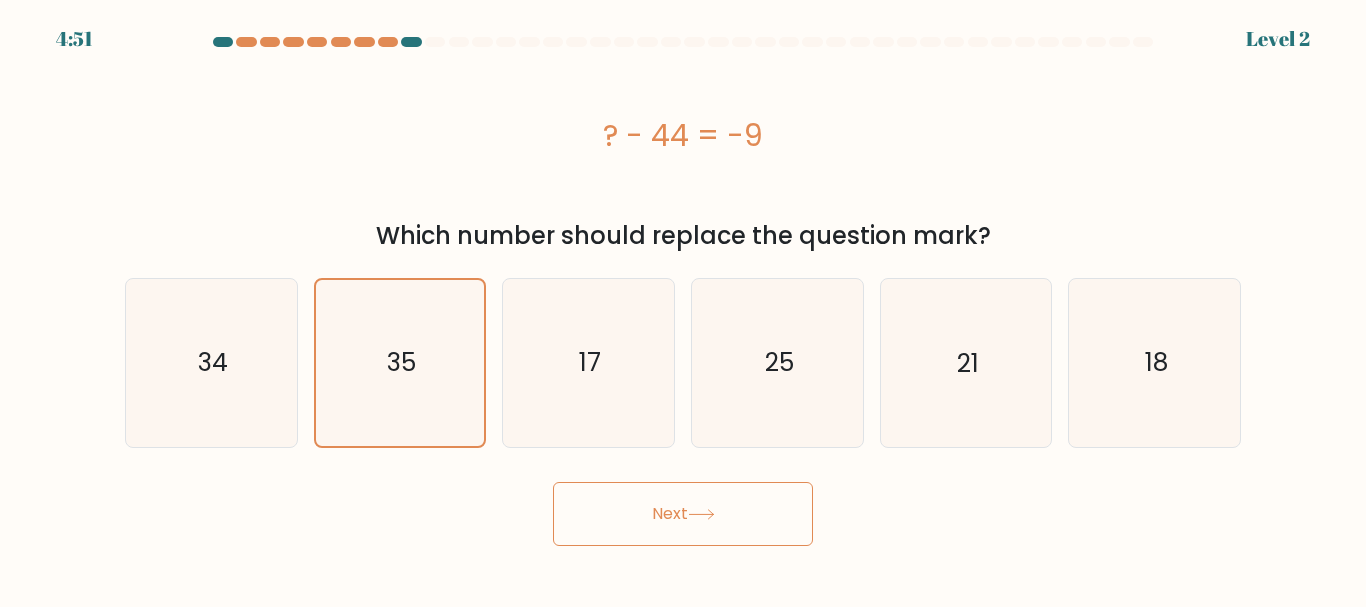 click on "Next" at bounding box center (683, 514) 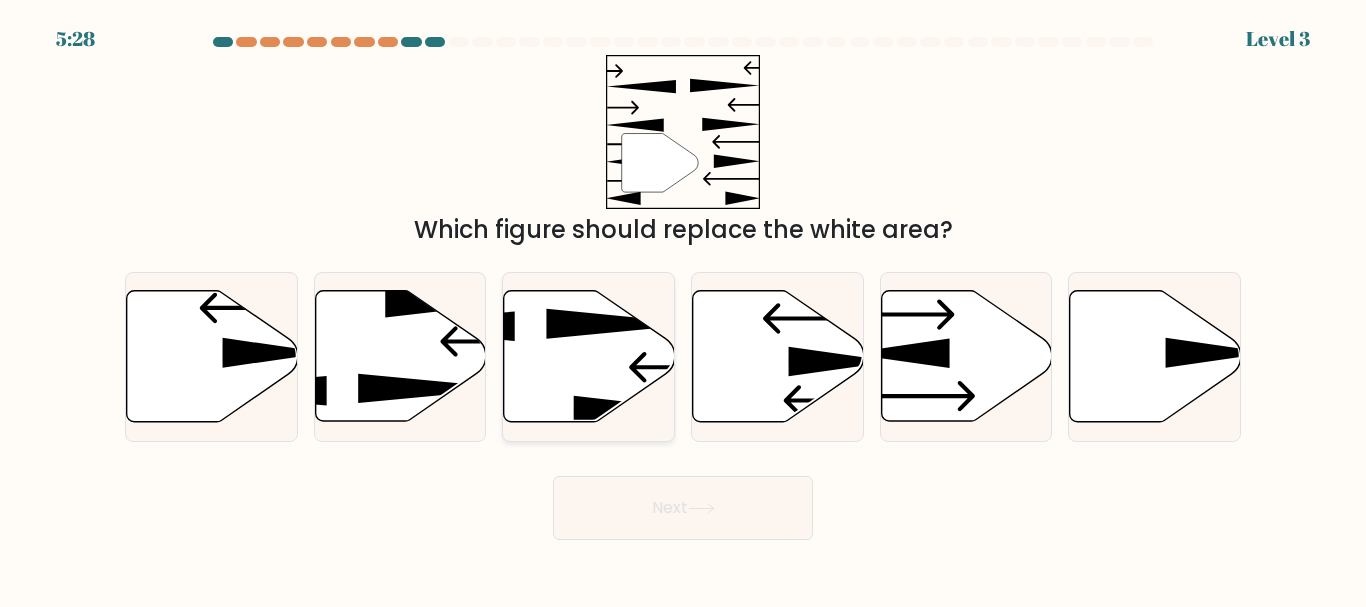 drag, startPoint x: 539, startPoint y: 372, endPoint x: 523, endPoint y: 370, distance: 16.124516 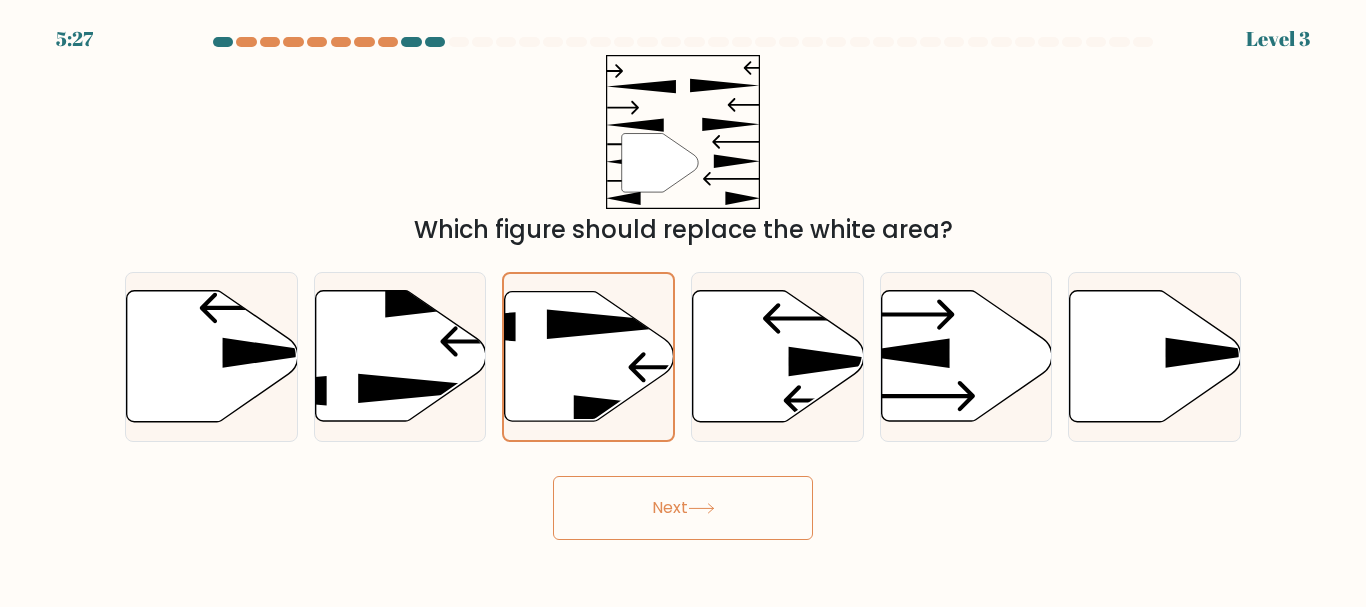 click on "Next" at bounding box center [683, 508] 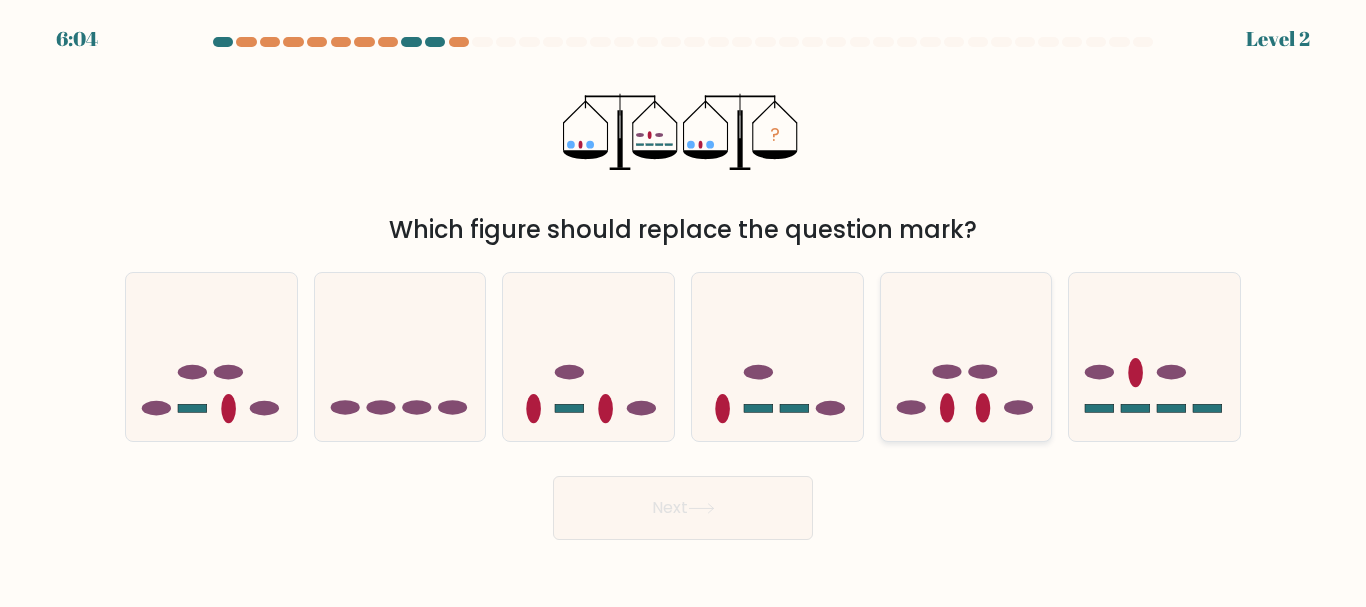 click 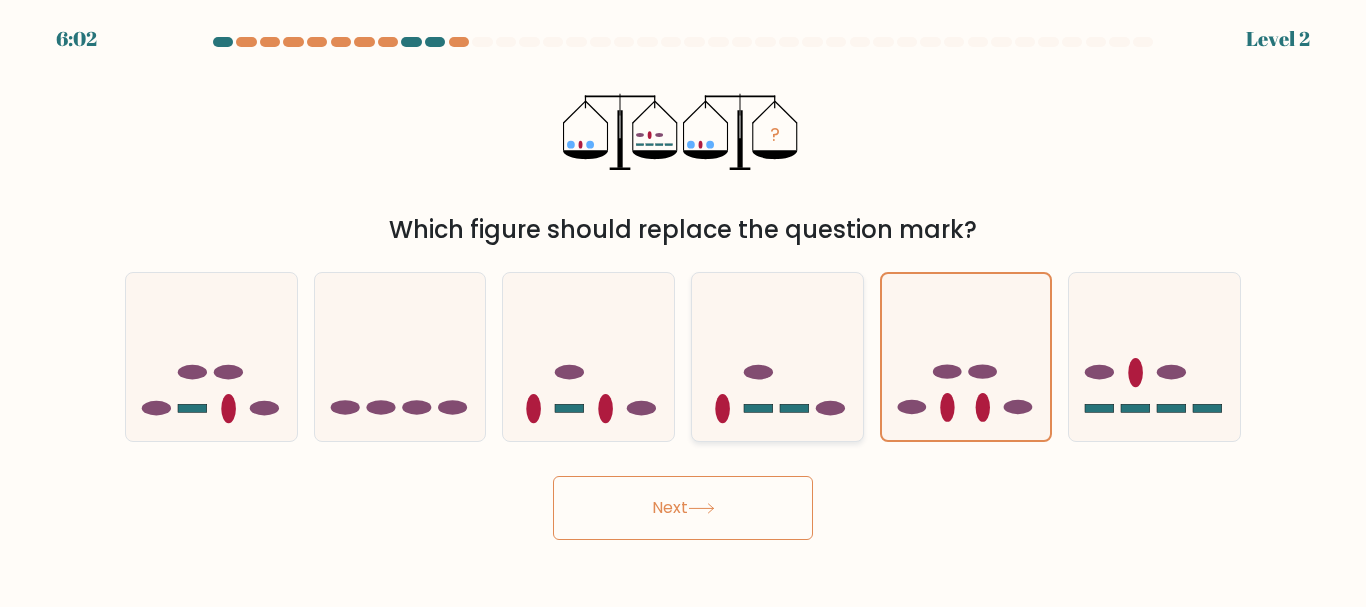click 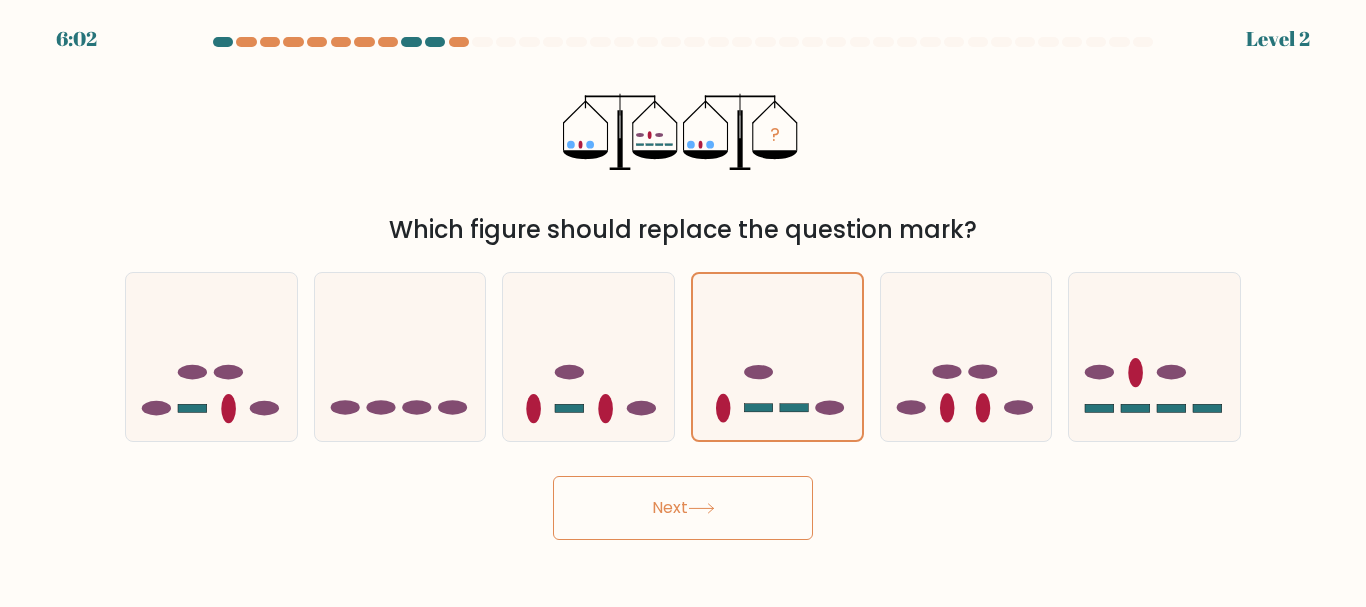 click on "Next" at bounding box center (683, 508) 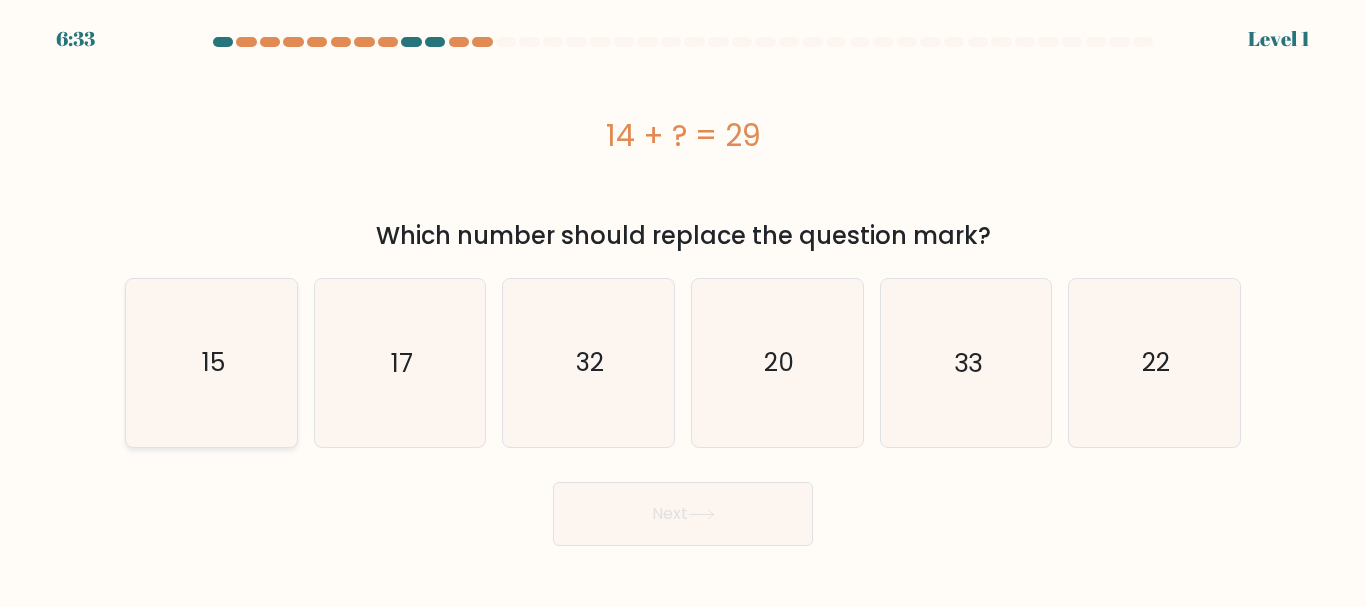 click on "15" 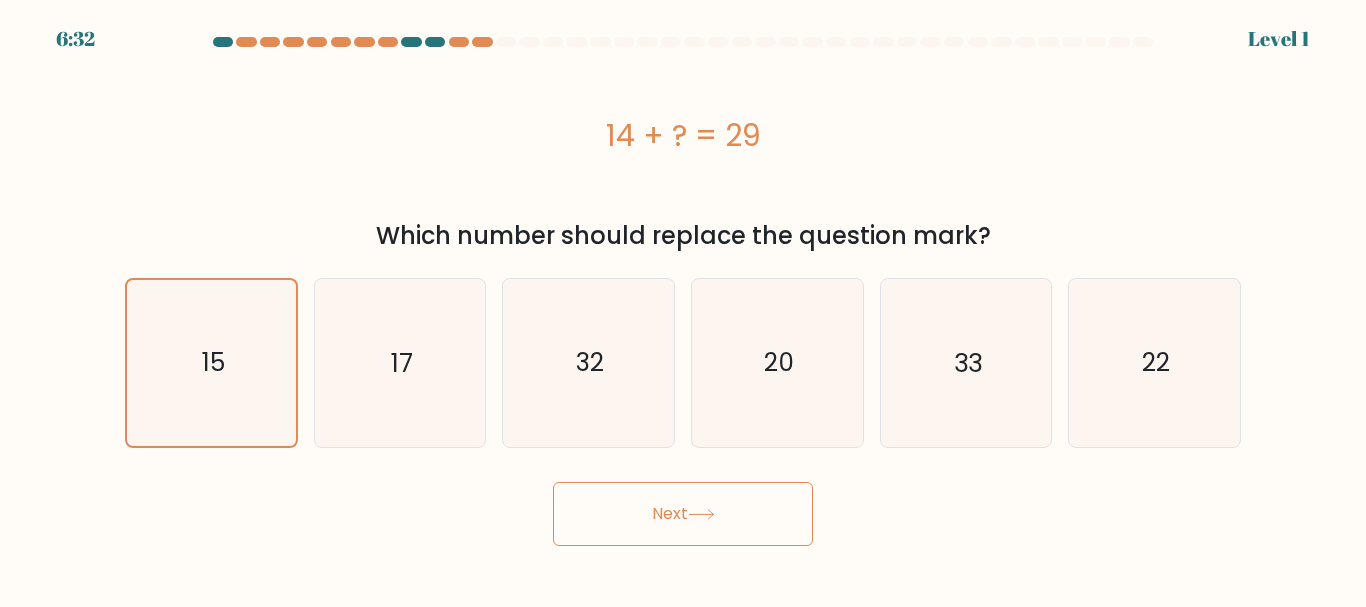click on "Next" at bounding box center (683, 514) 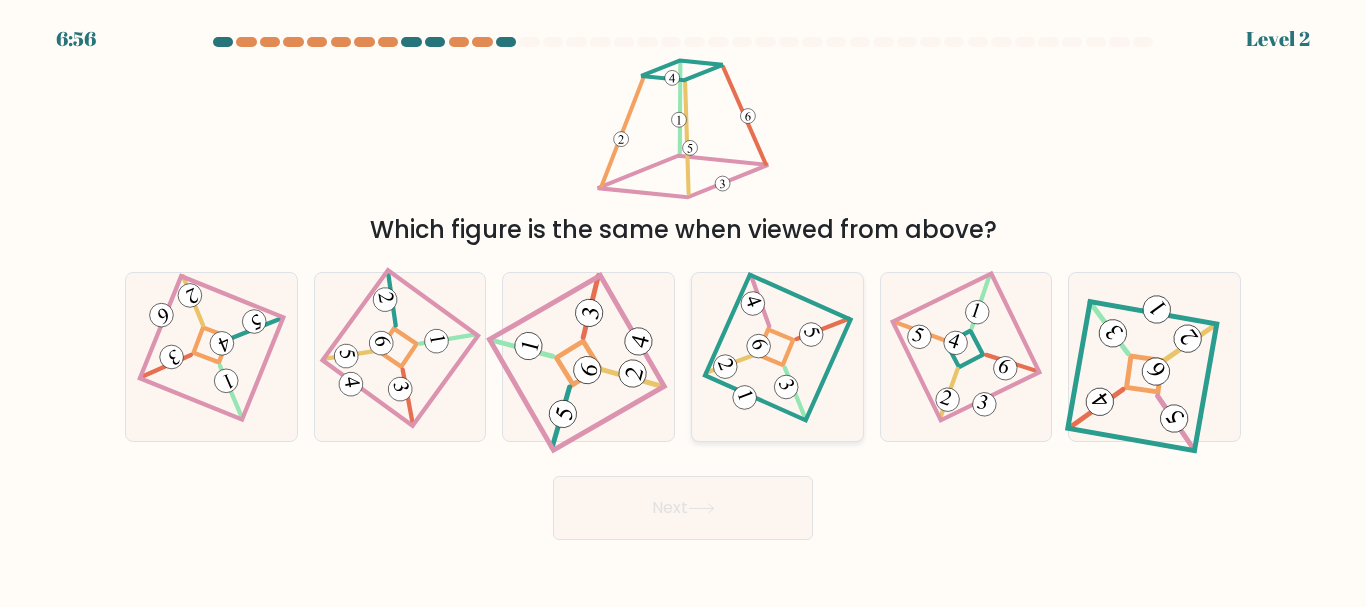 click 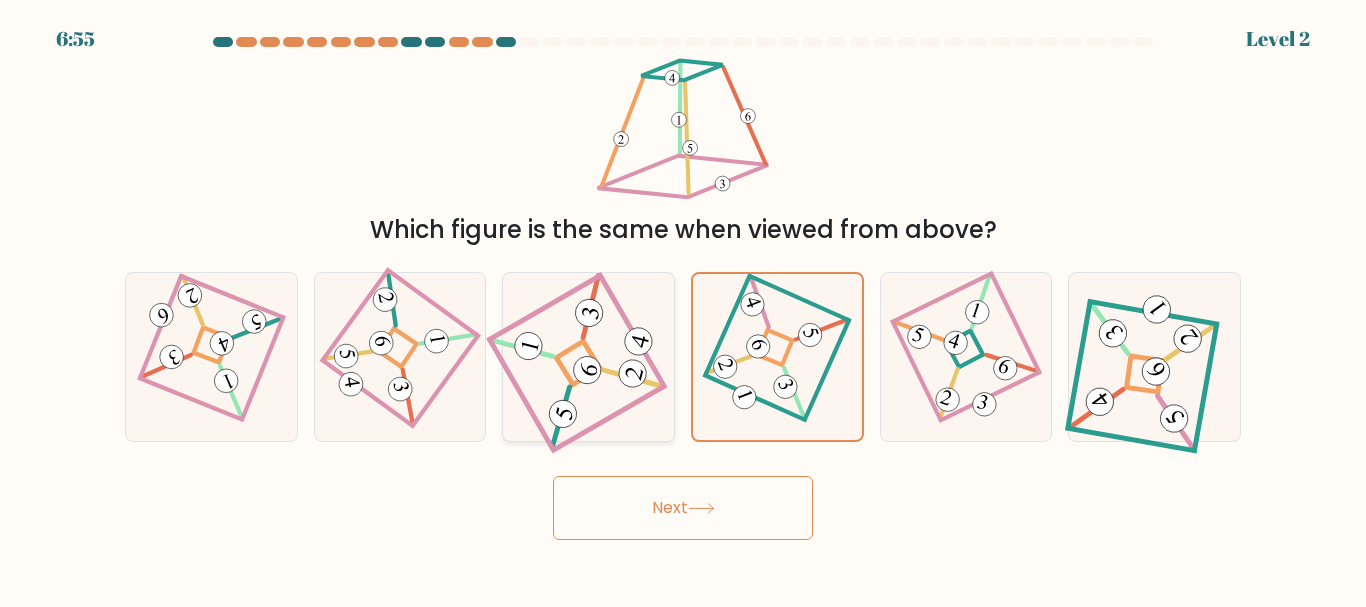 click 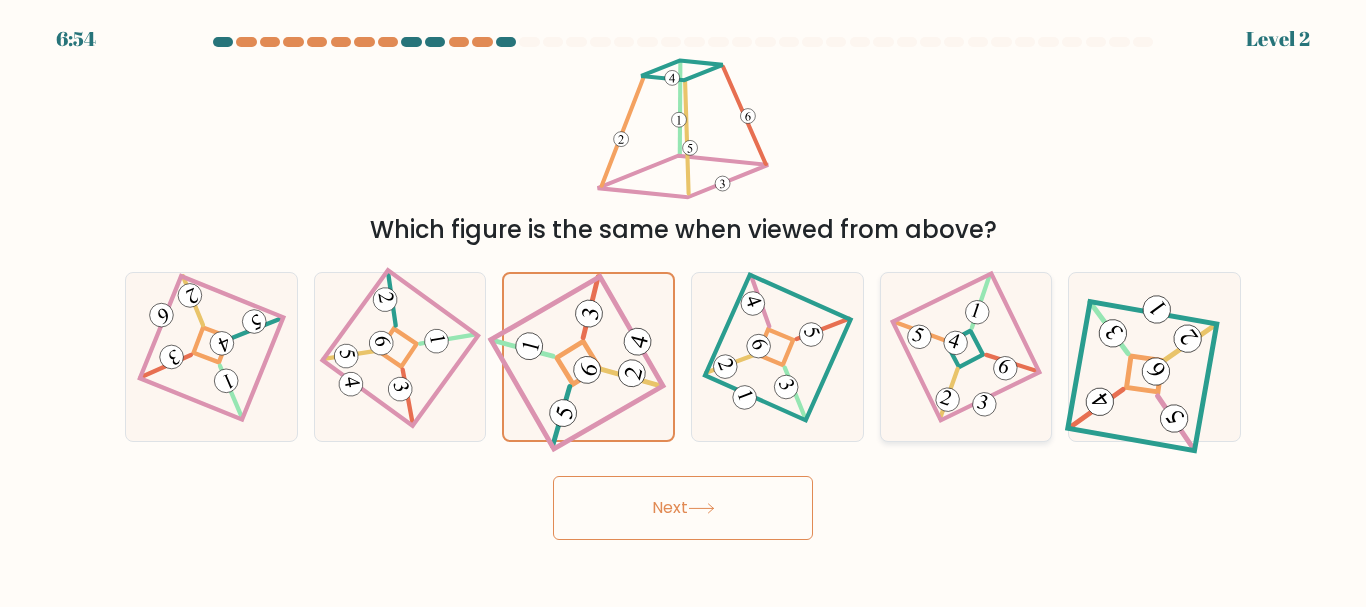 click 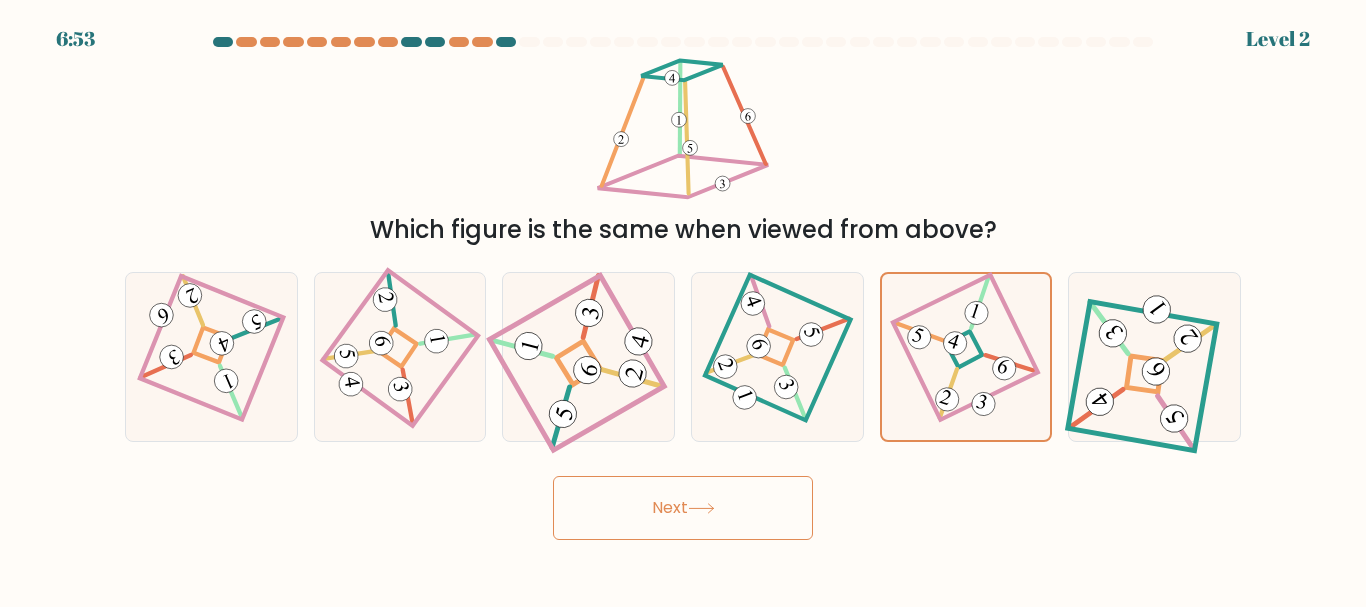 click on "Next" at bounding box center (683, 508) 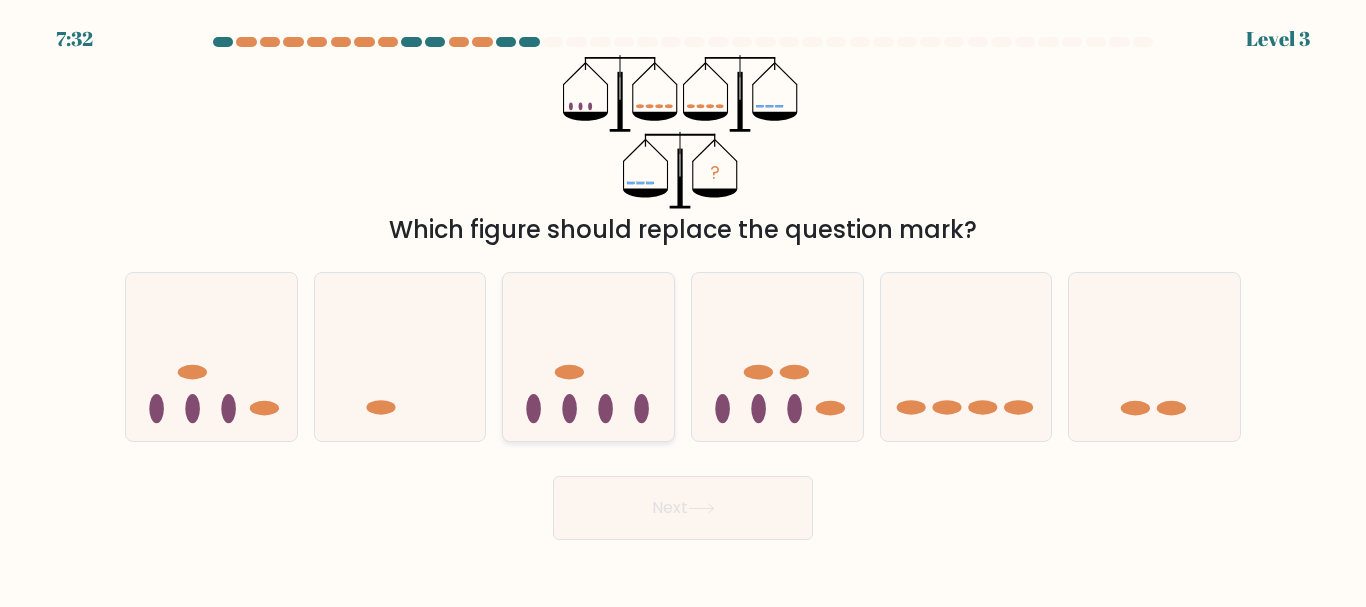 click 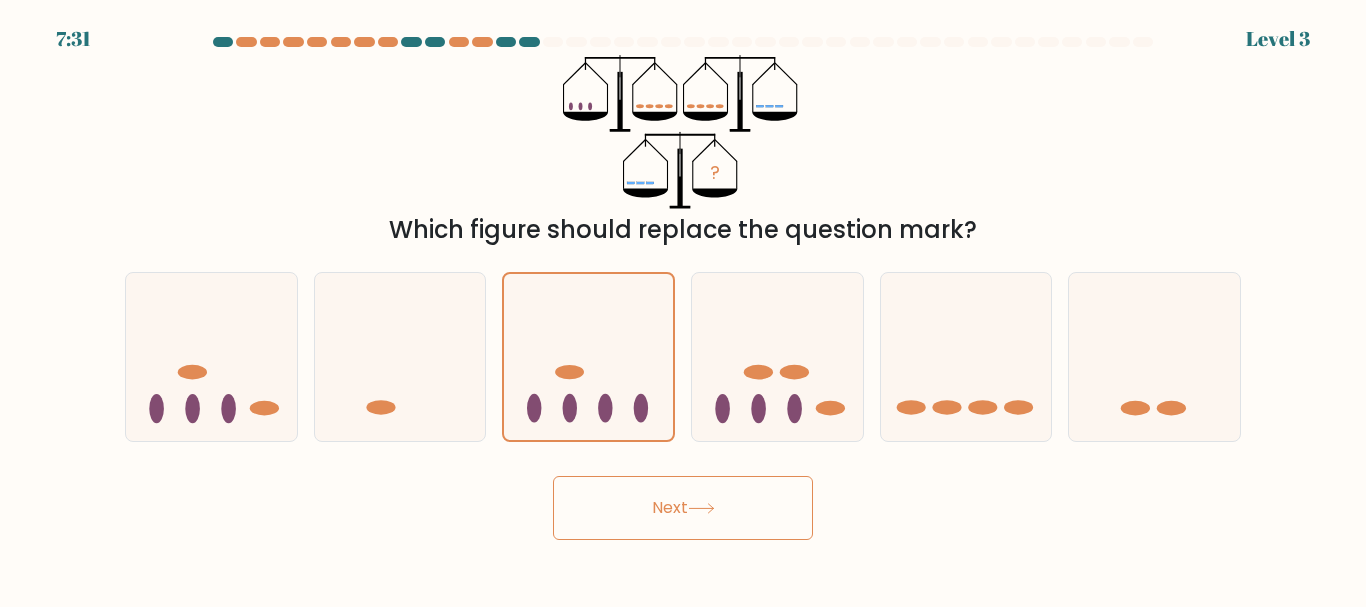 click on "Next" at bounding box center [683, 508] 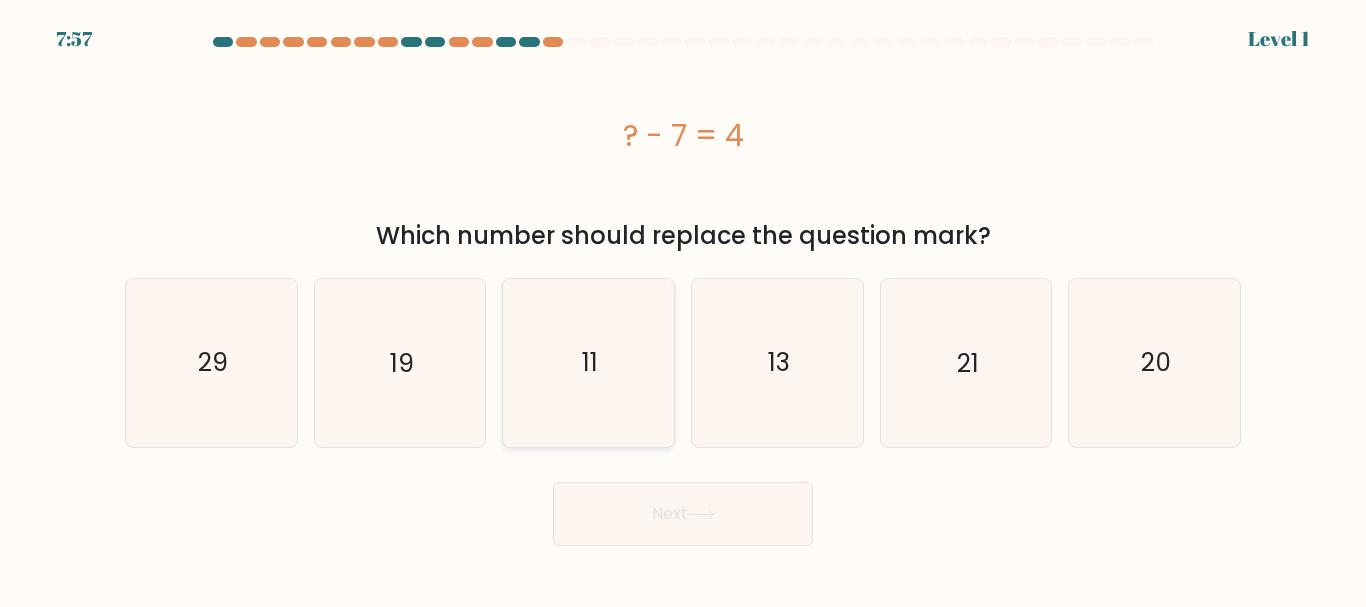 click on "11" 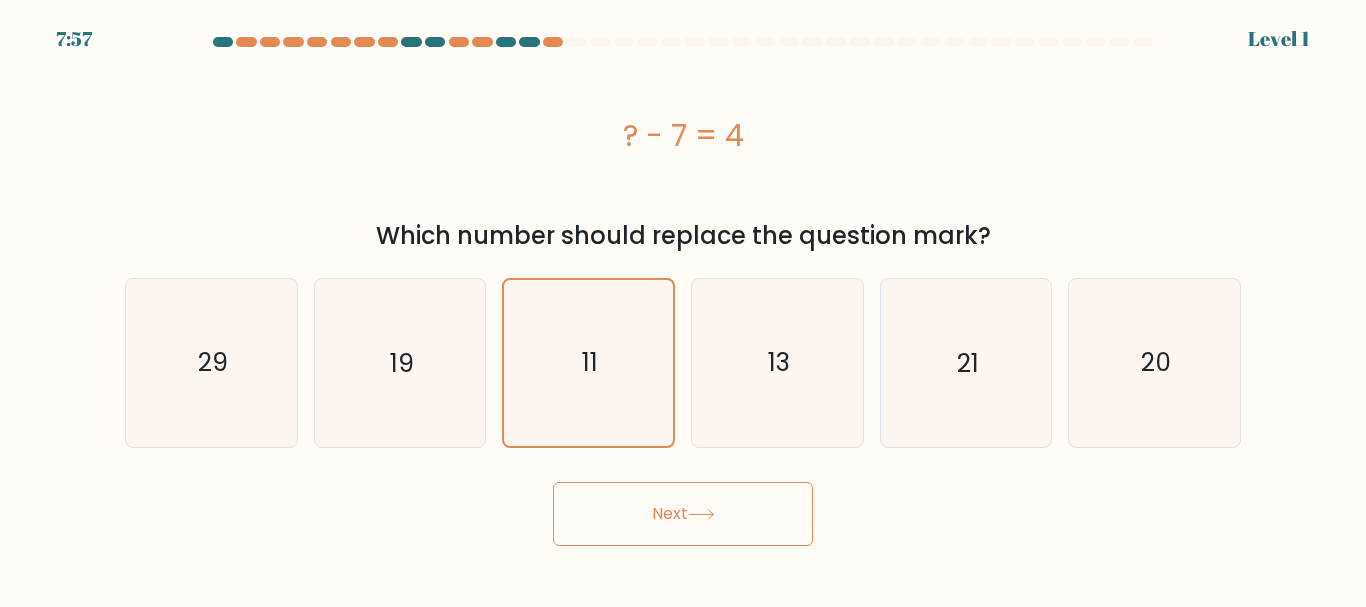 click on "Next" at bounding box center (683, 514) 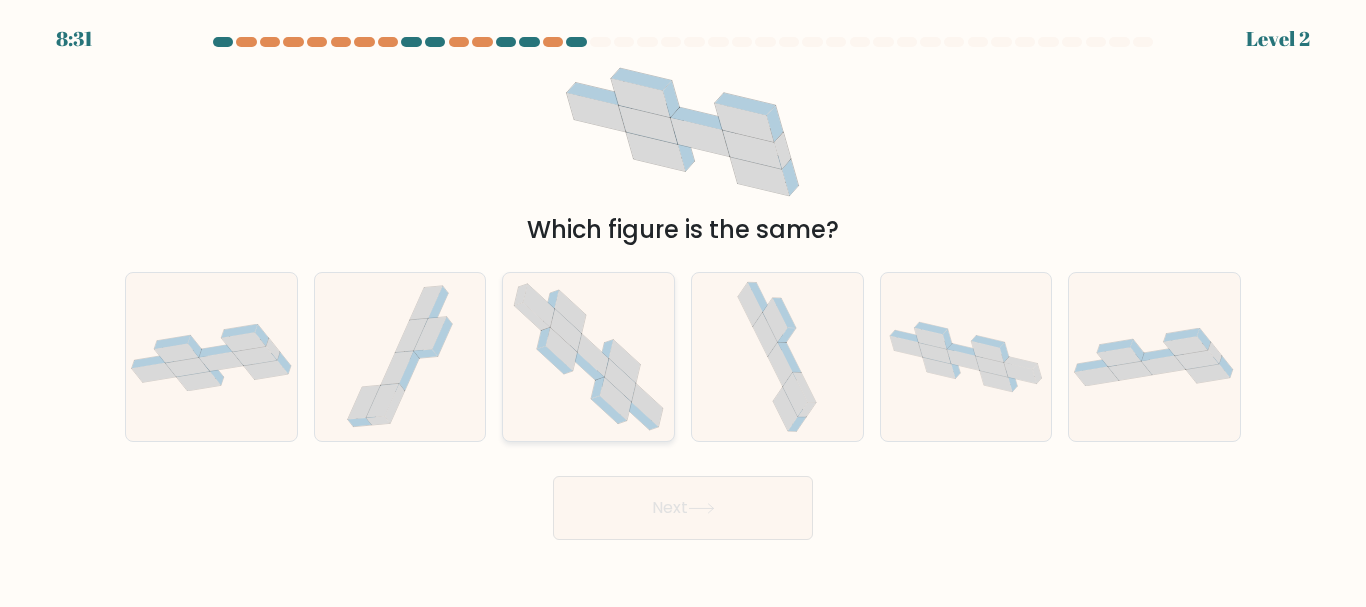 click 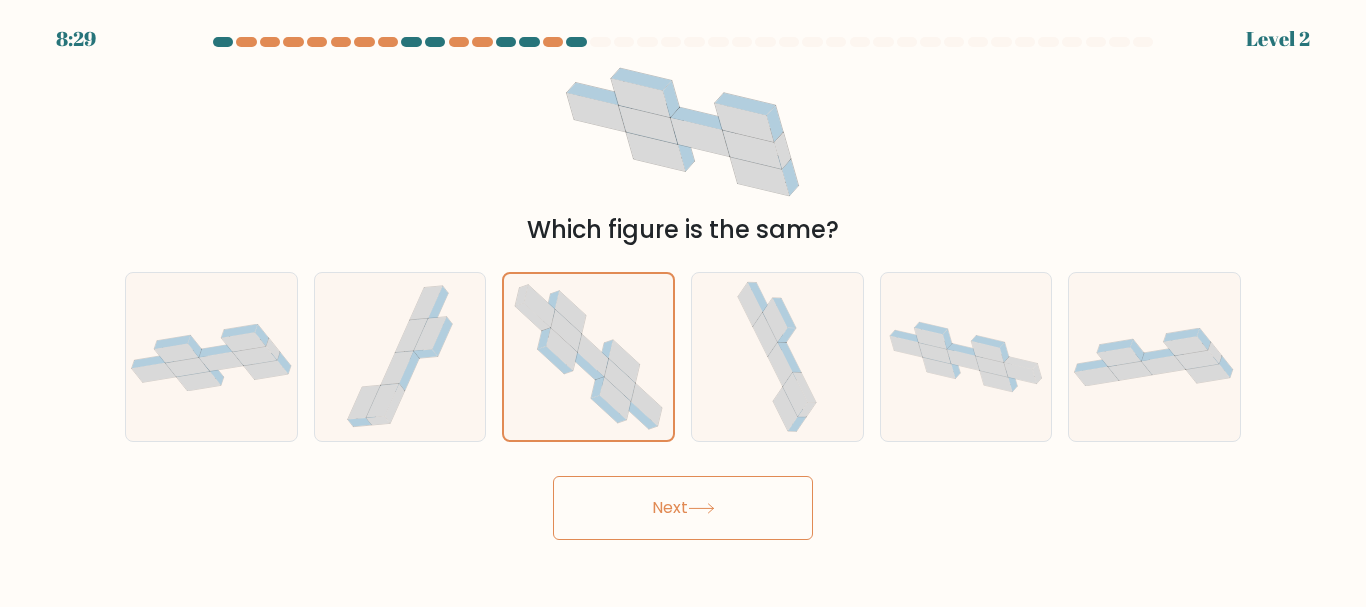 click on "Next" at bounding box center [683, 508] 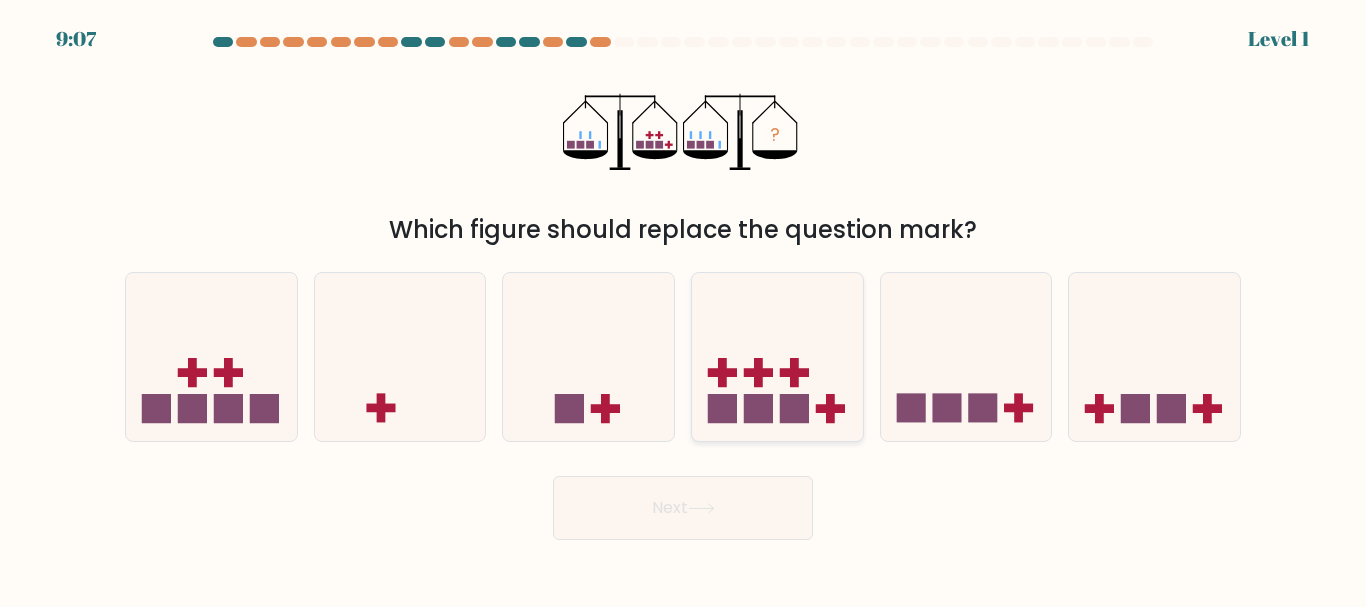 click 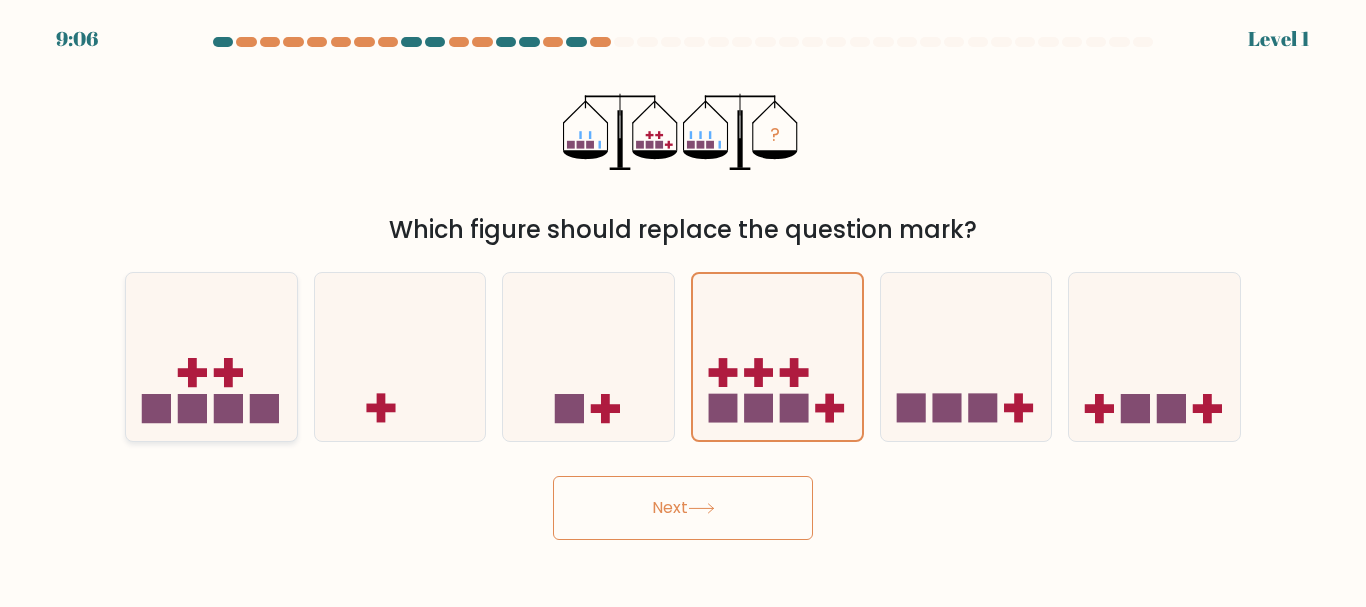 click 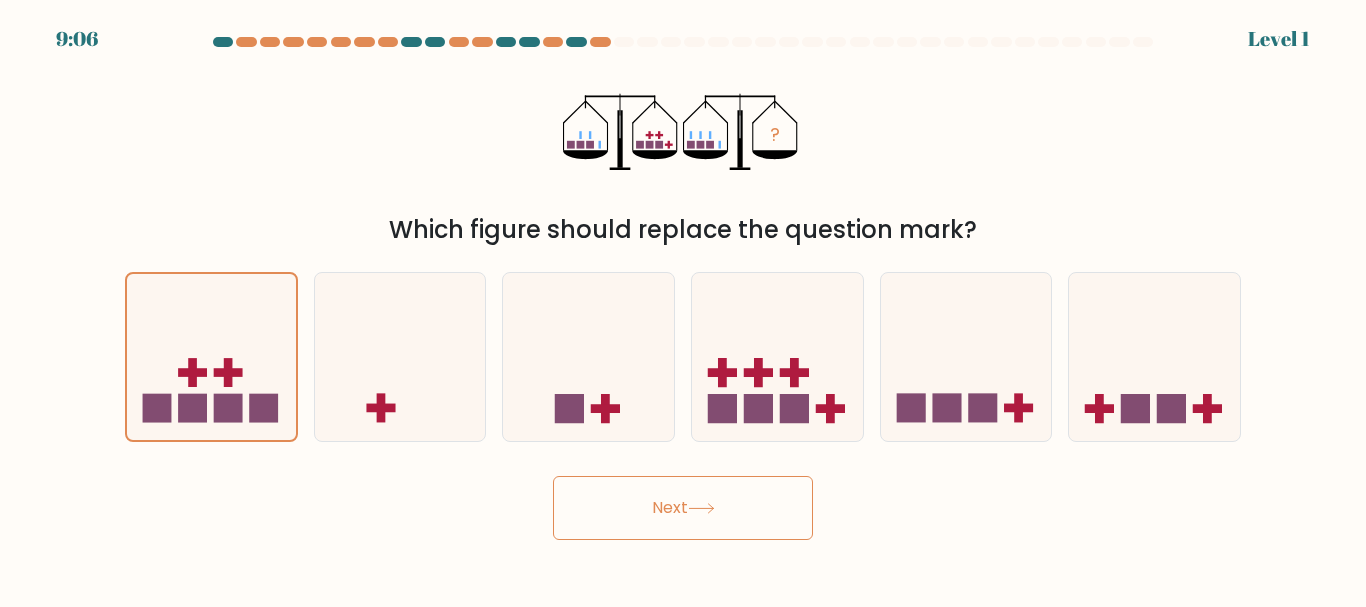 click on "Next" at bounding box center (683, 508) 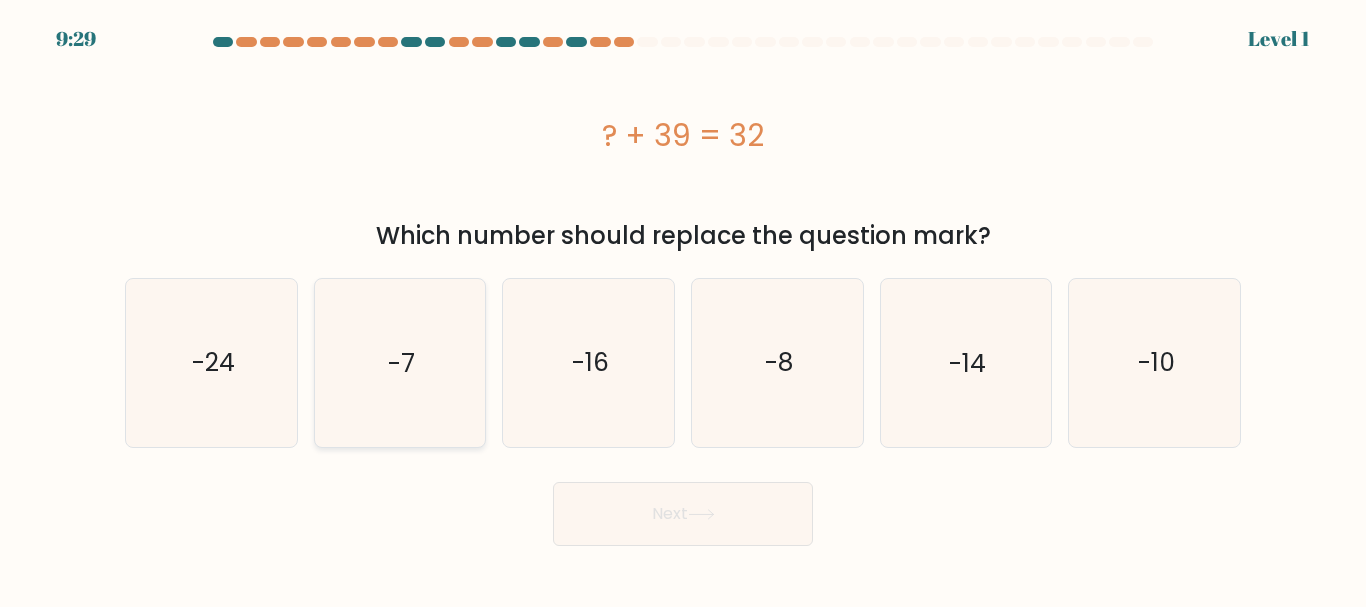click on "-7" 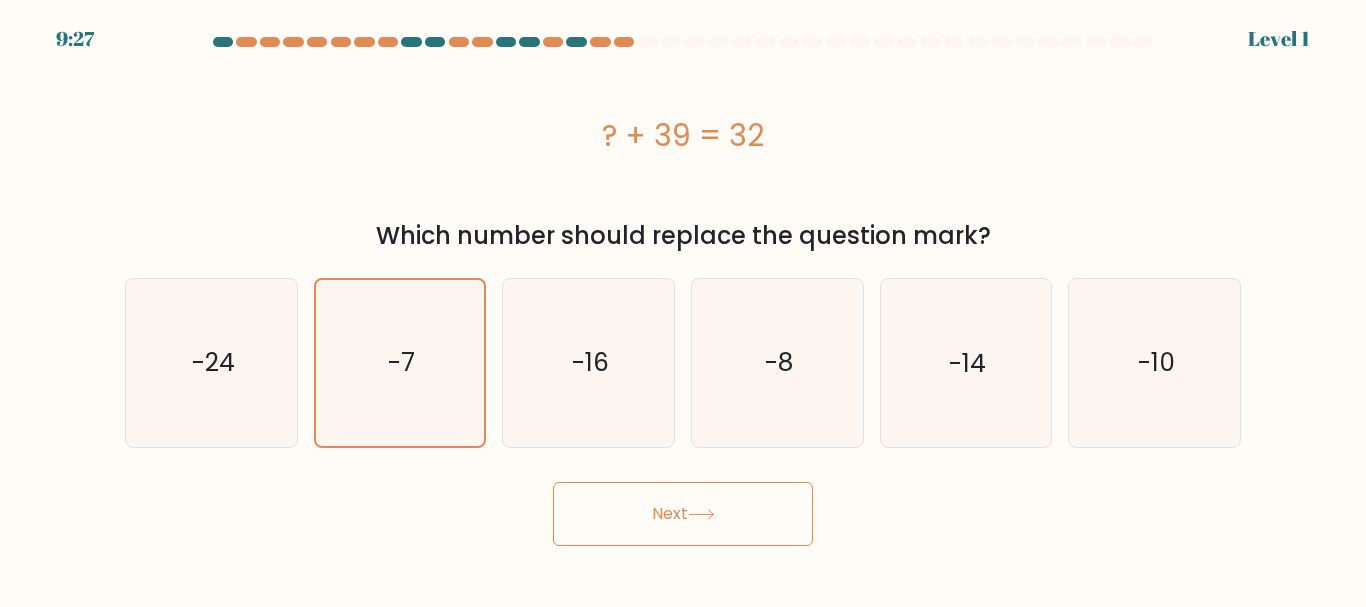 click on "Next" at bounding box center [683, 514] 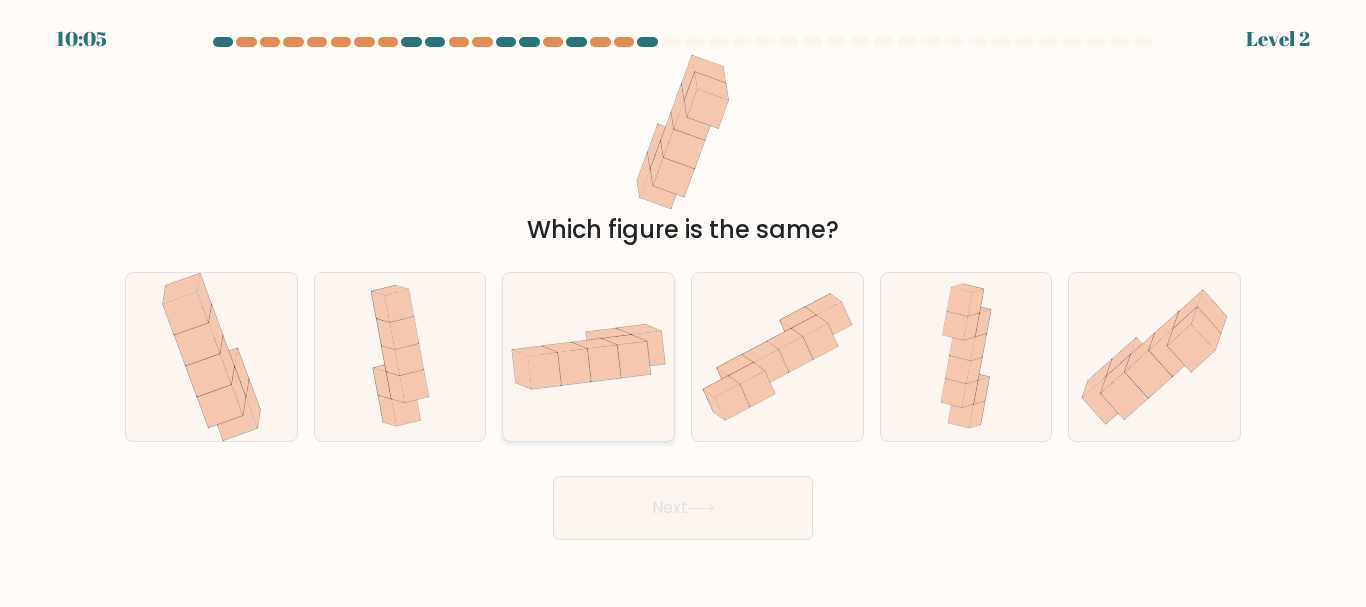 click 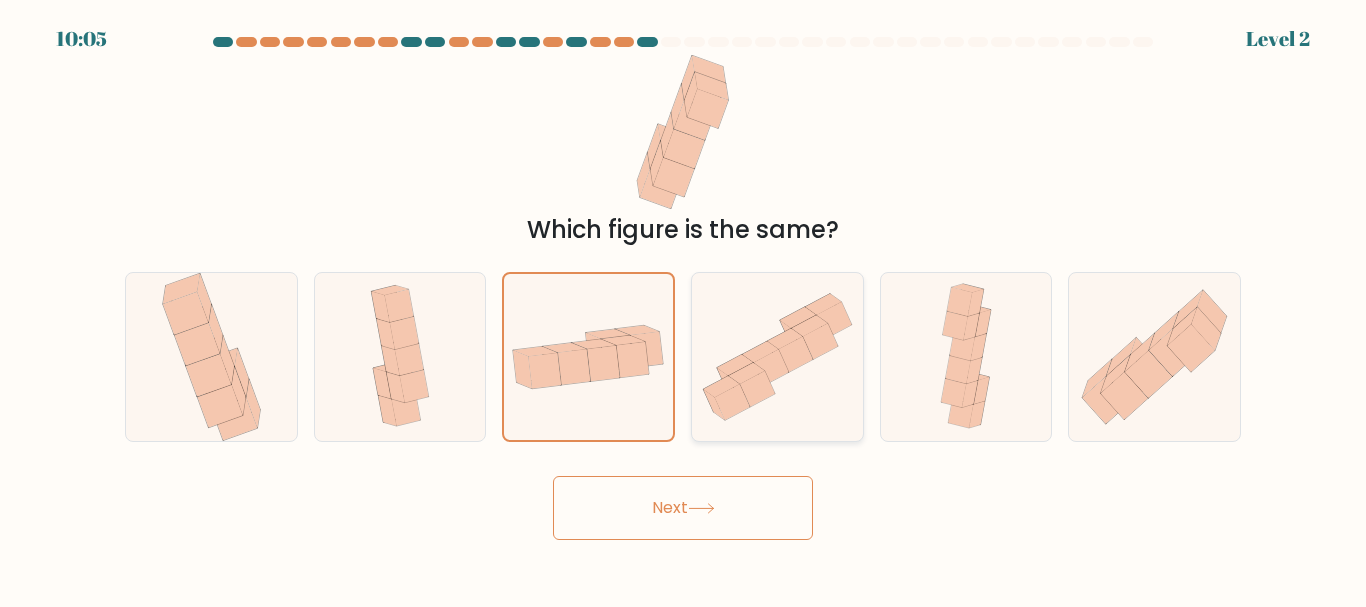 click 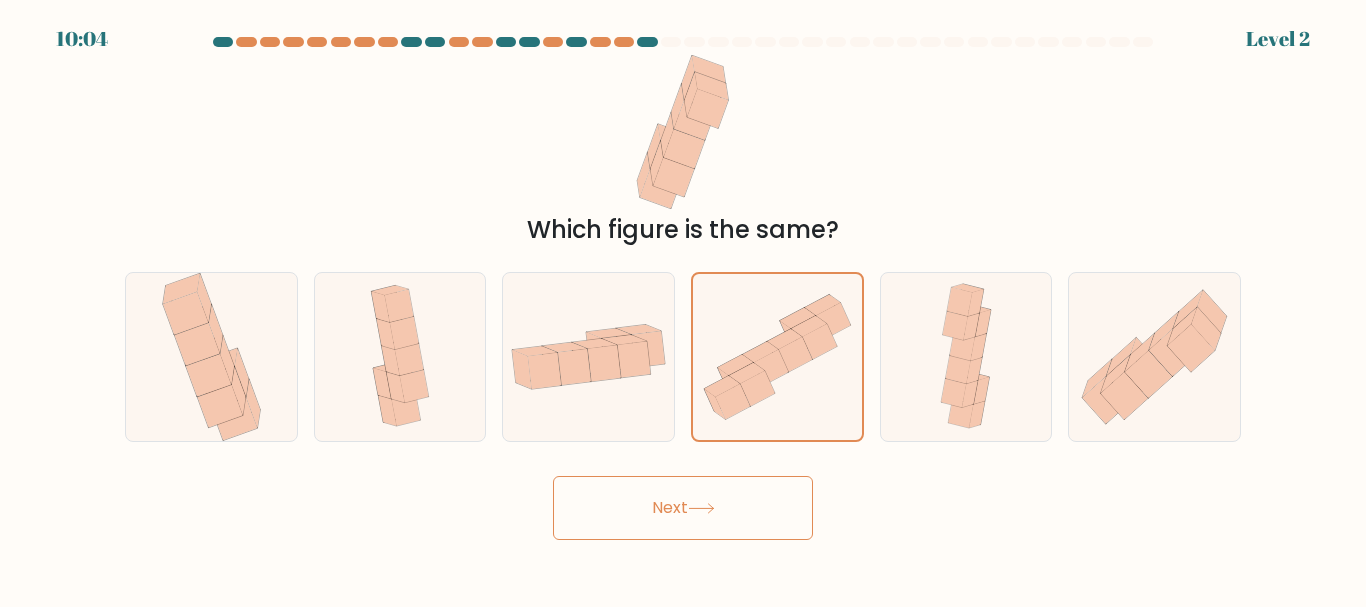 click on "Next" at bounding box center (683, 508) 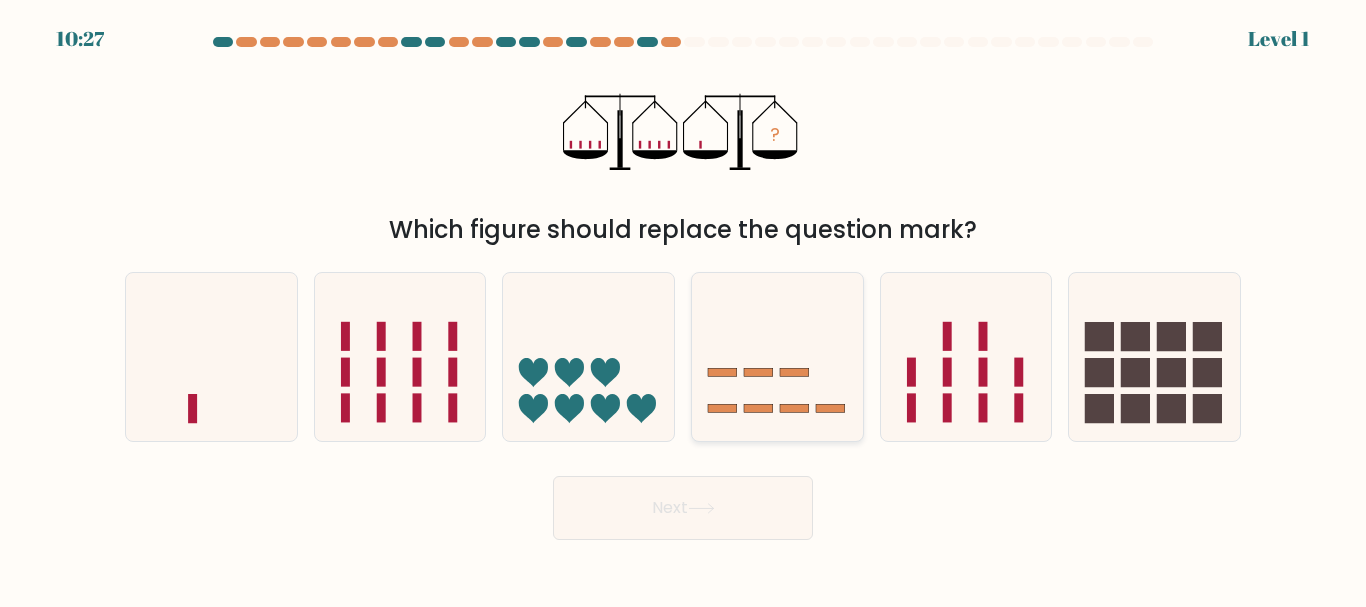 click 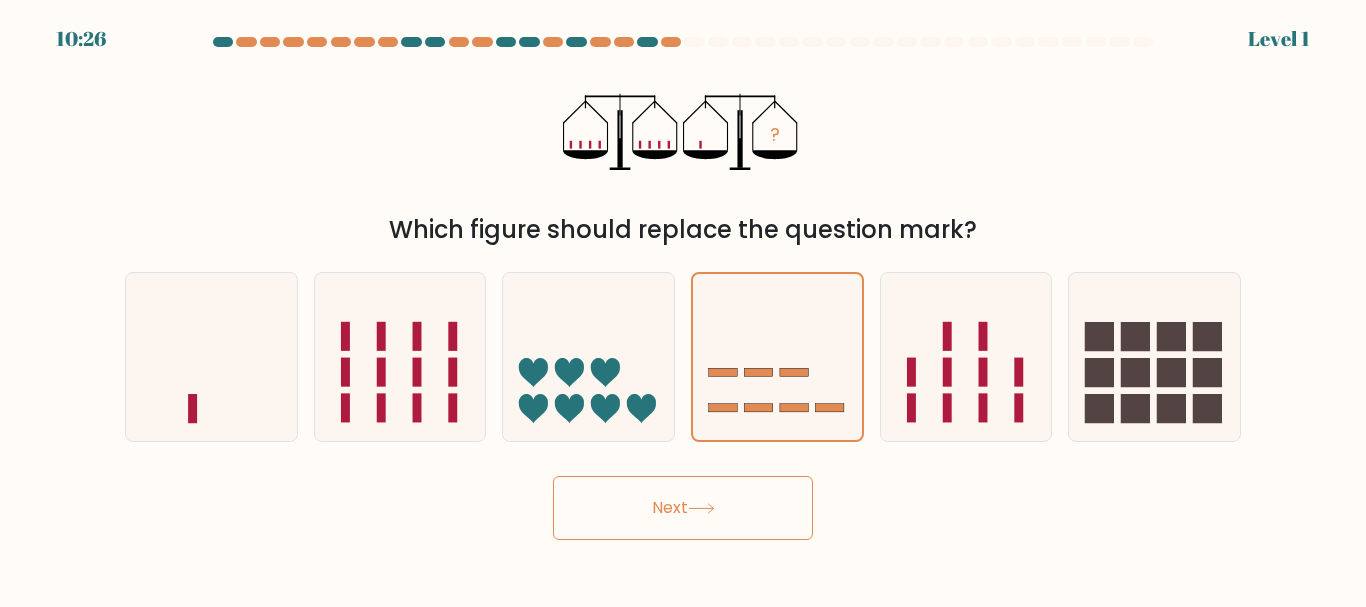 click on "Next" at bounding box center (683, 508) 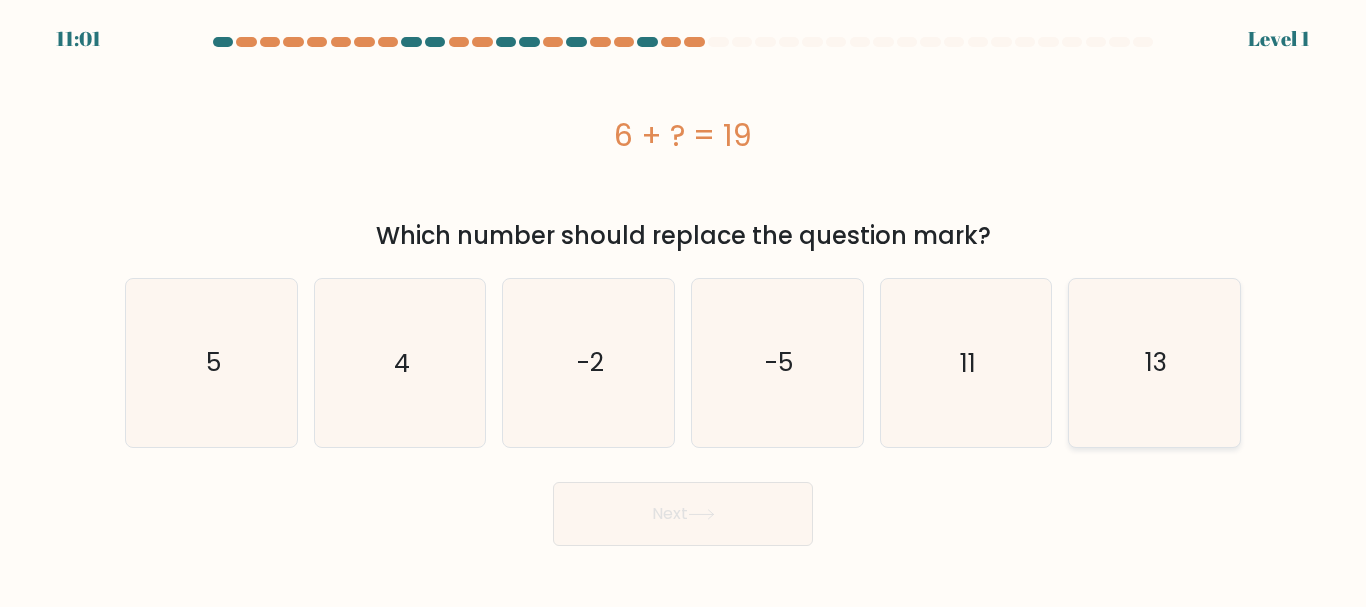 click on "13" 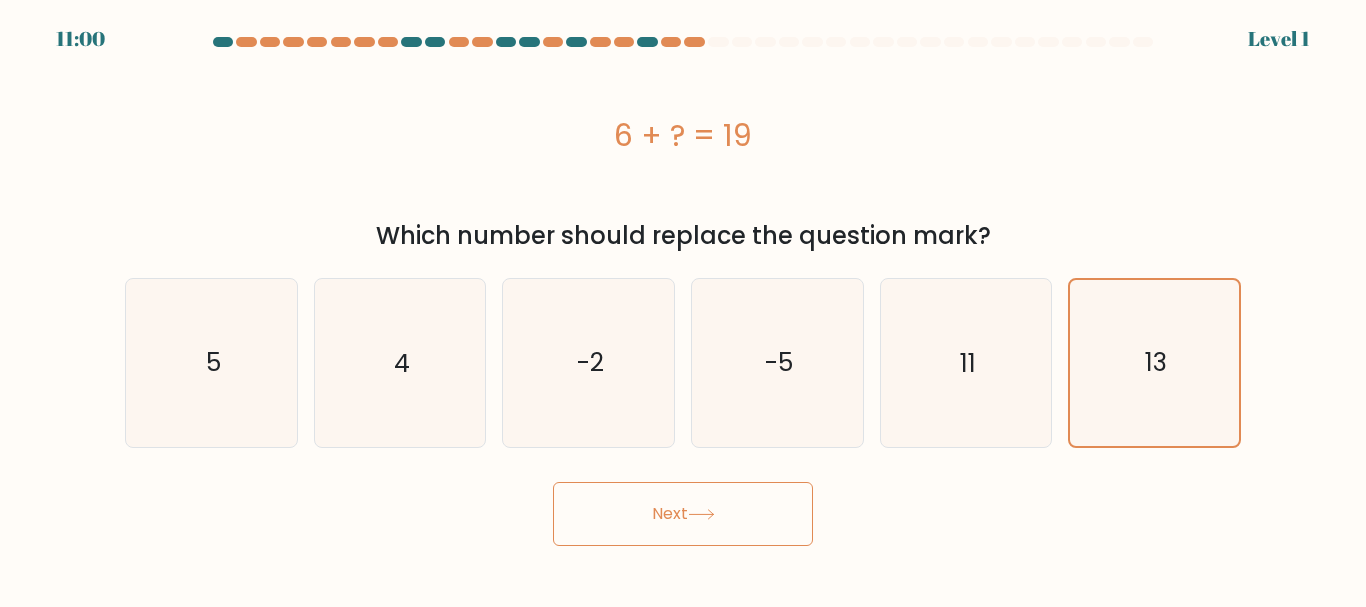 click on "Next" at bounding box center [683, 514] 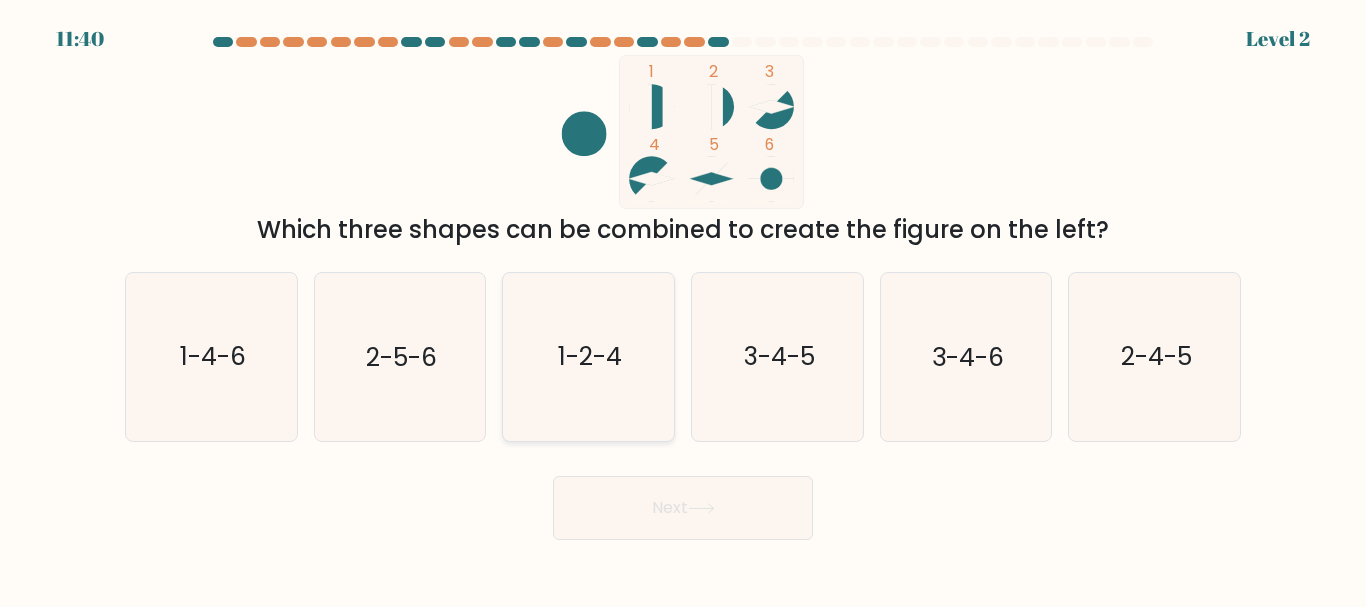 click on "1-2-4" 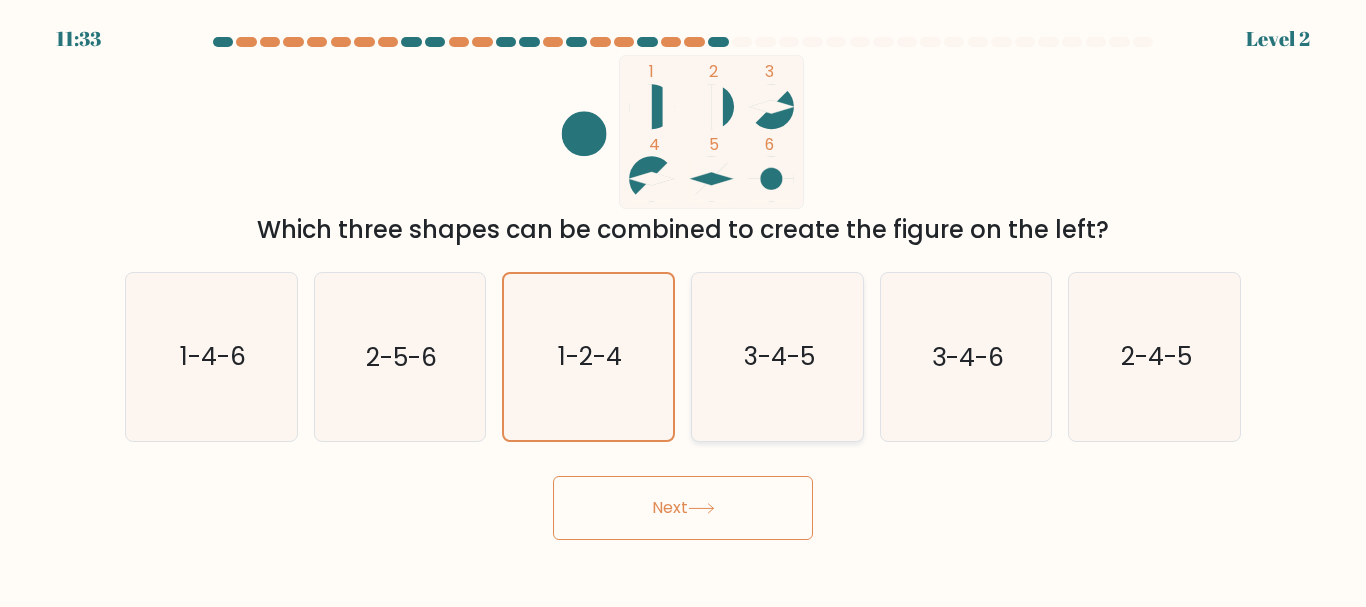 click on "3-4-5" 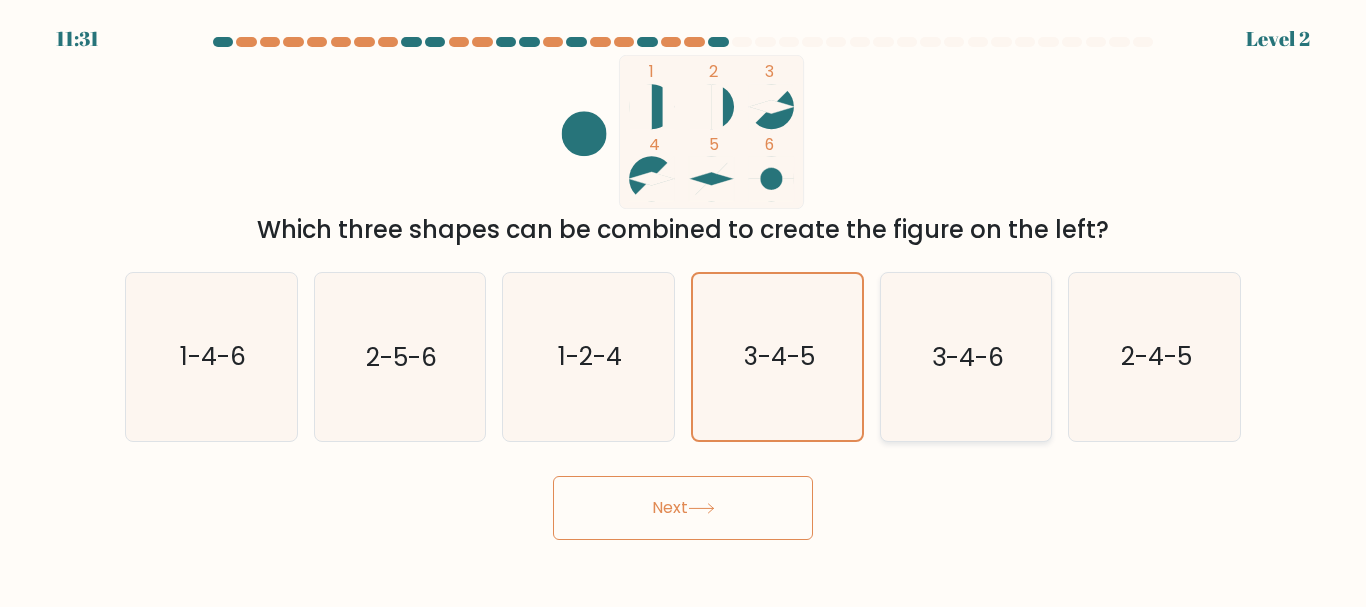 click on "3-4-6" 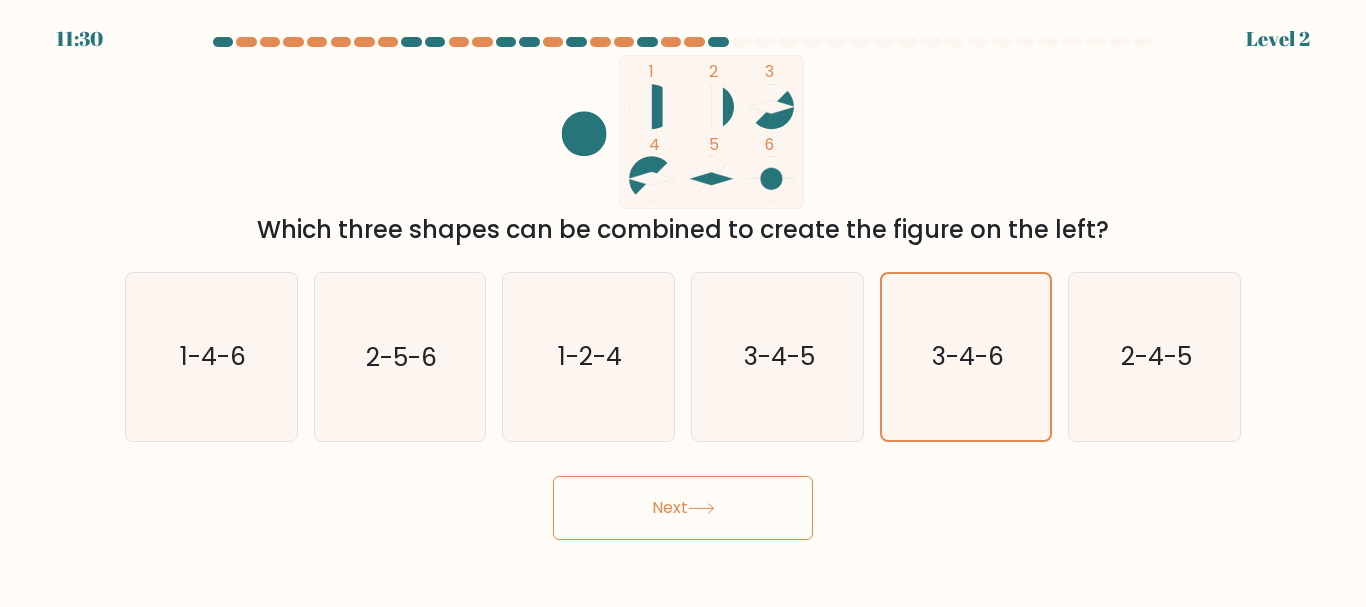 click on "Next" at bounding box center (683, 508) 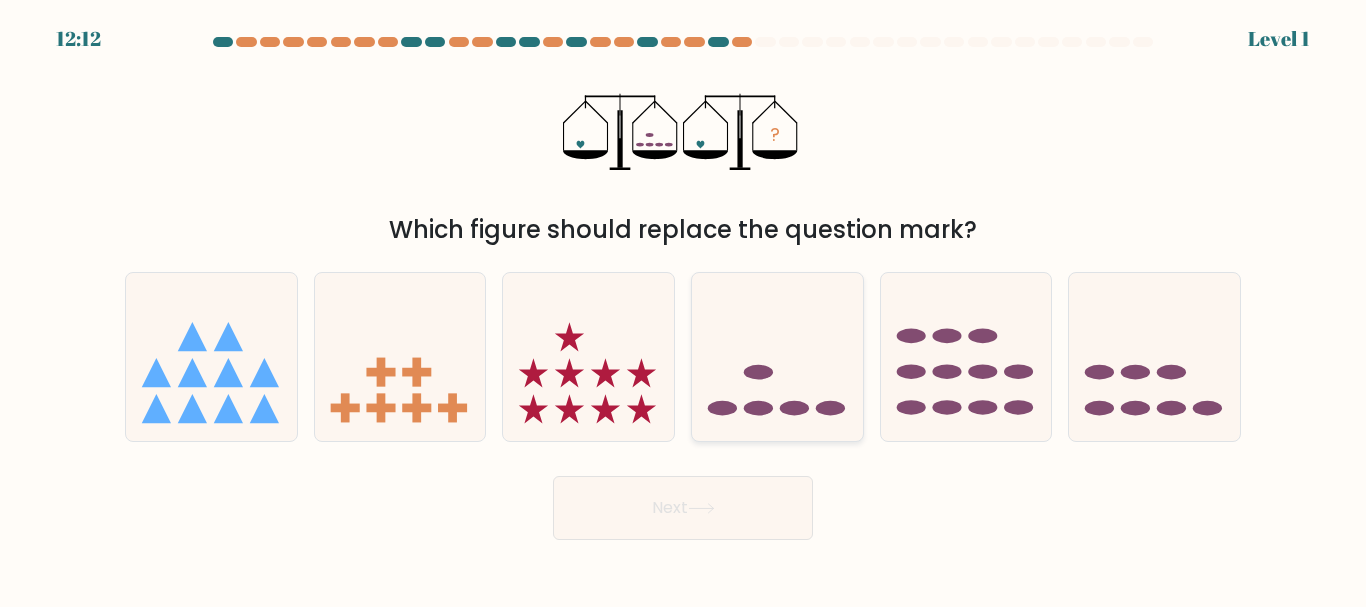 click 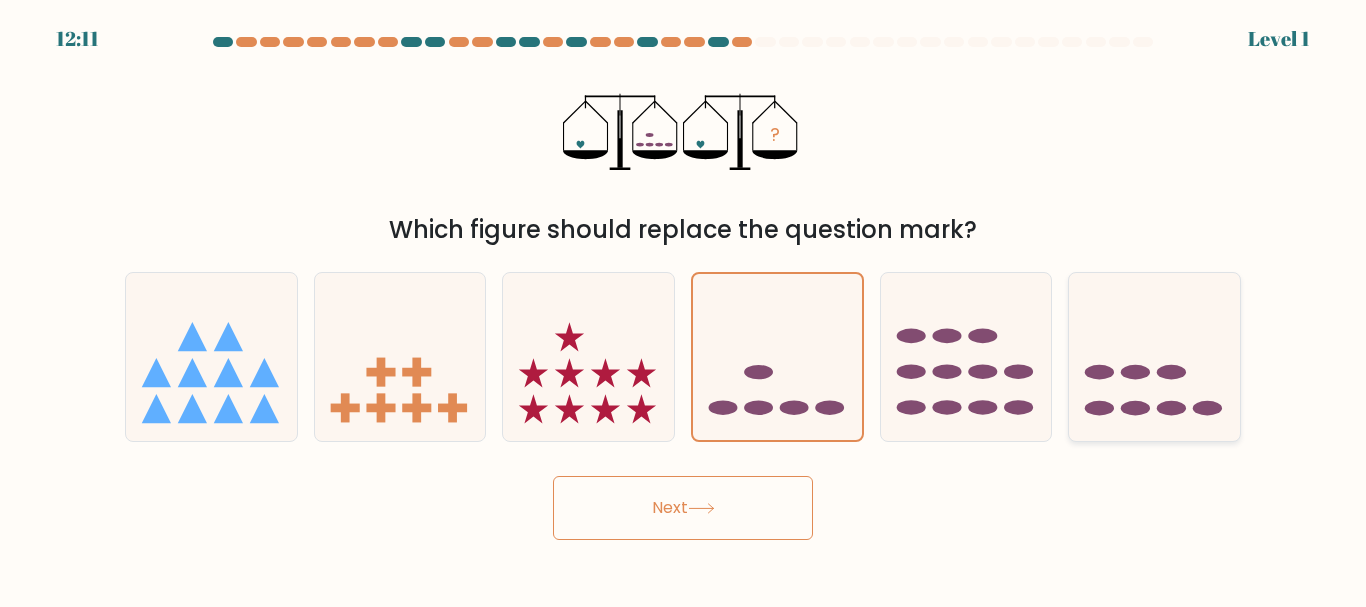 click 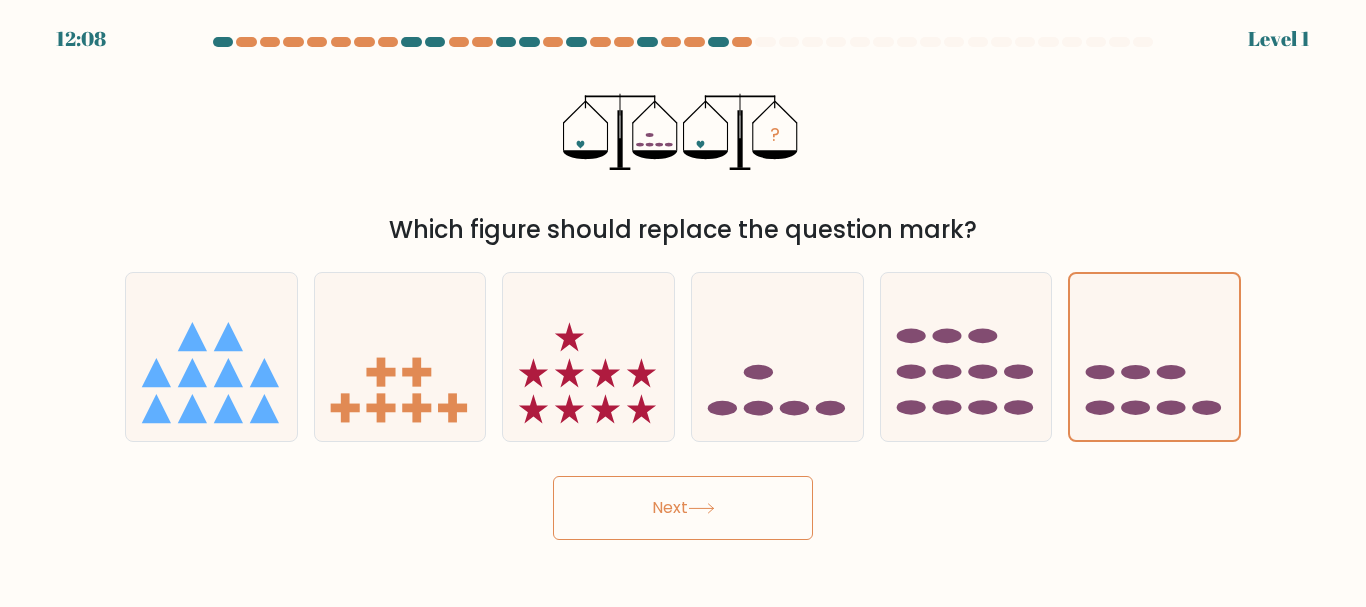 click on "Next" at bounding box center (683, 508) 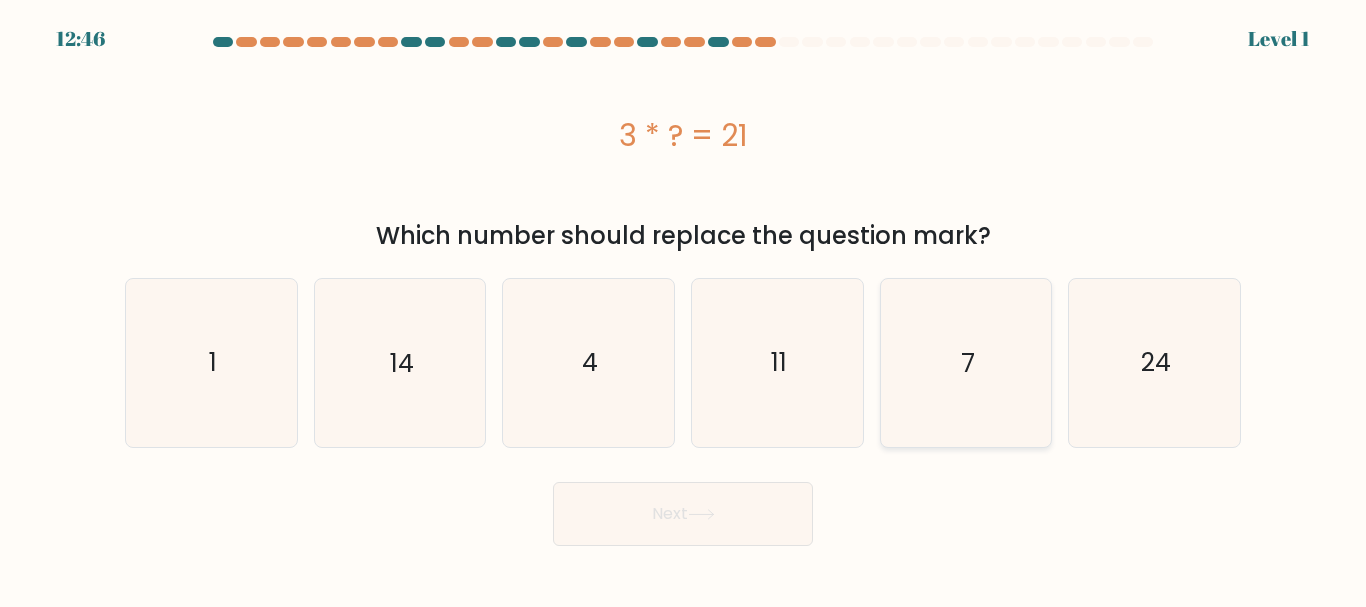 click on "7" 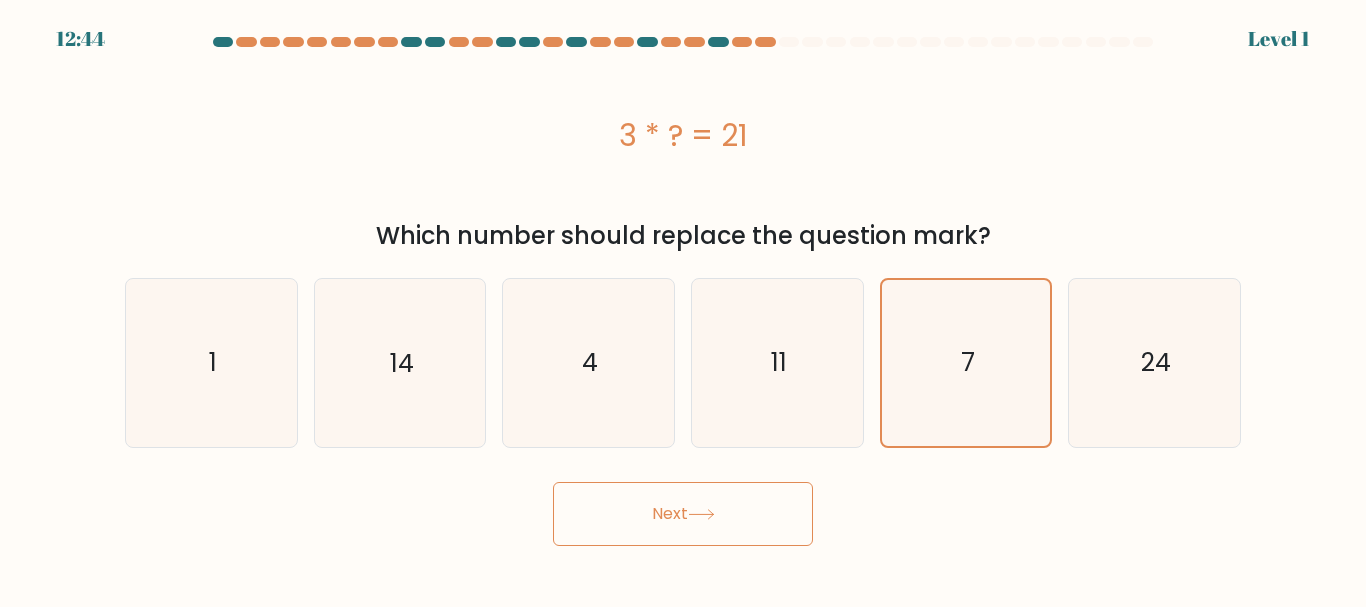 click 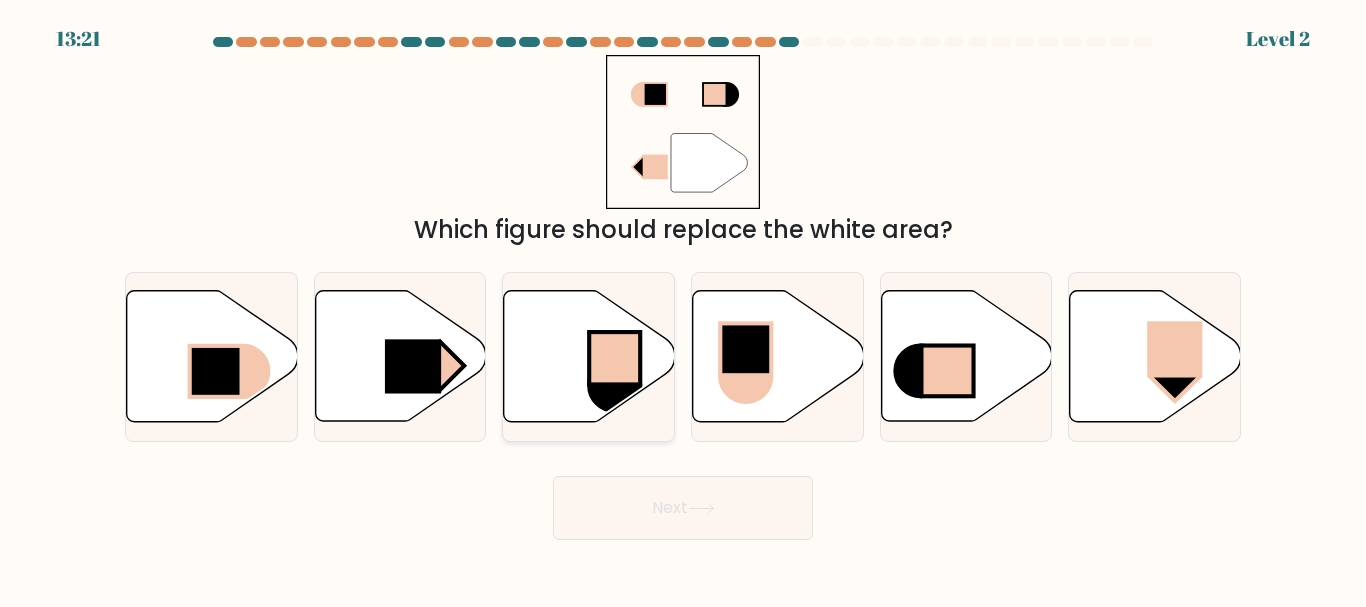 click 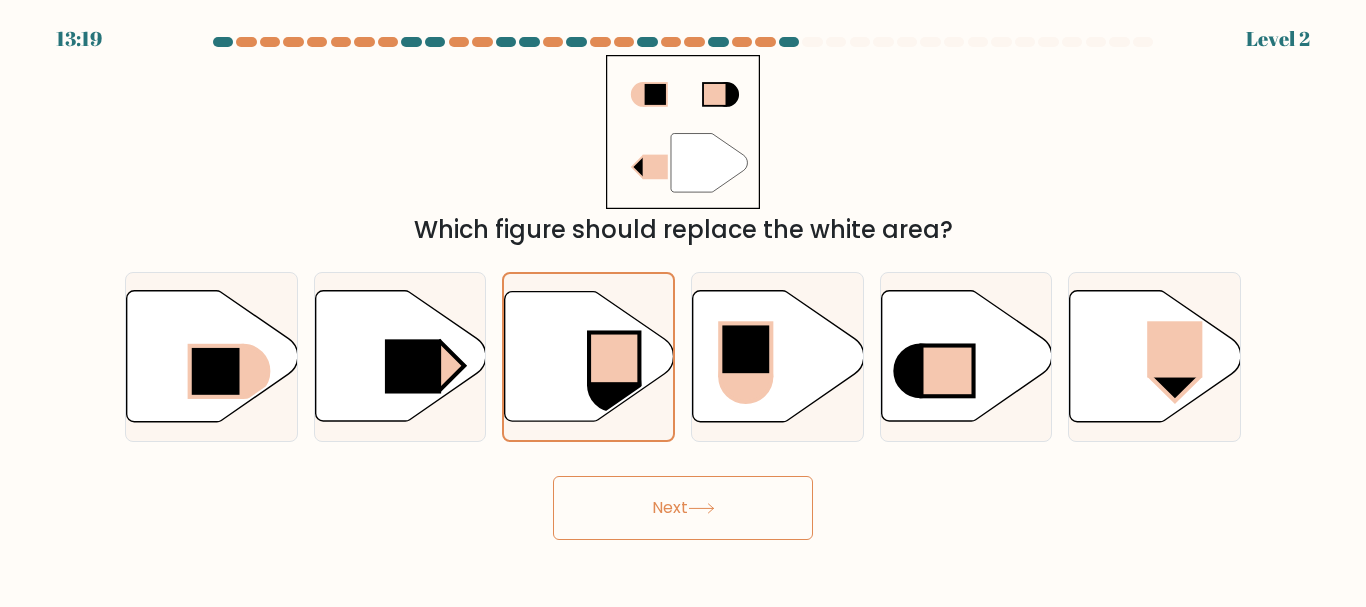 click on "Next" at bounding box center [683, 508] 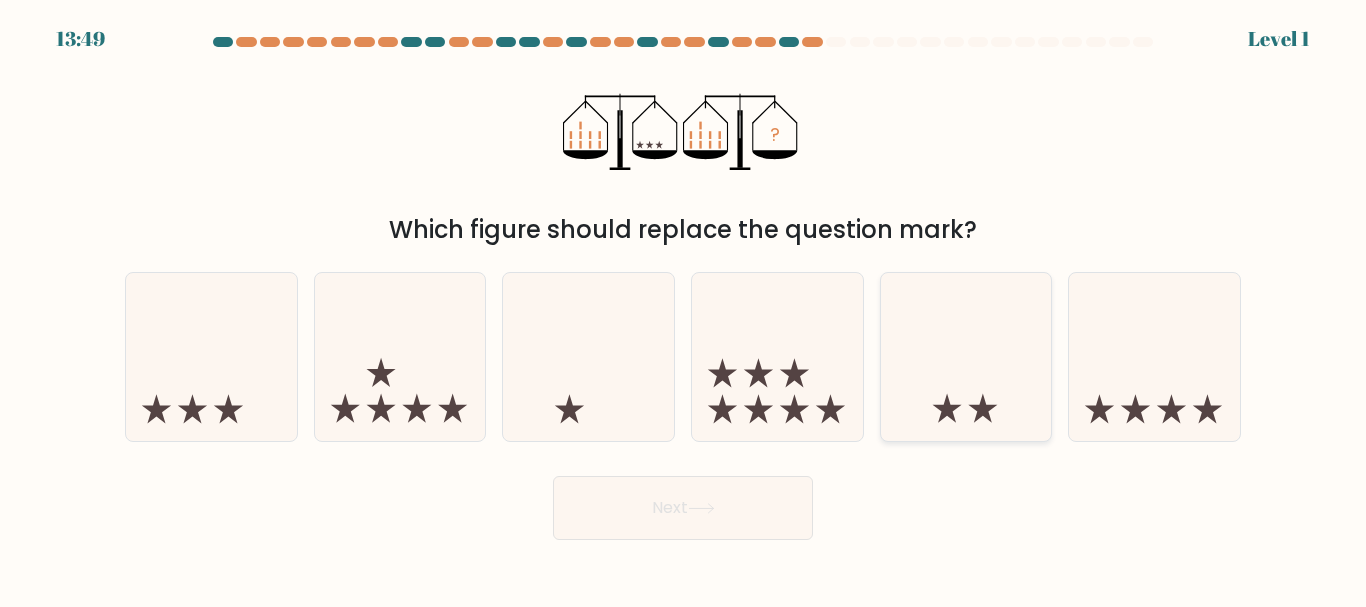 click at bounding box center (966, 356) 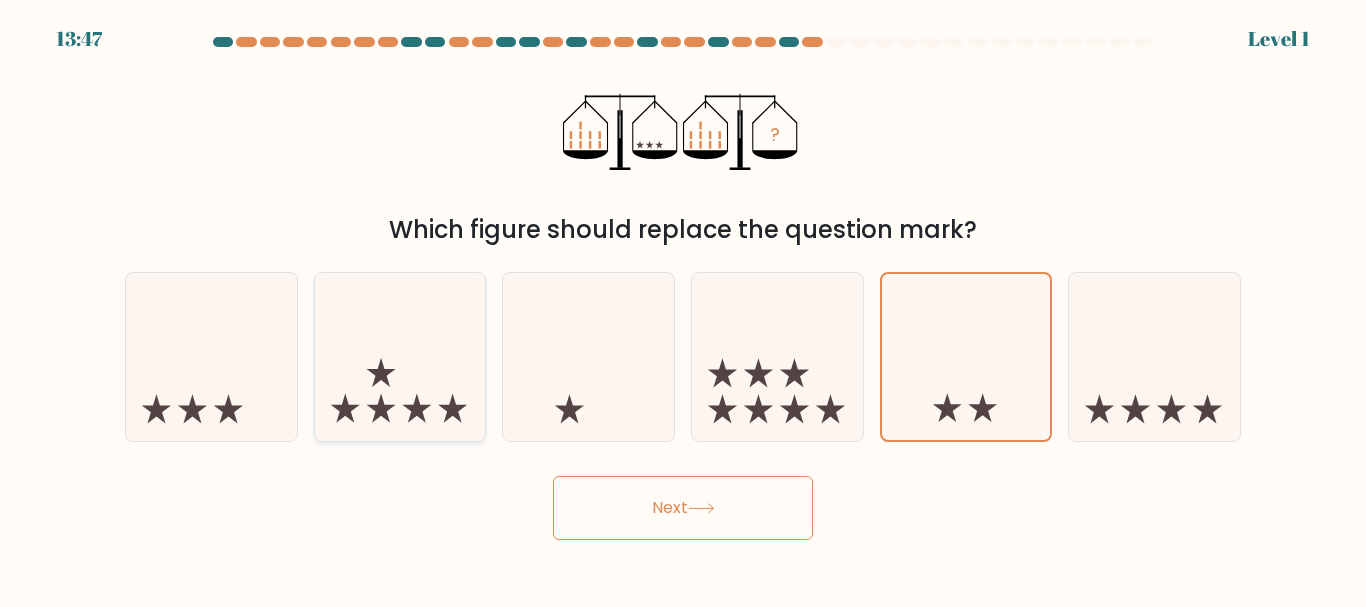 click 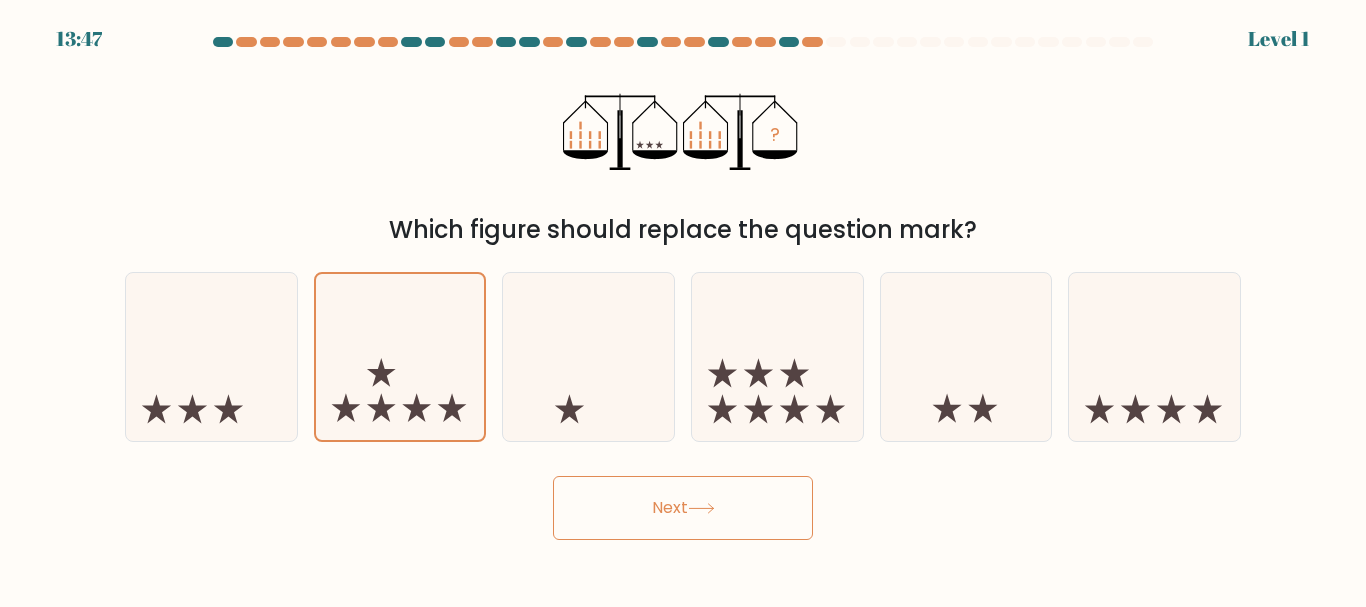 click 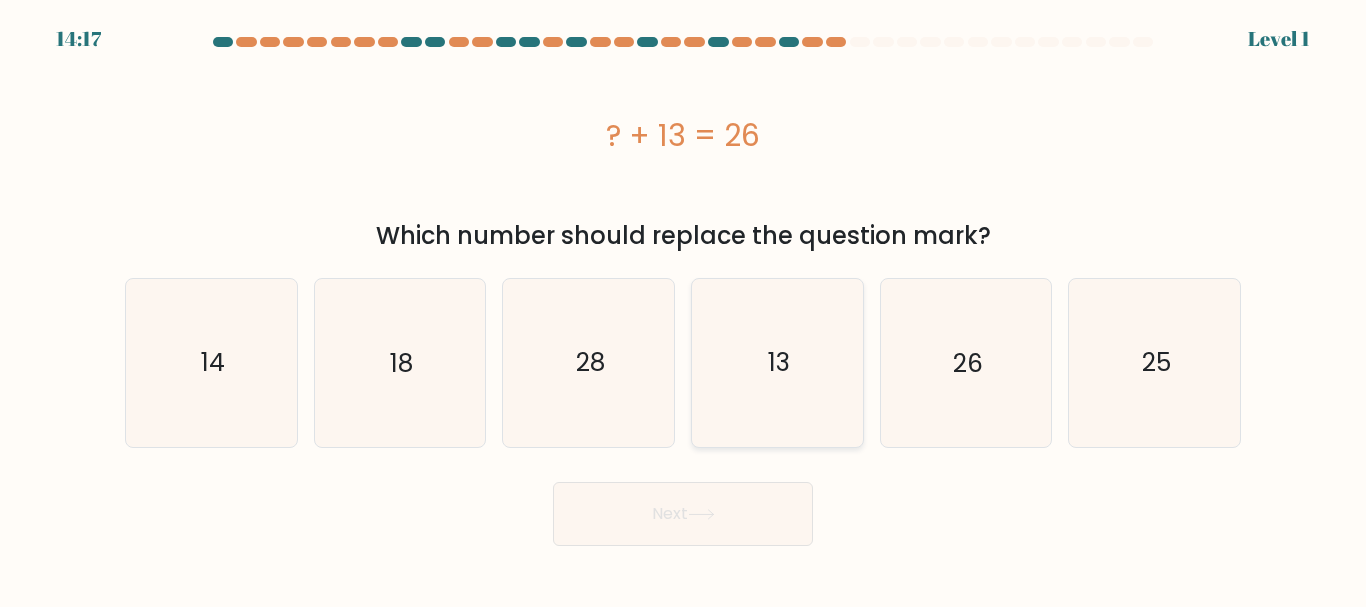 click on "13" 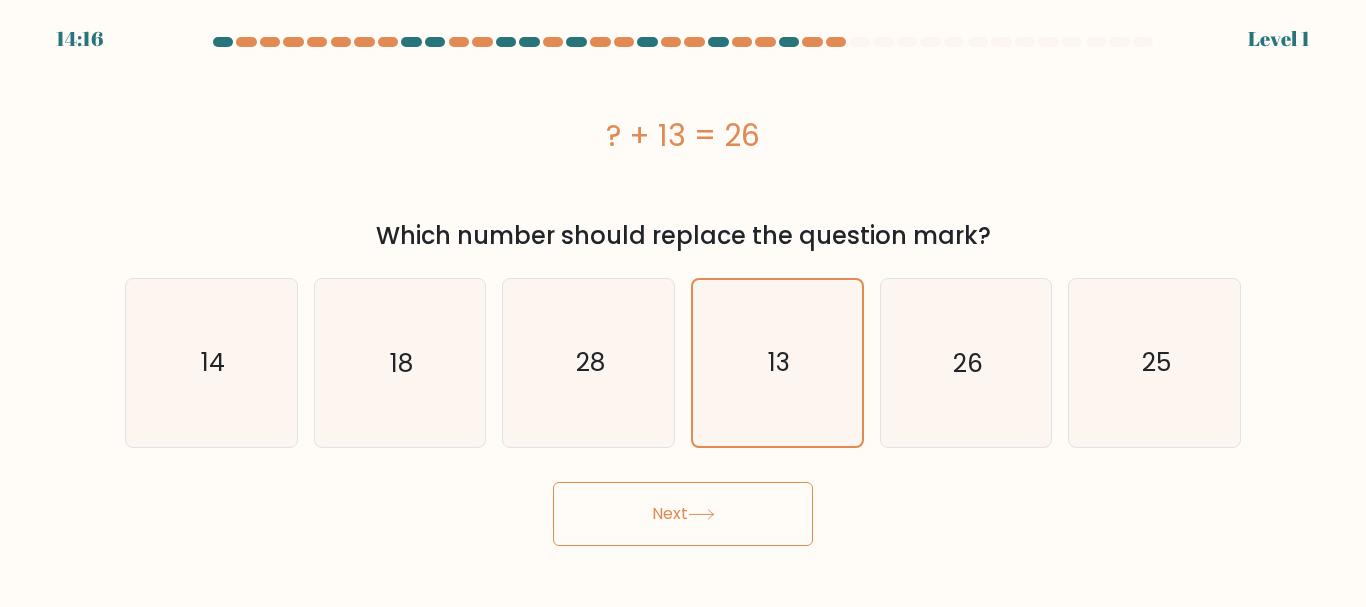 click 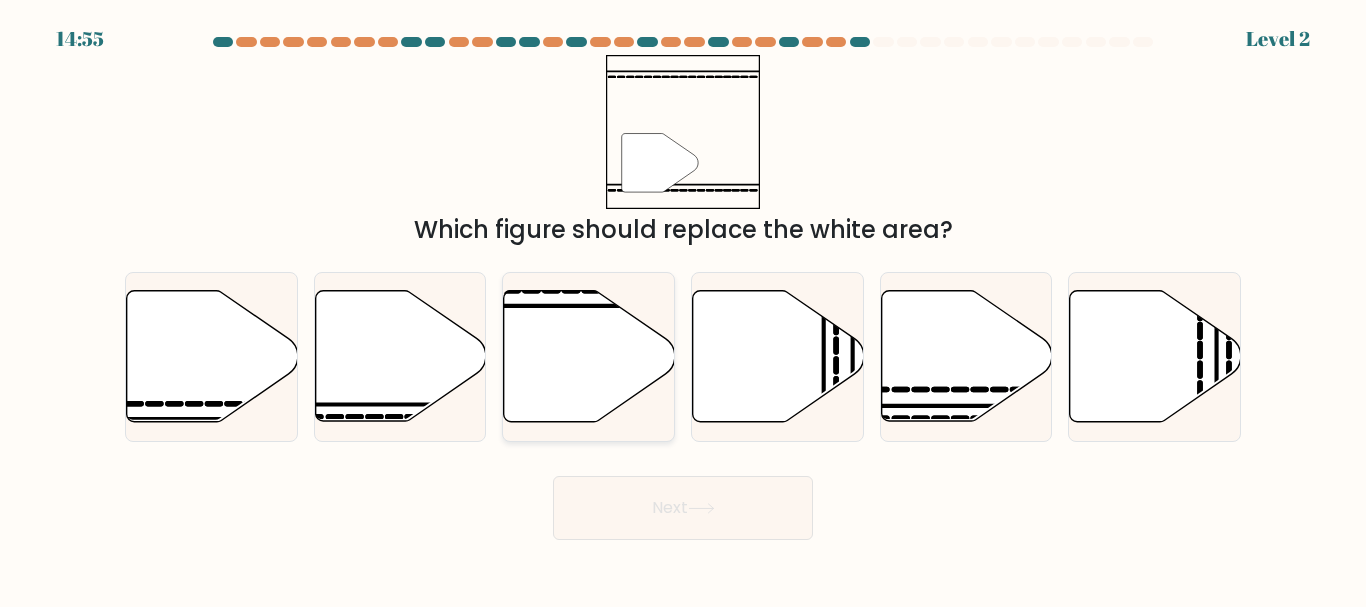 click 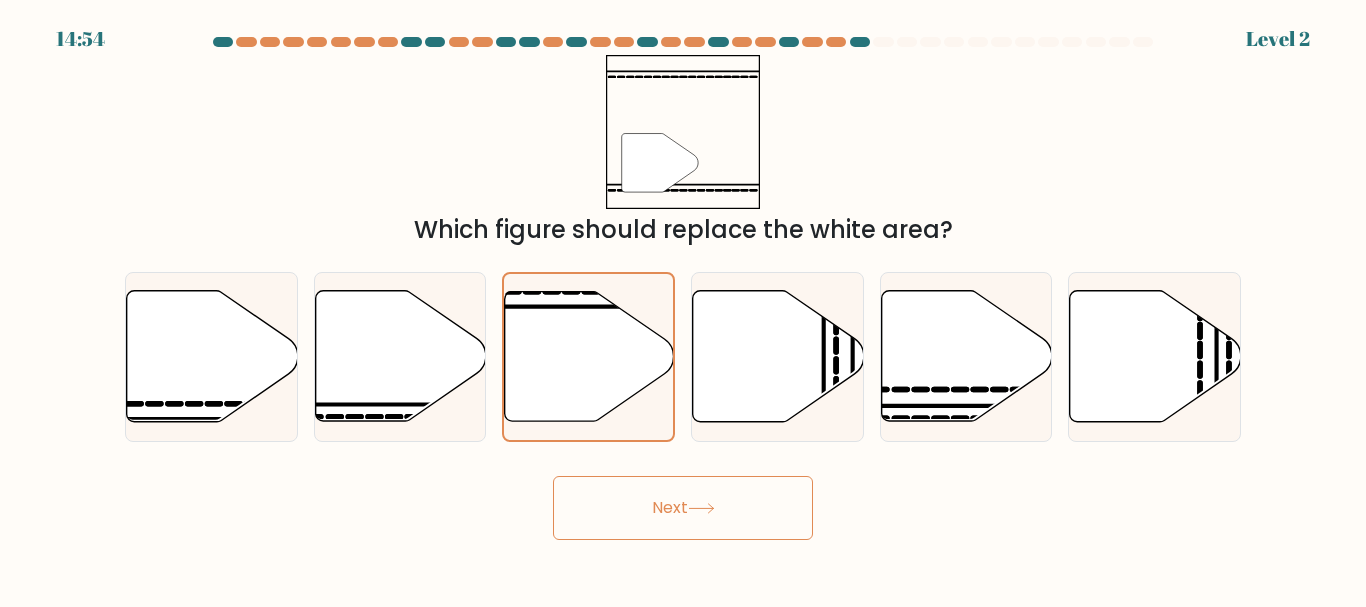 click on "Next" at bounding box center [683, 508] 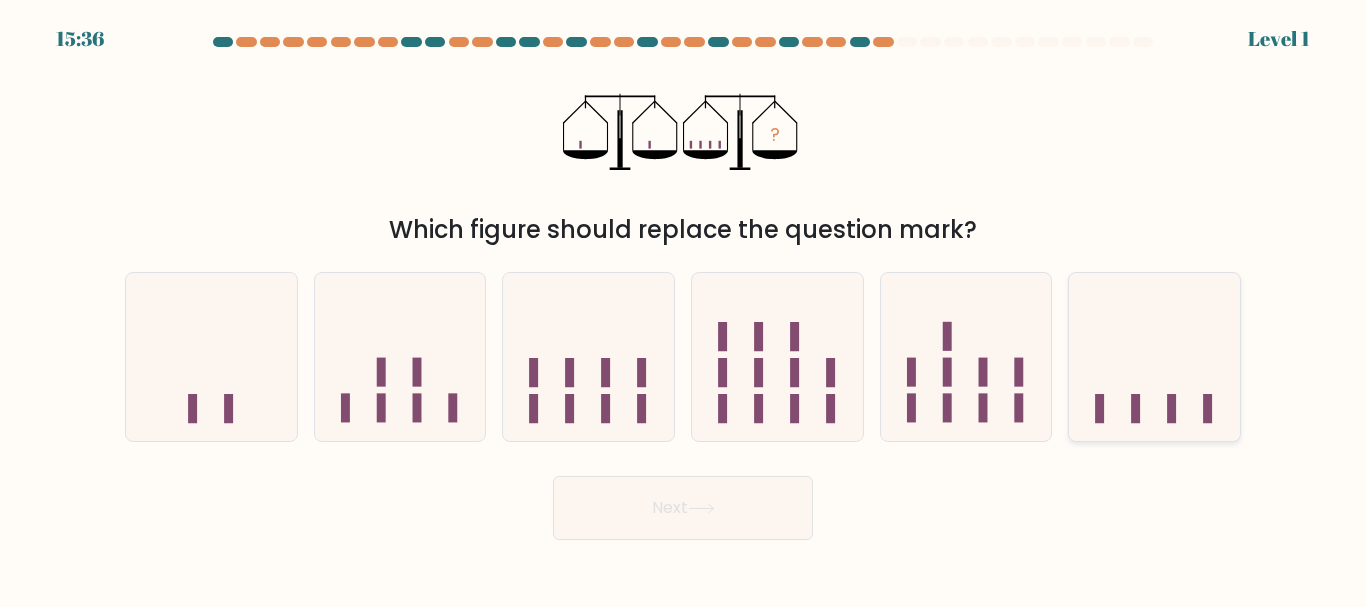 click 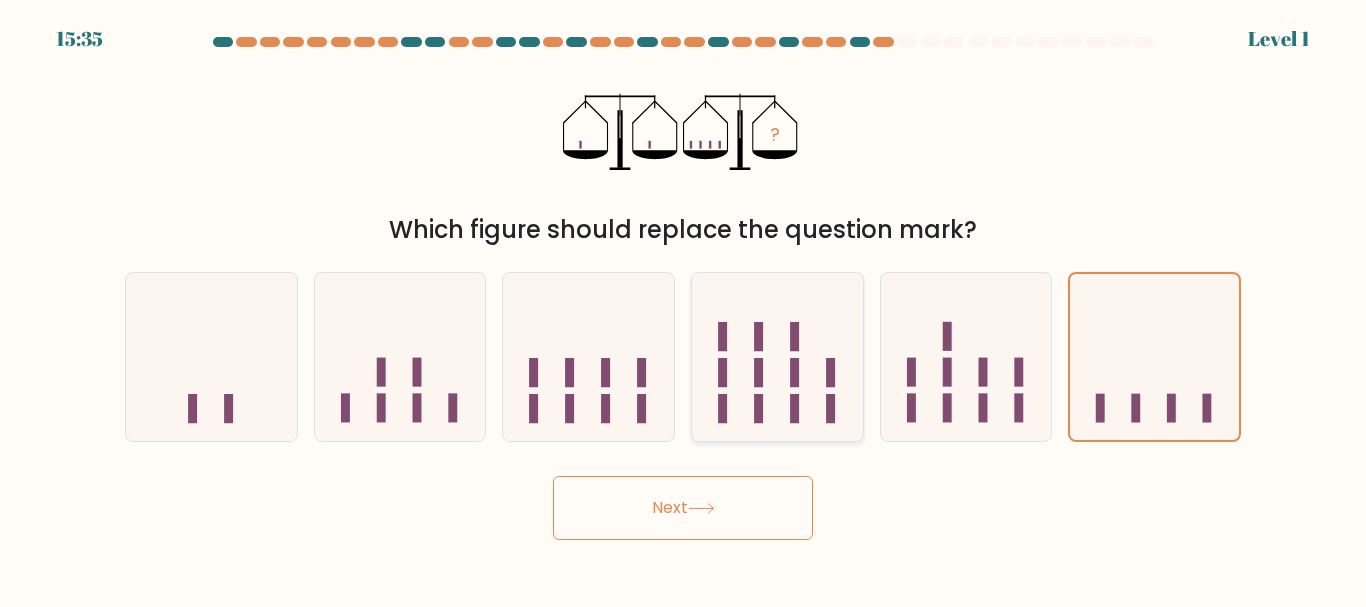 click 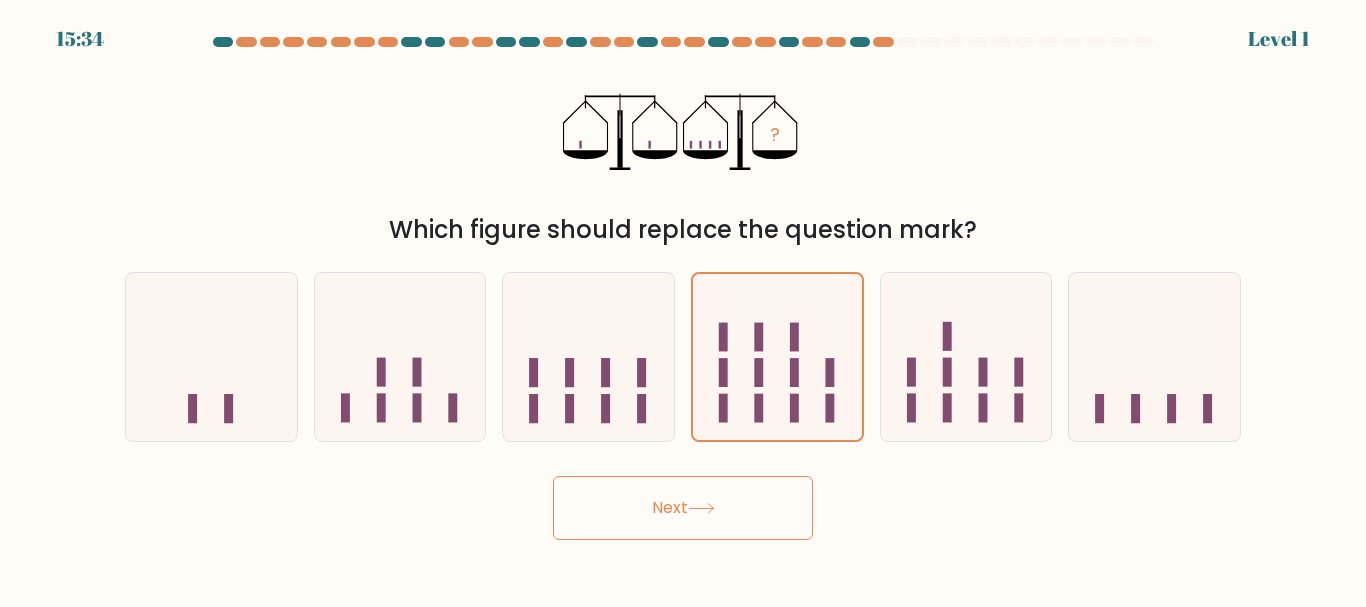 click on "Next" at bounding box center (683, 508) 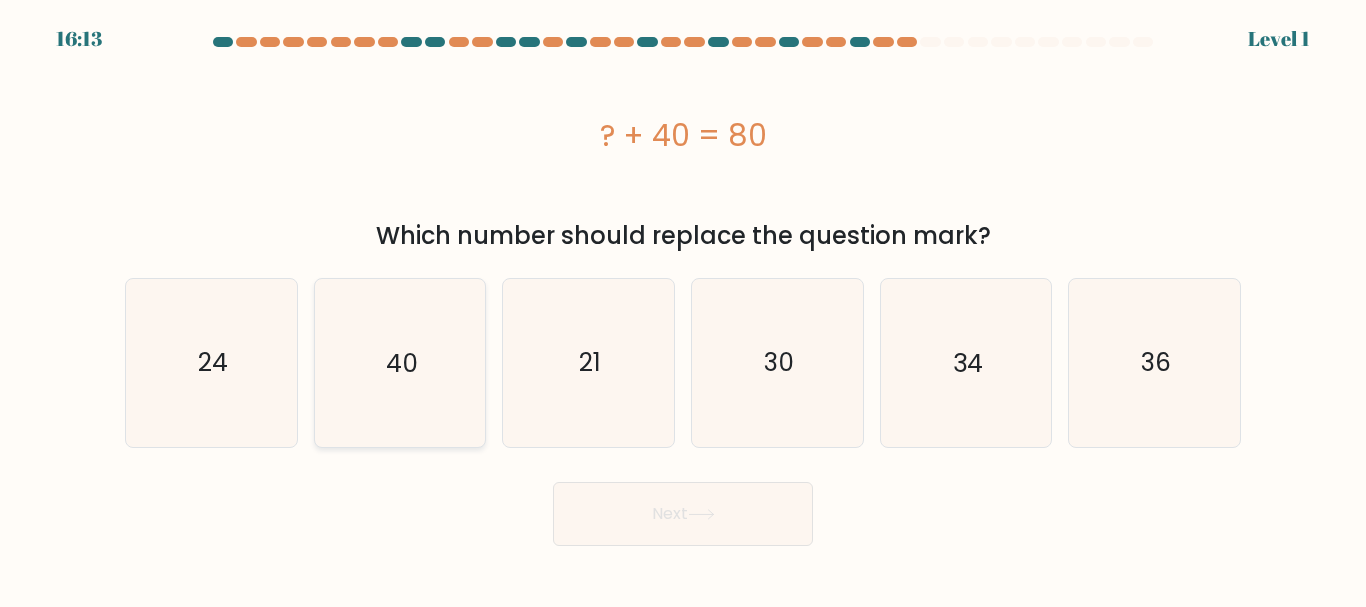 click on "40" 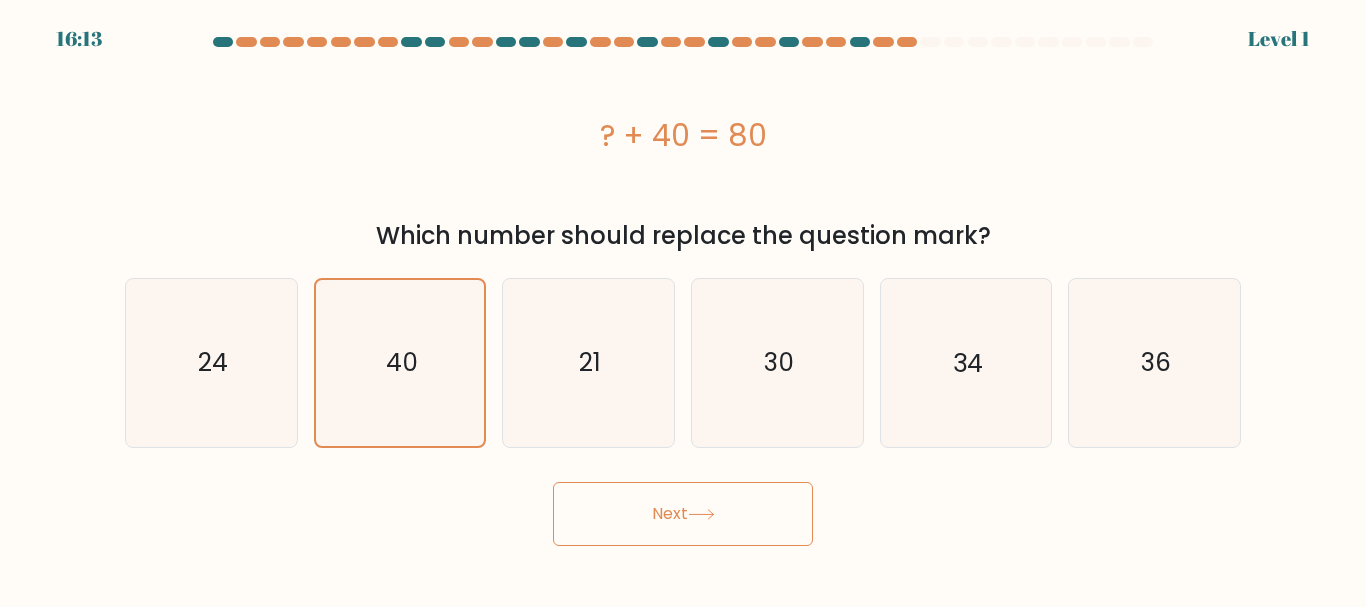 click on "Next" at bounding box center [683, 514] 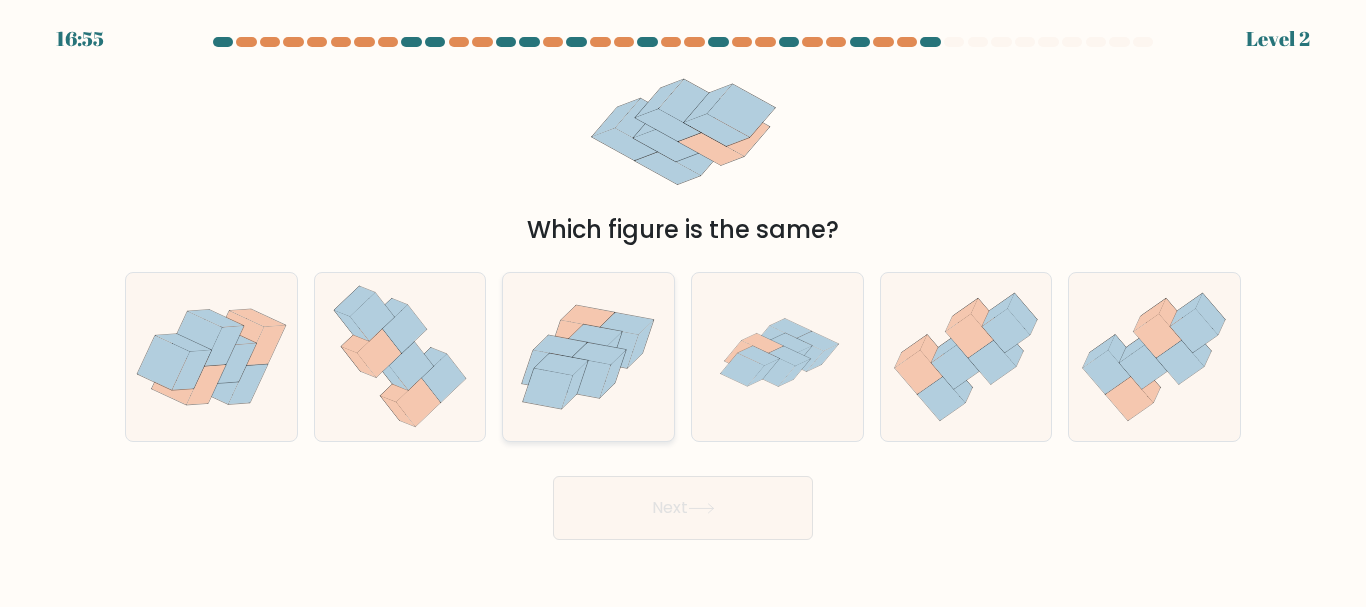 click 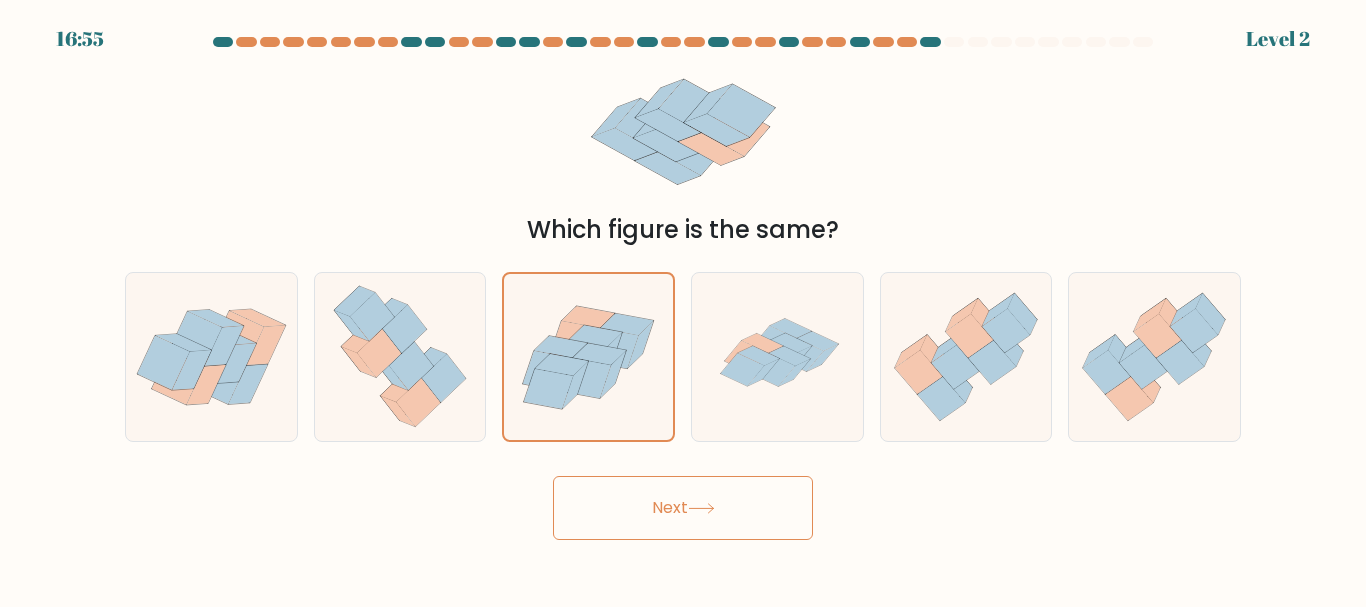 click 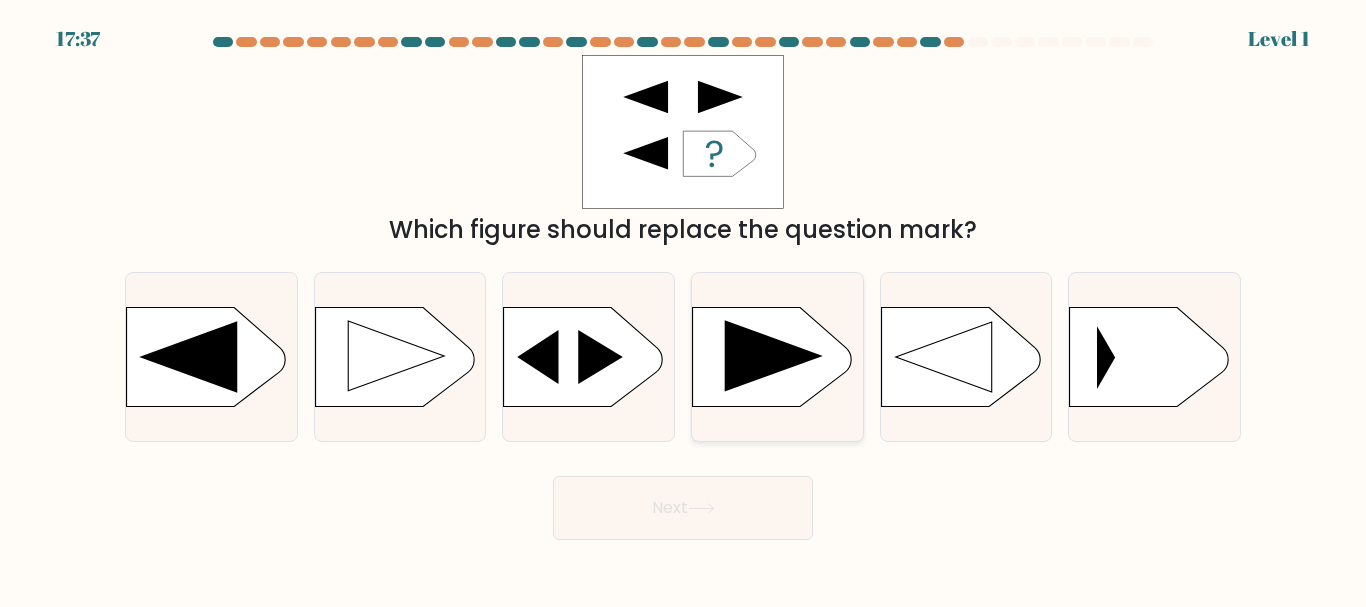 click 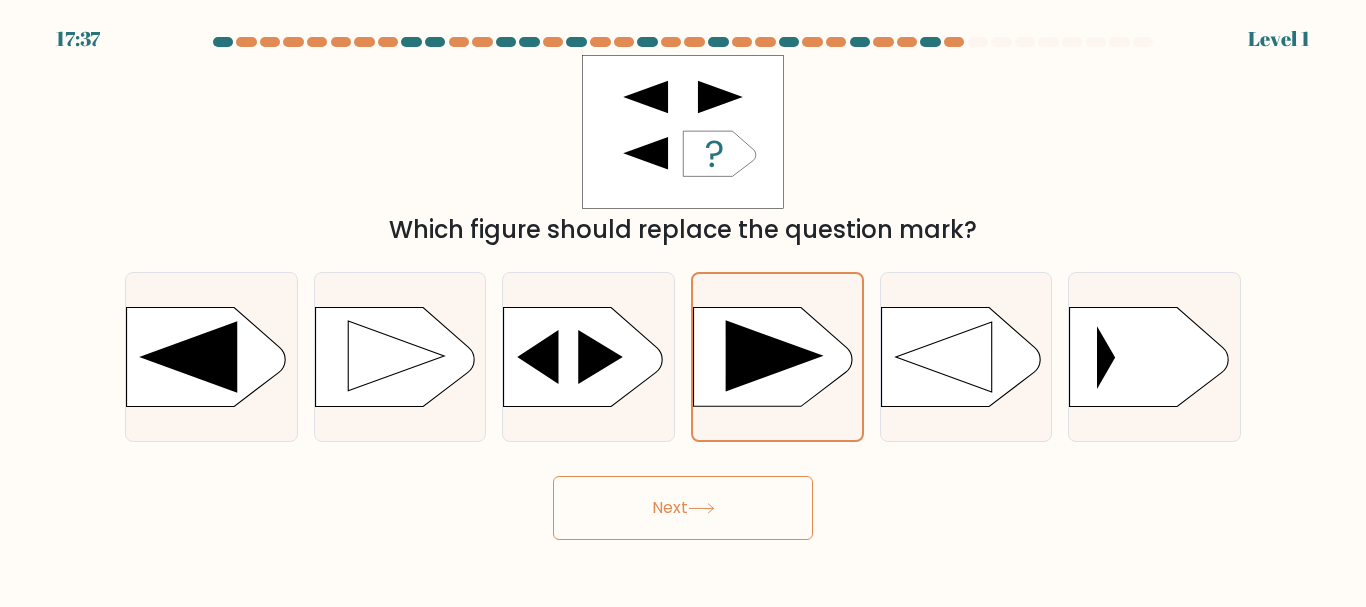 click on "Next" at bounding box center (683, 508) 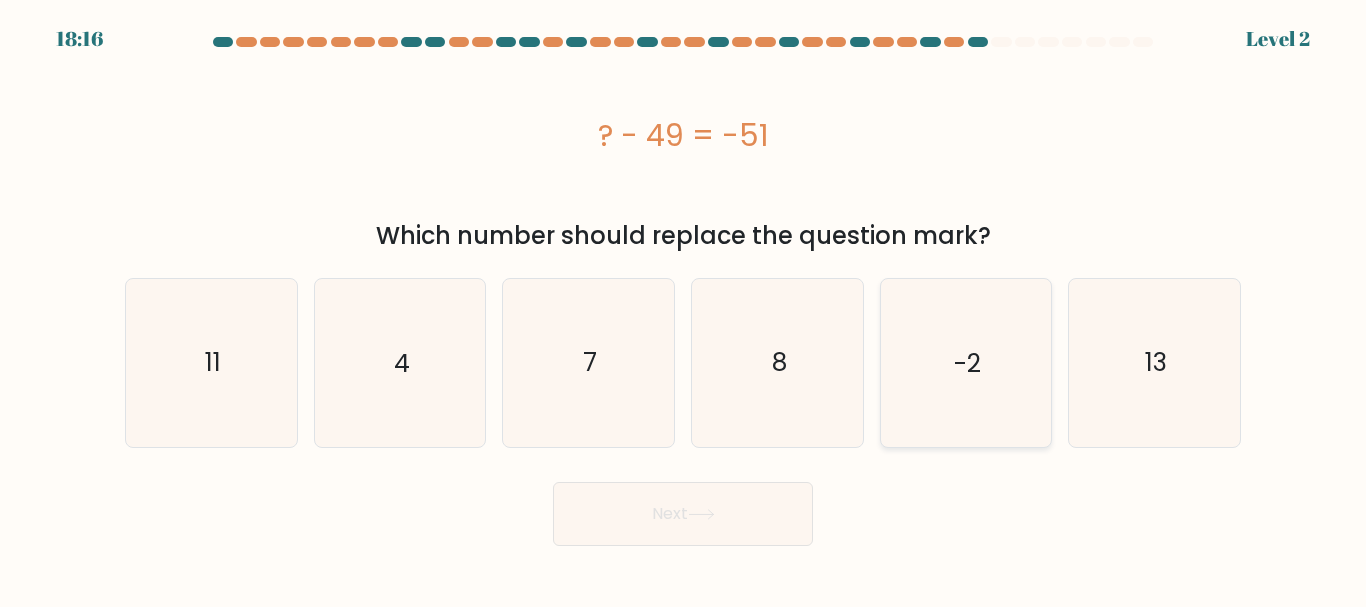 click on "-2" 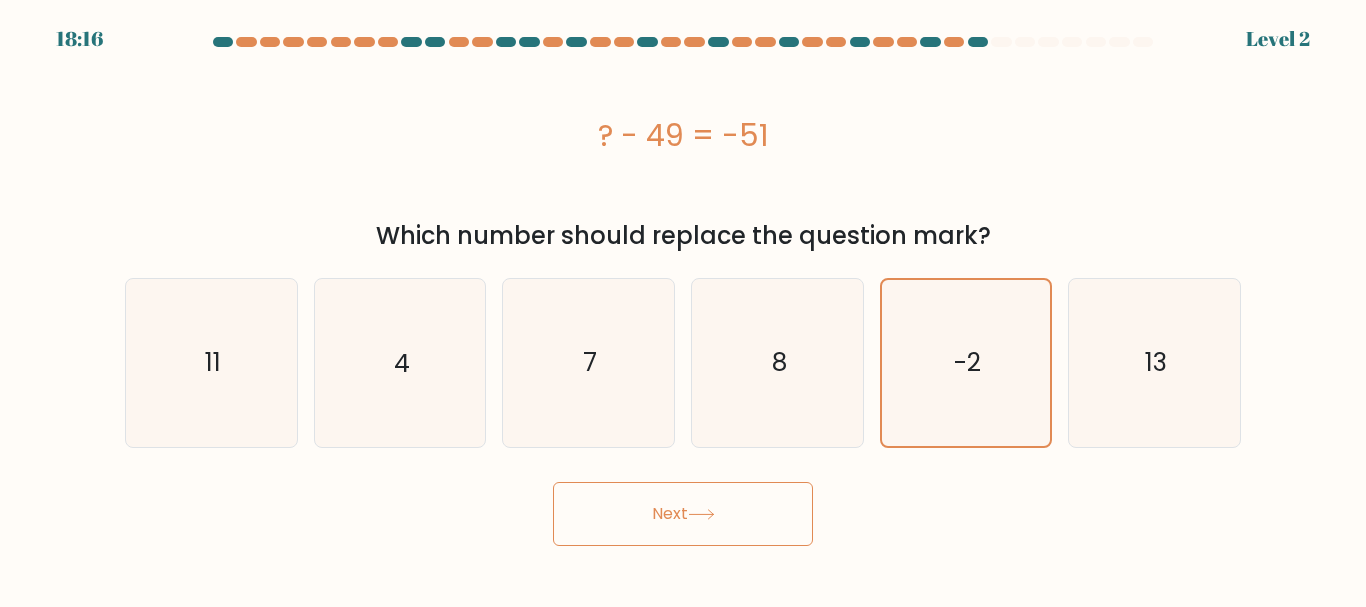 click on "Next" at bounding box center [683, 514] 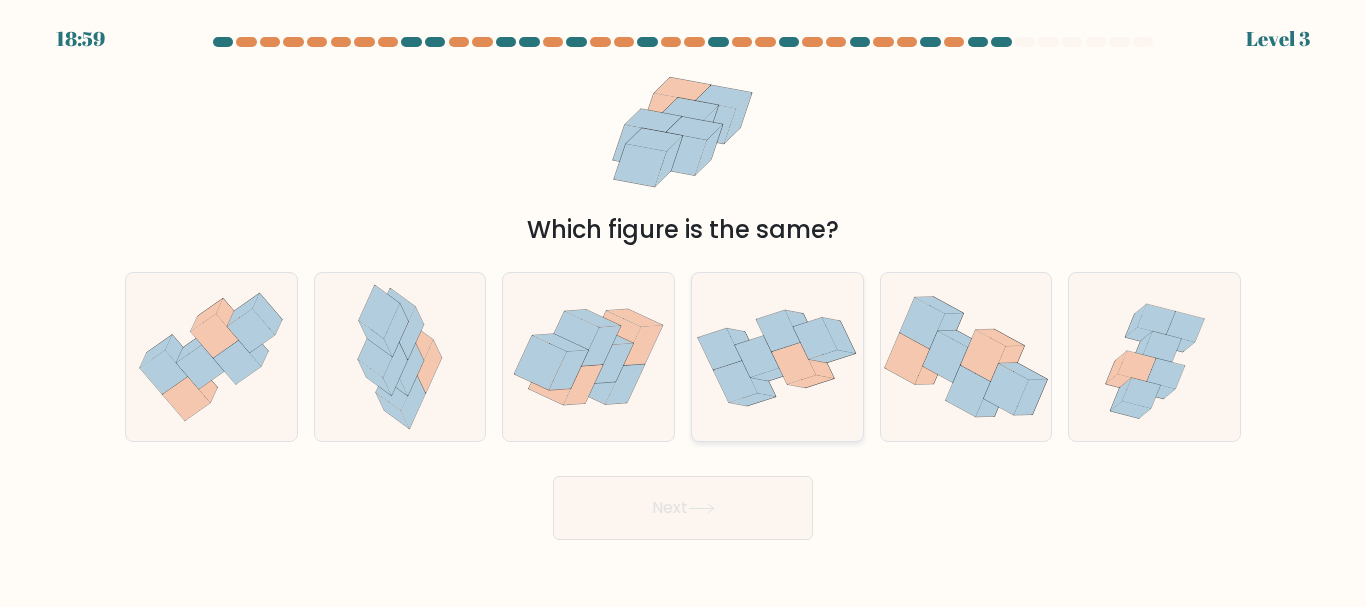 click 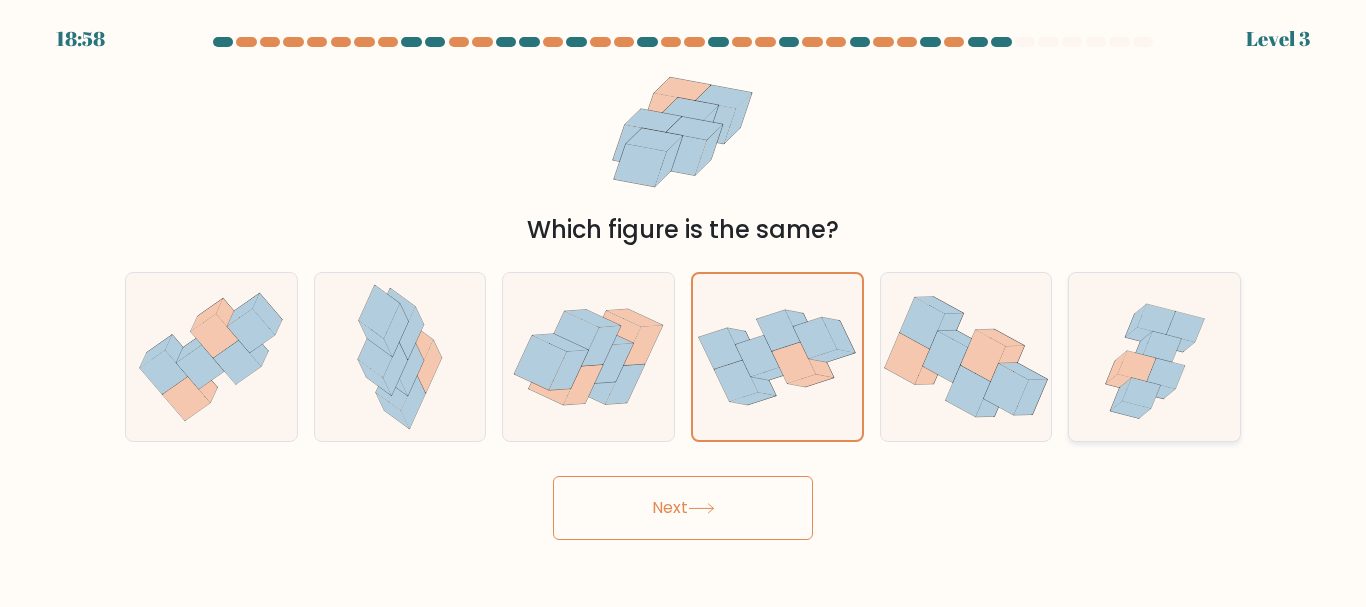 click 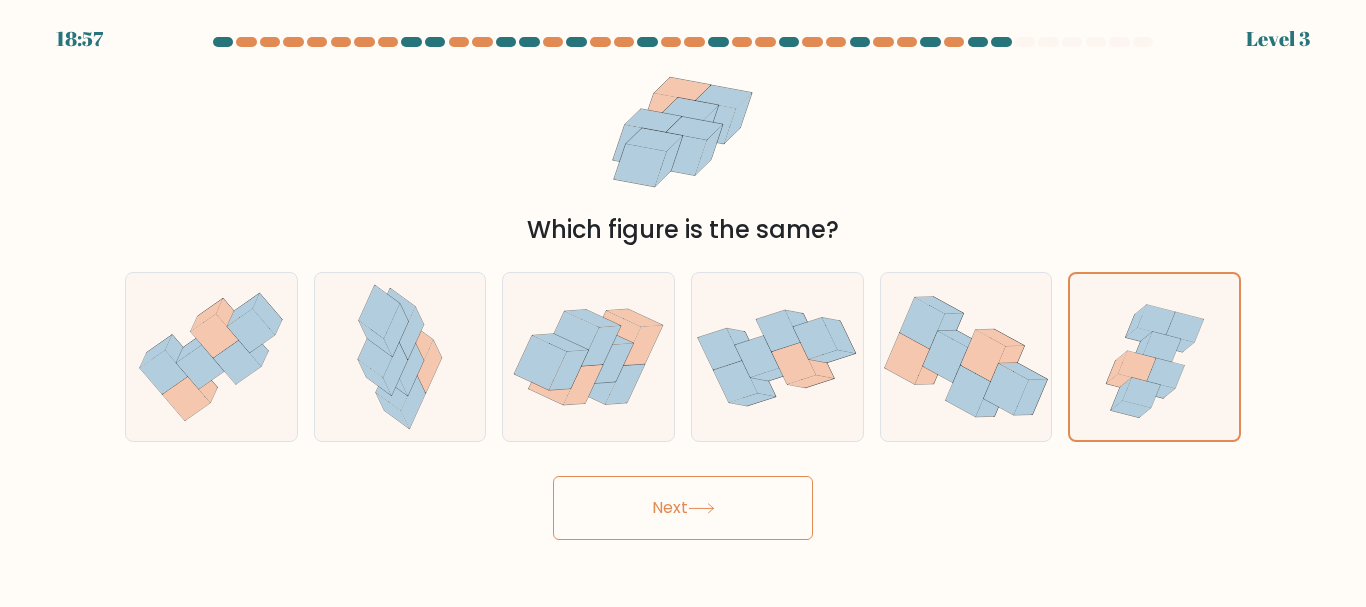 click on "Next" at bounding box center (683, 508) 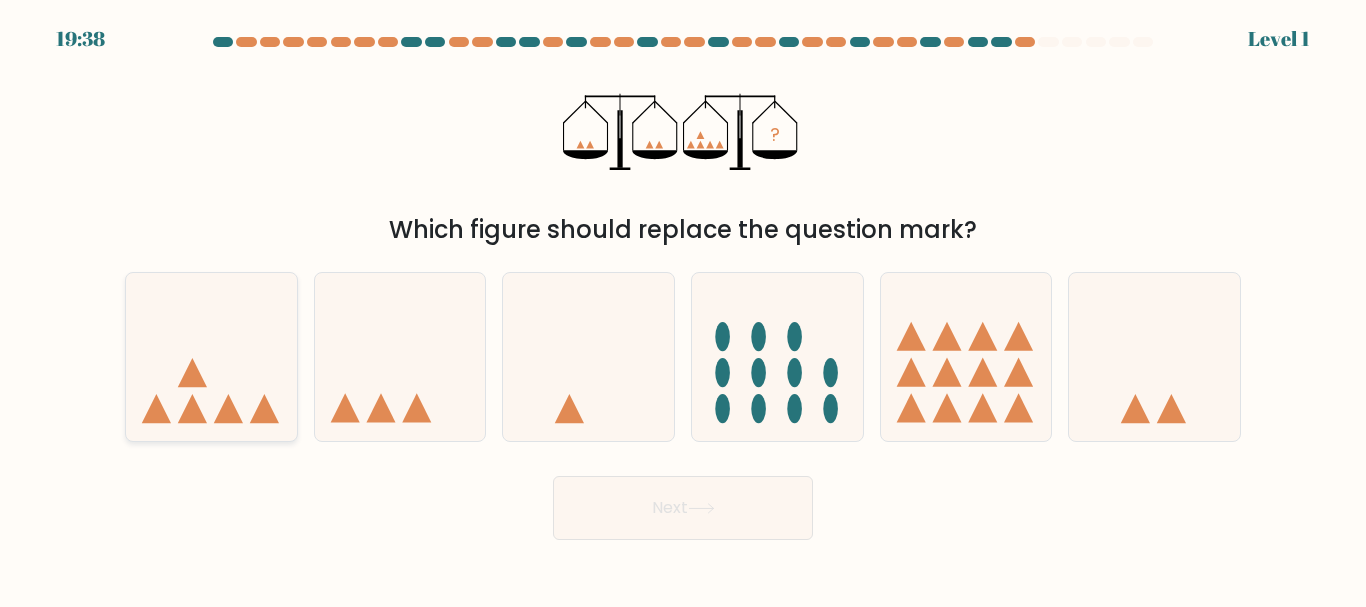 click 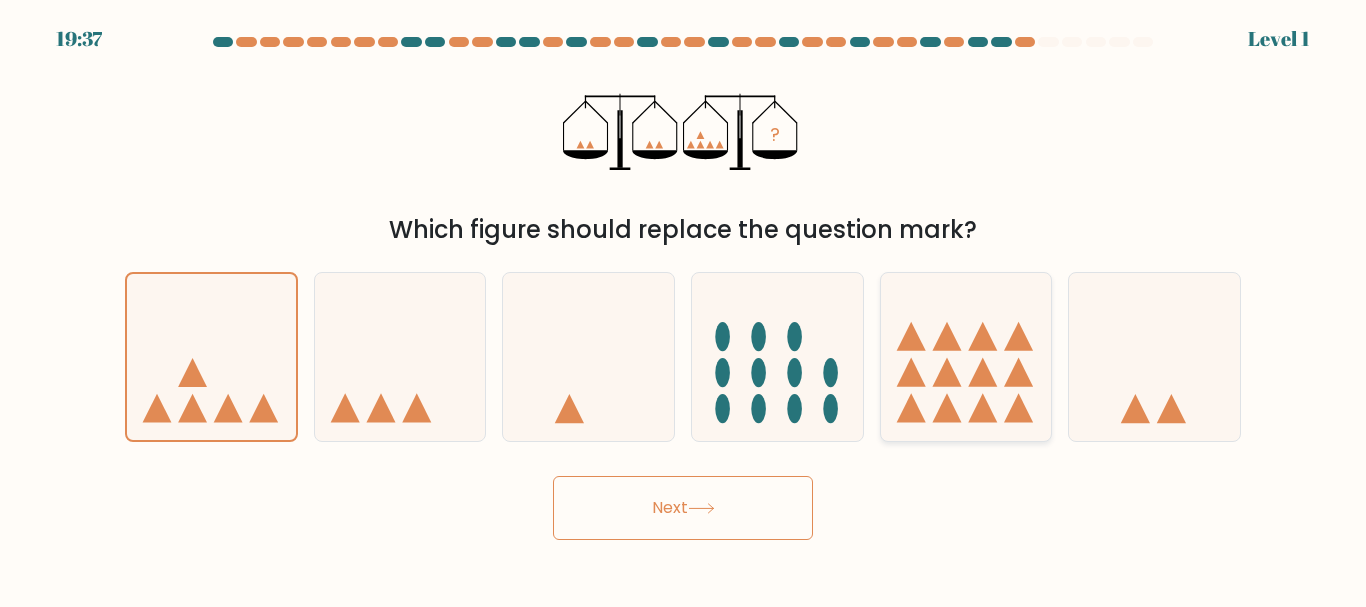 click 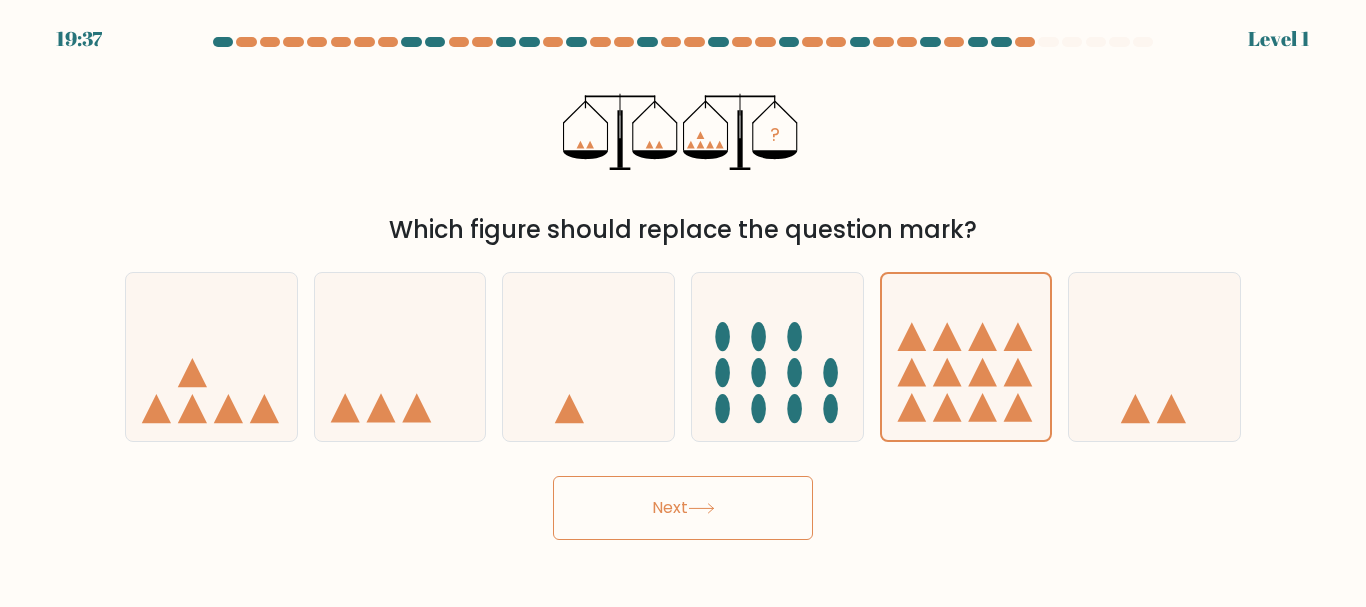 click on "19:37
Level 1" at bounding box center [683, 303] 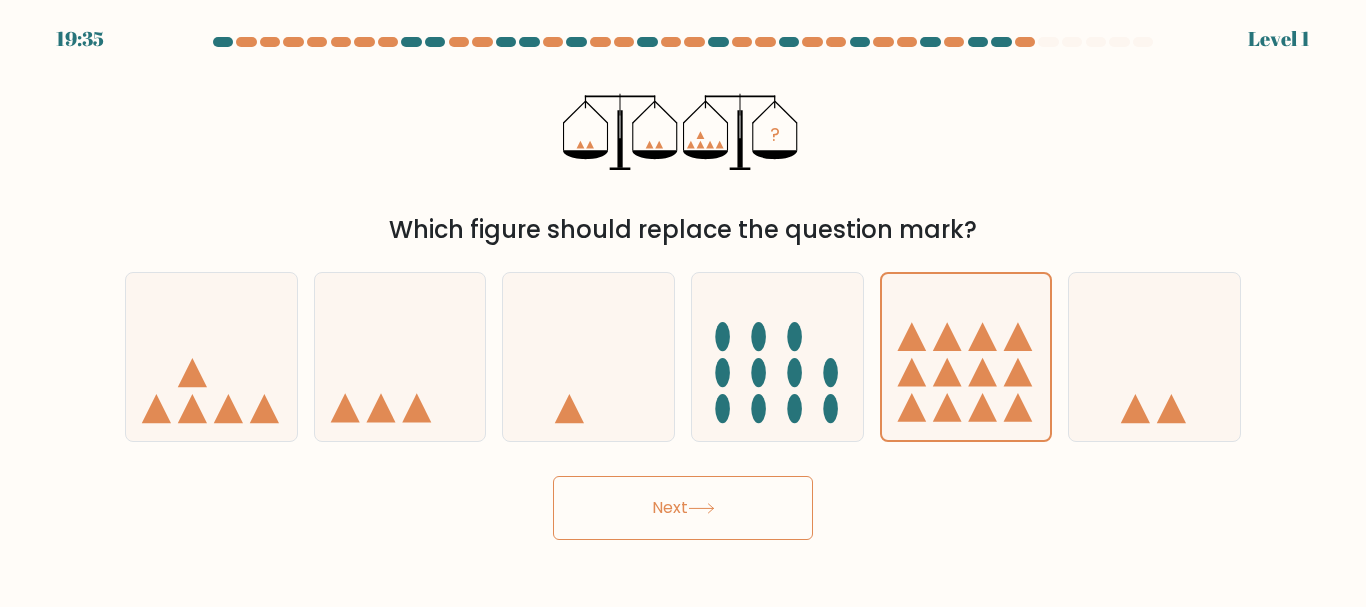 click on "Next" at bounding box center (683, 508) 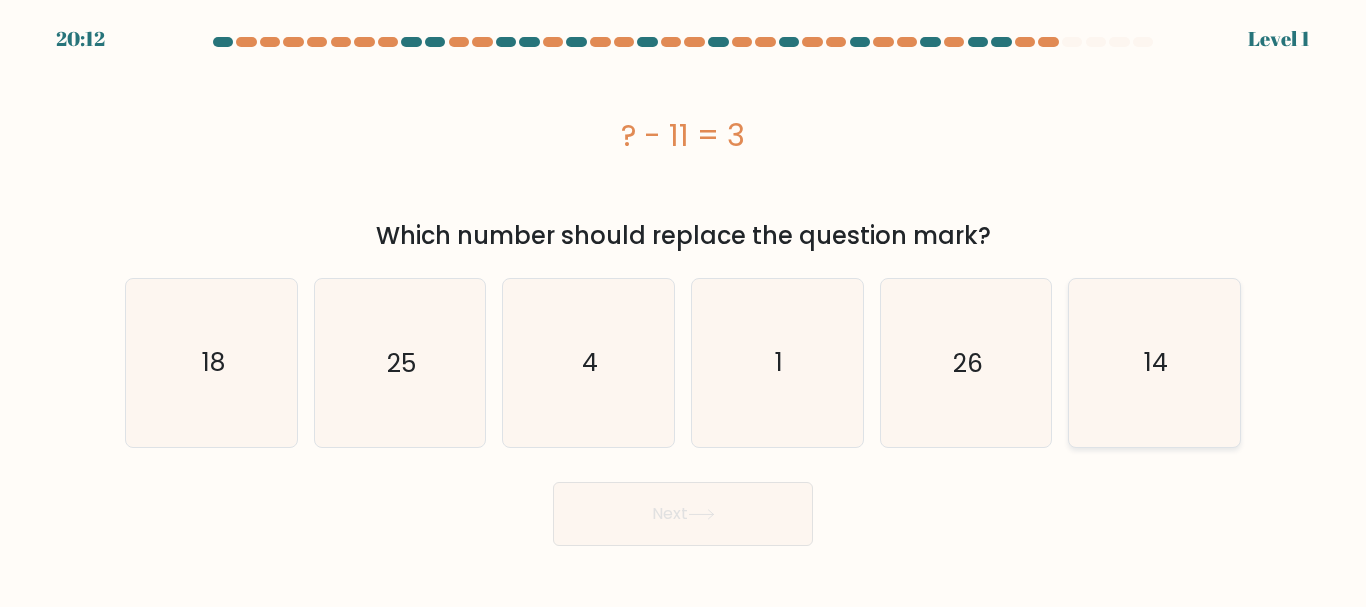 click on "14" 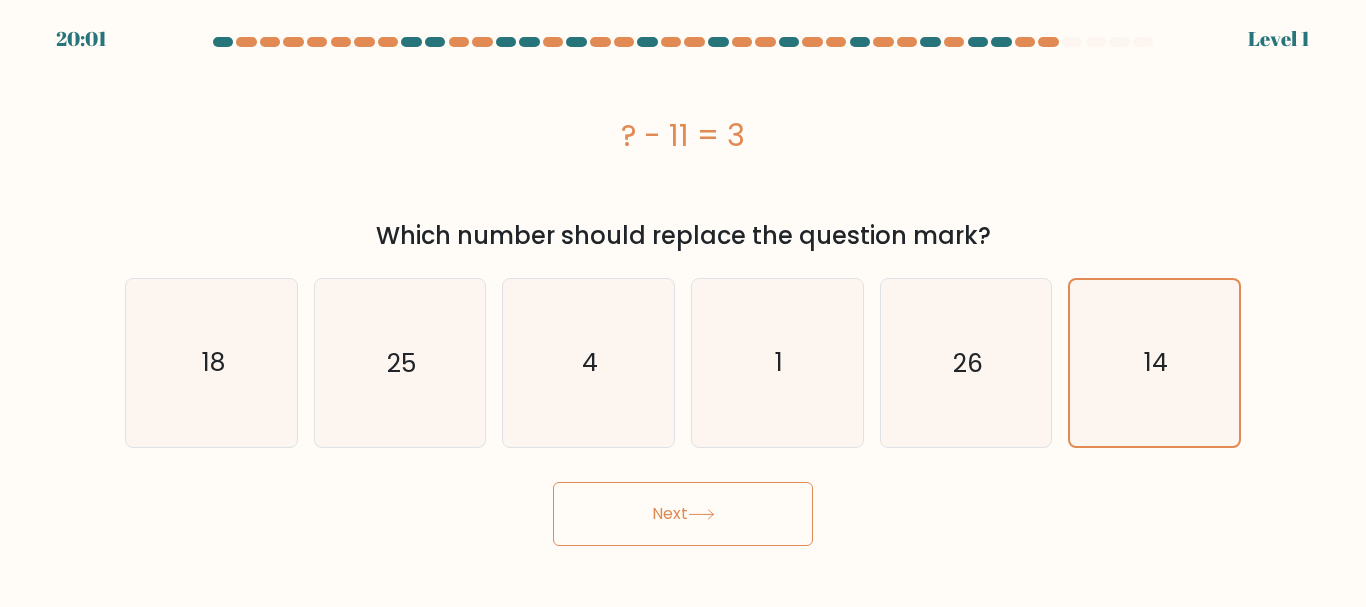 click on "Next" at bounding box center (683, 514) 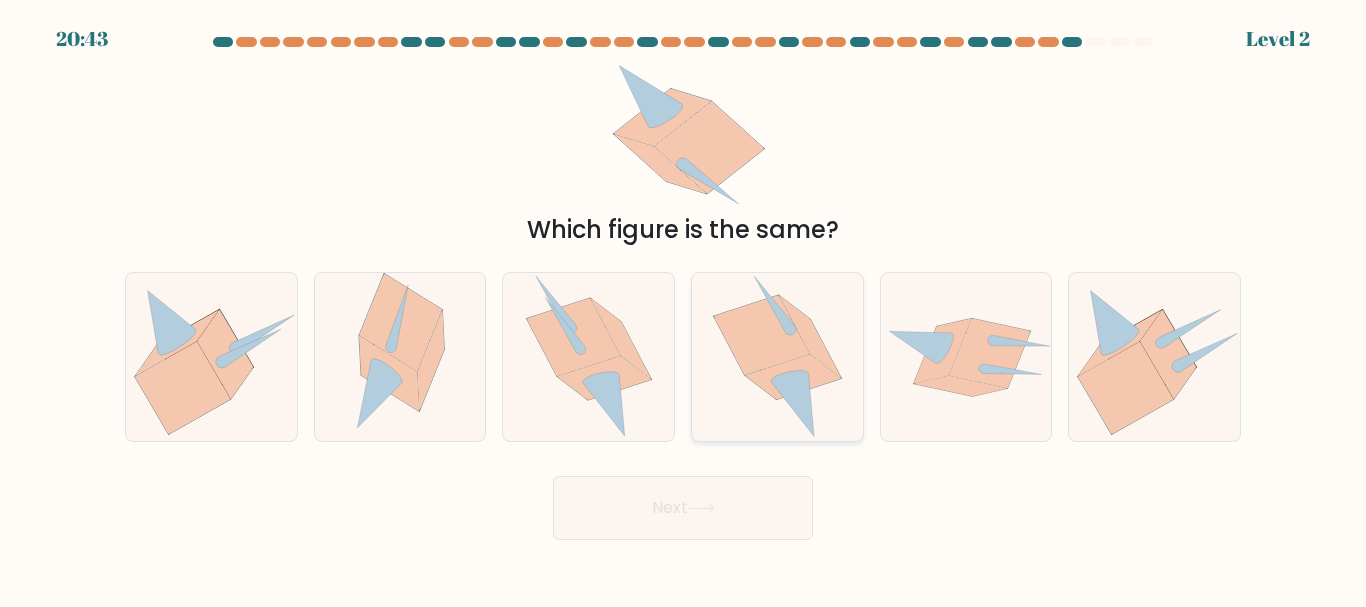 click 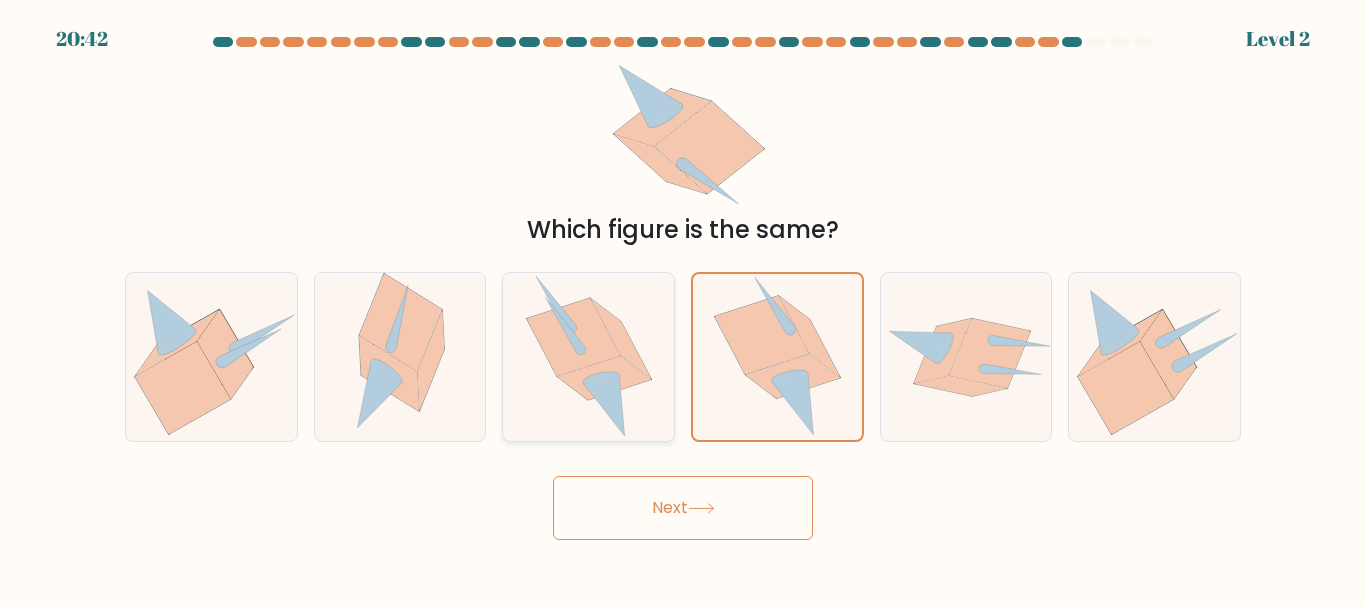 click 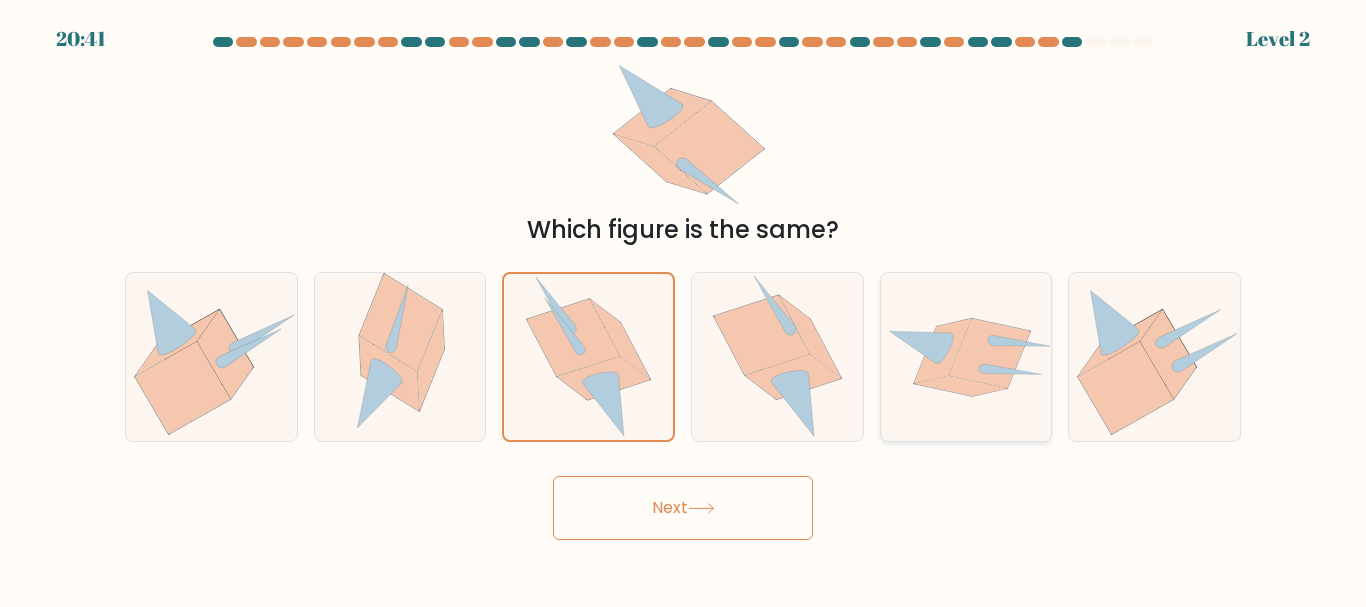 click 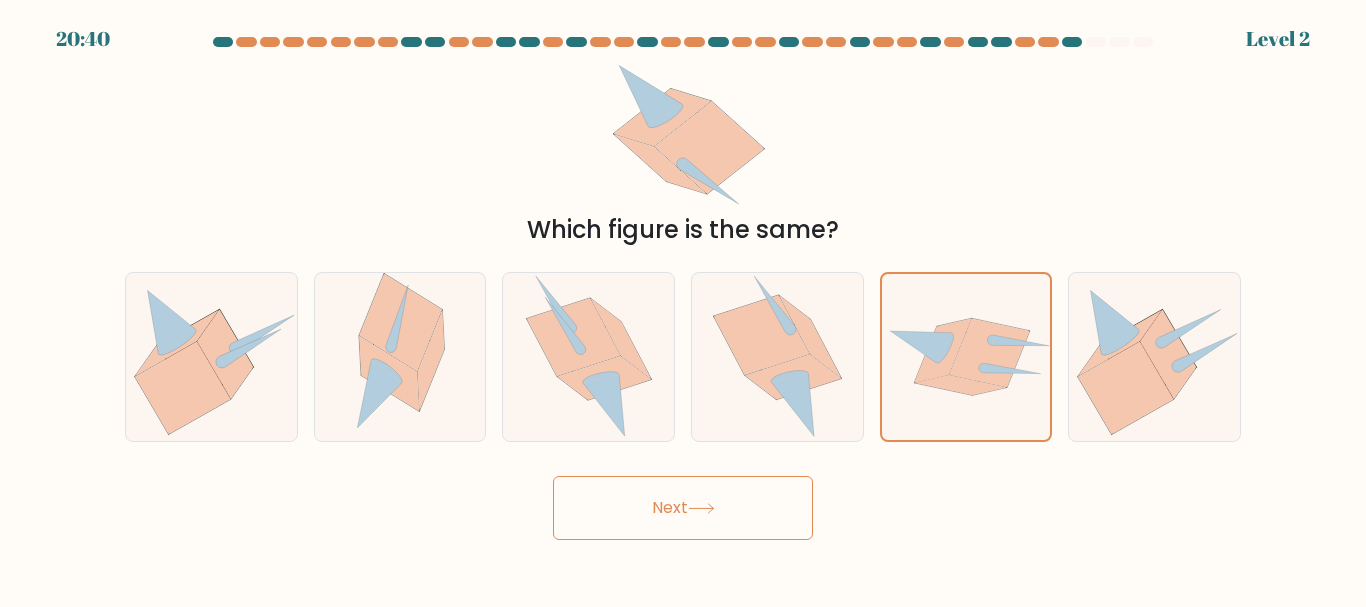 click on "Next" at bounding box center (683, 508) 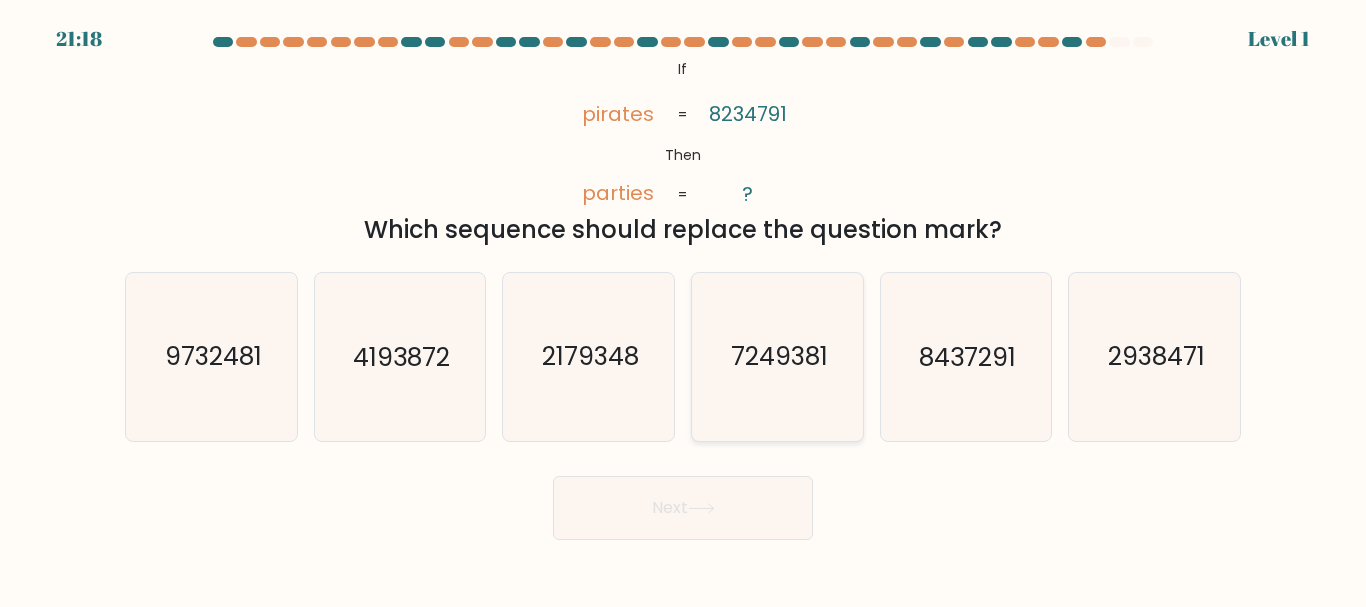 click on "7249381" 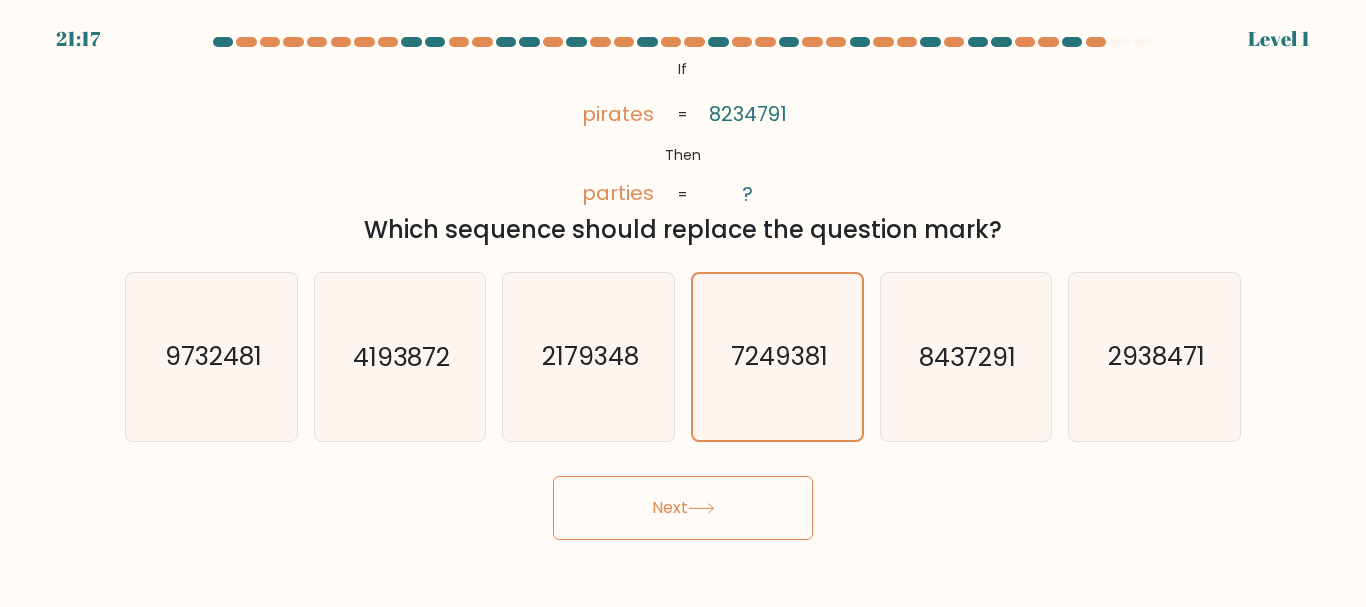 click on "Next" at bounding box center [683, 508] 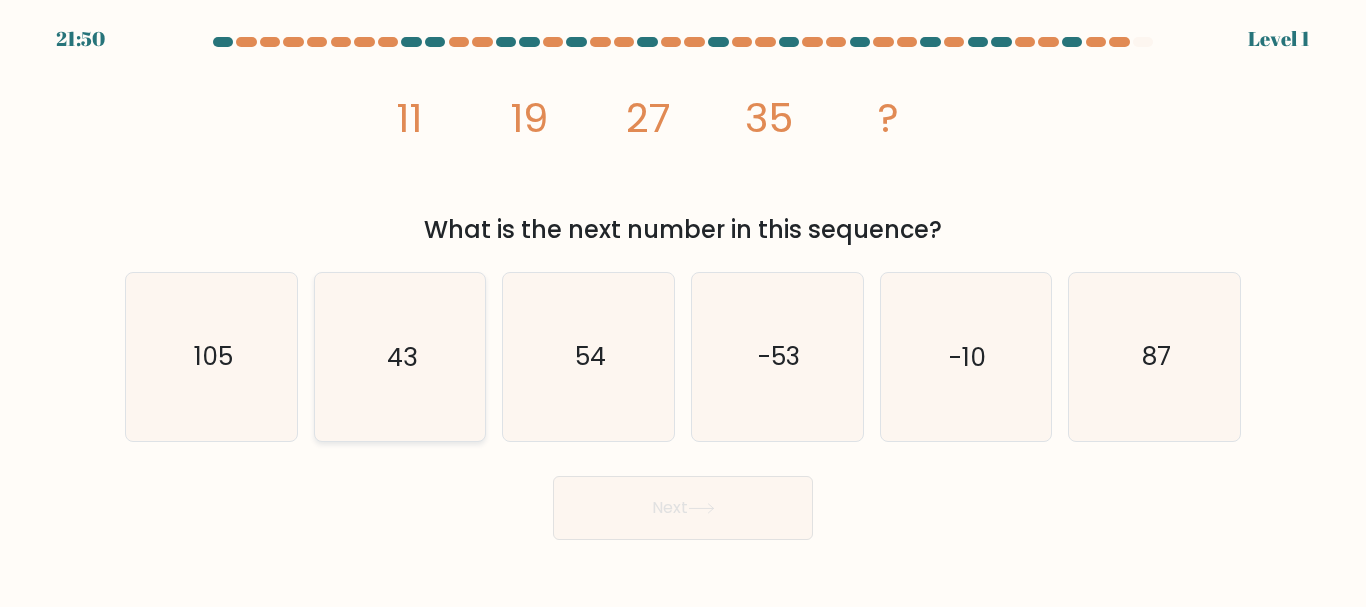 click on "43" 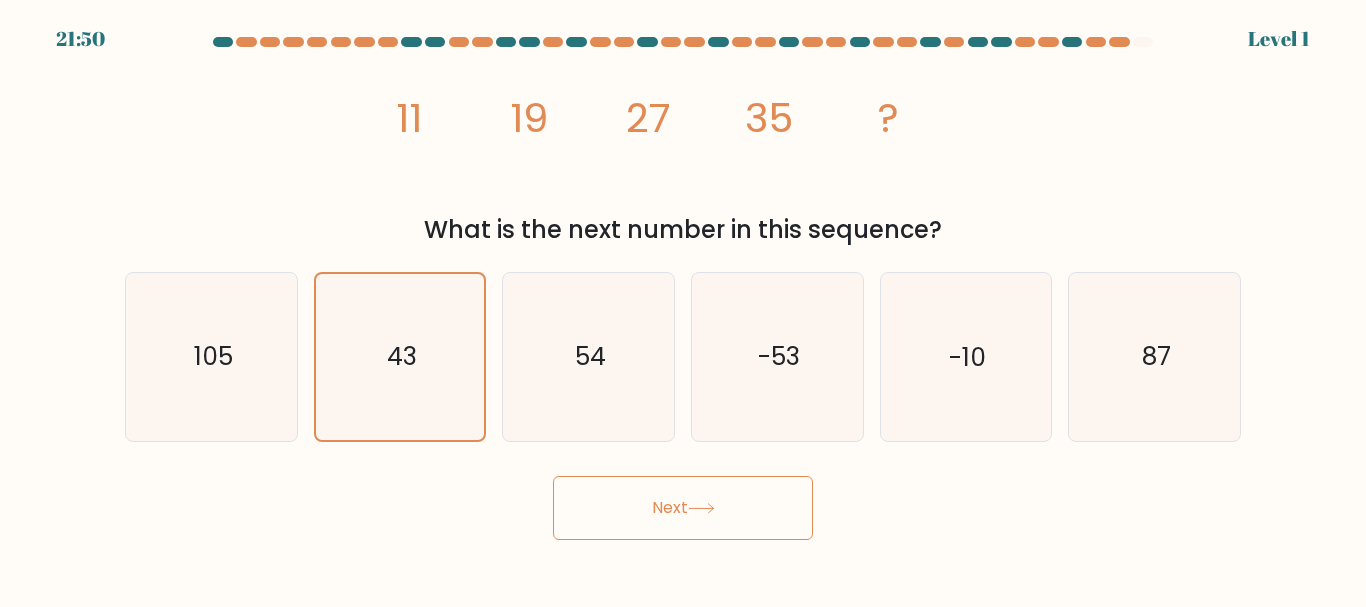 click on "21:50
Level 1" at bounding box center [683, 303] 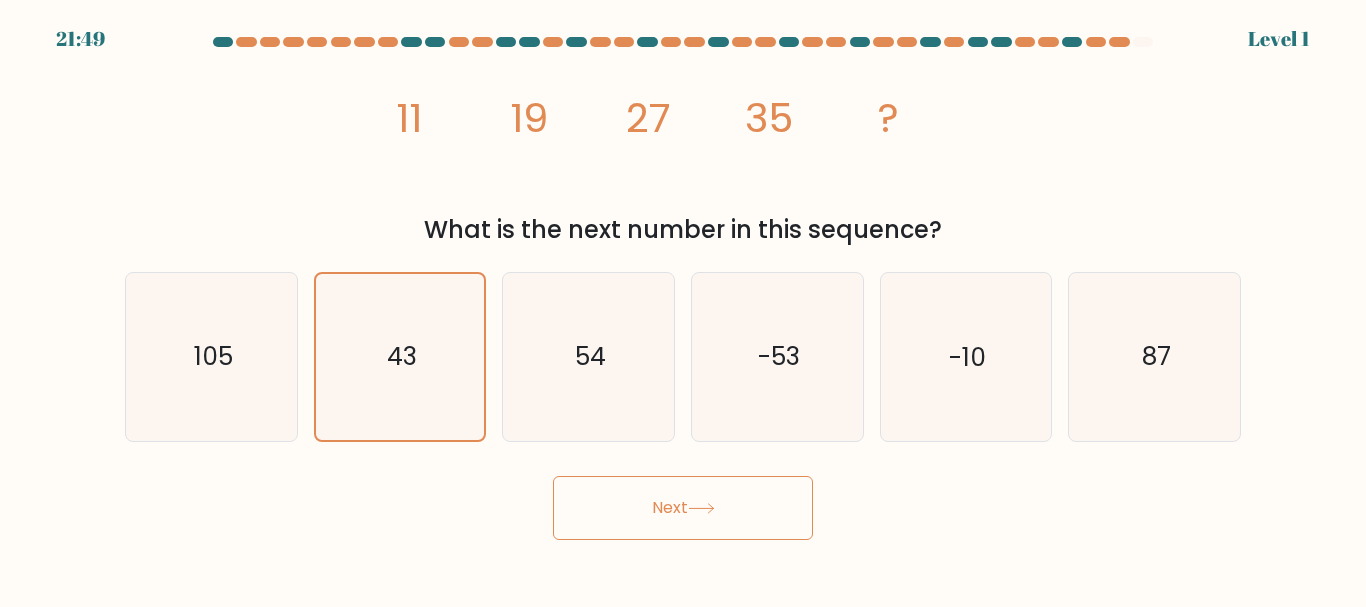 click on "21:49
Level 1" at bounding box center [683, 303] 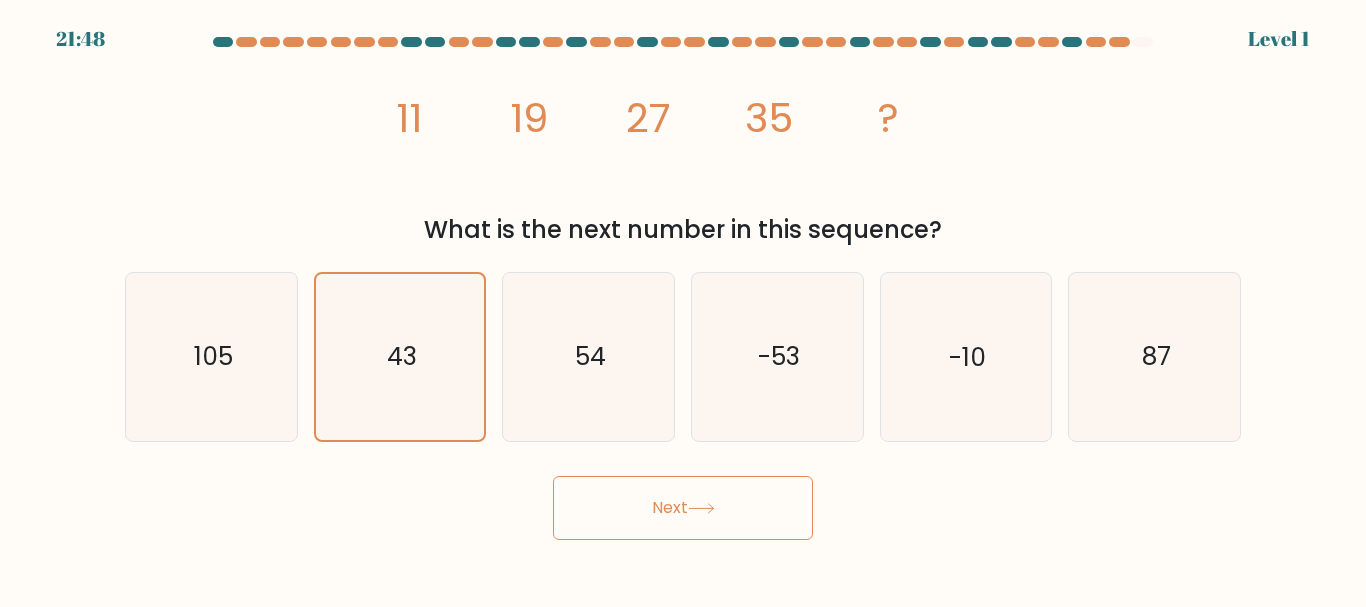 click on "Next" at bounding box center [683, 508] 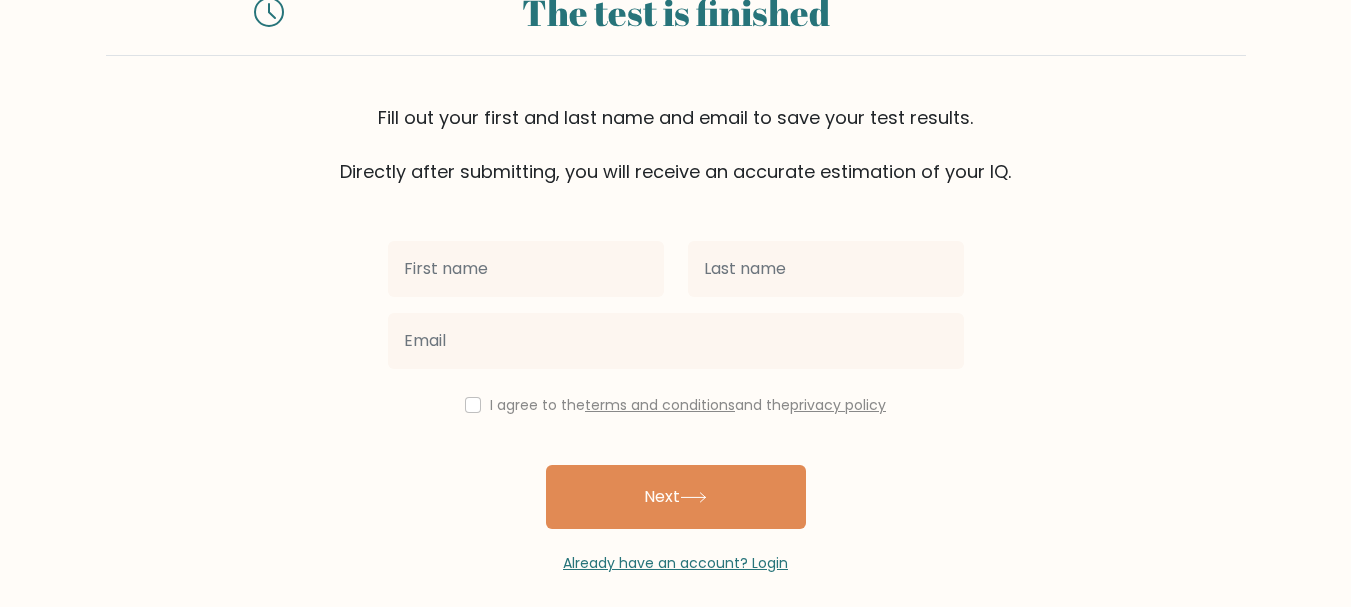 scroll, scrollTop: 95, scrollLeft: 0, axis: vertical 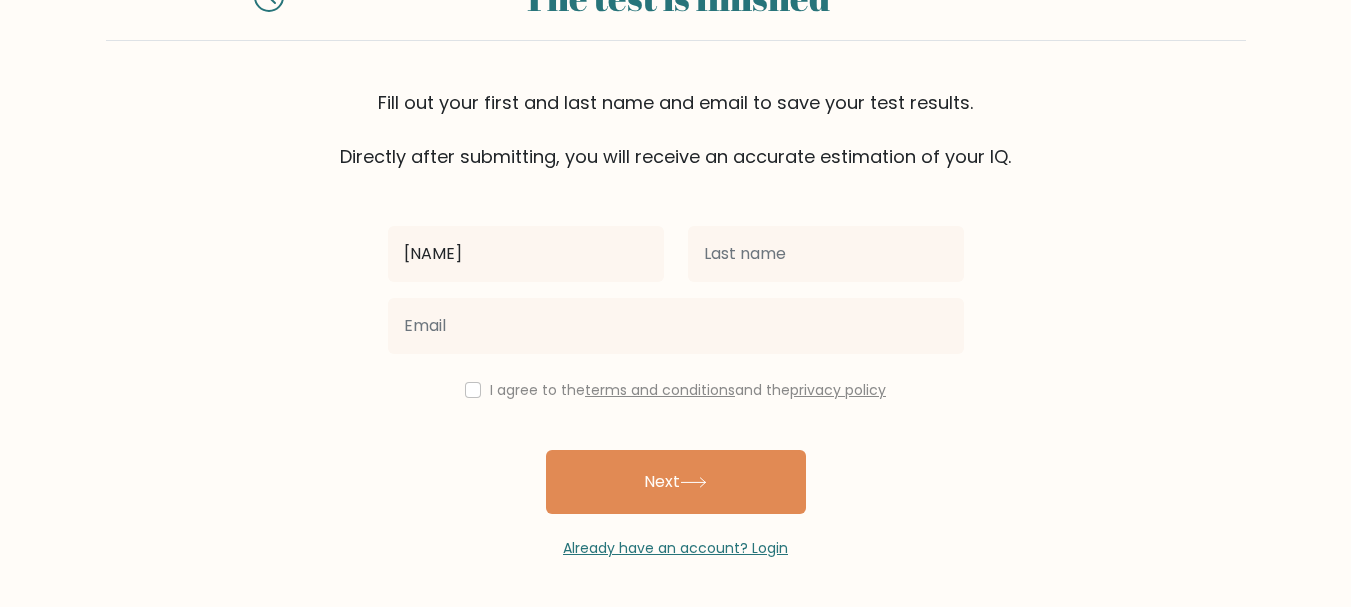 type on "[NAME]" 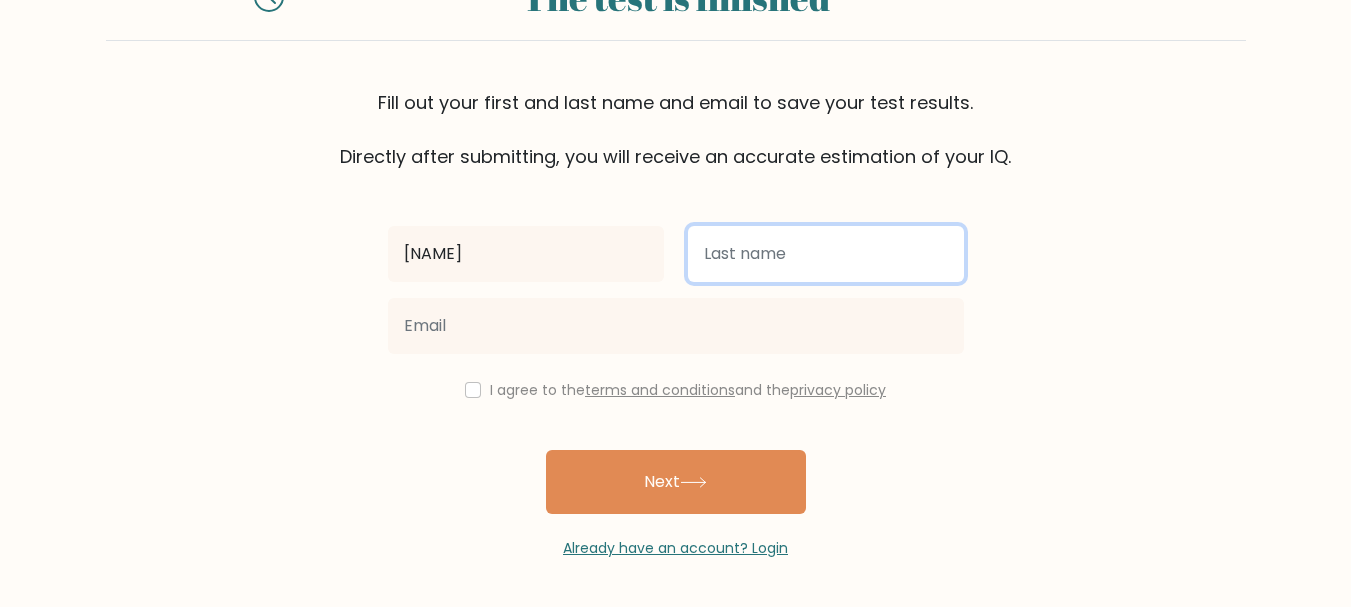 click at bounding box center (826, 254) 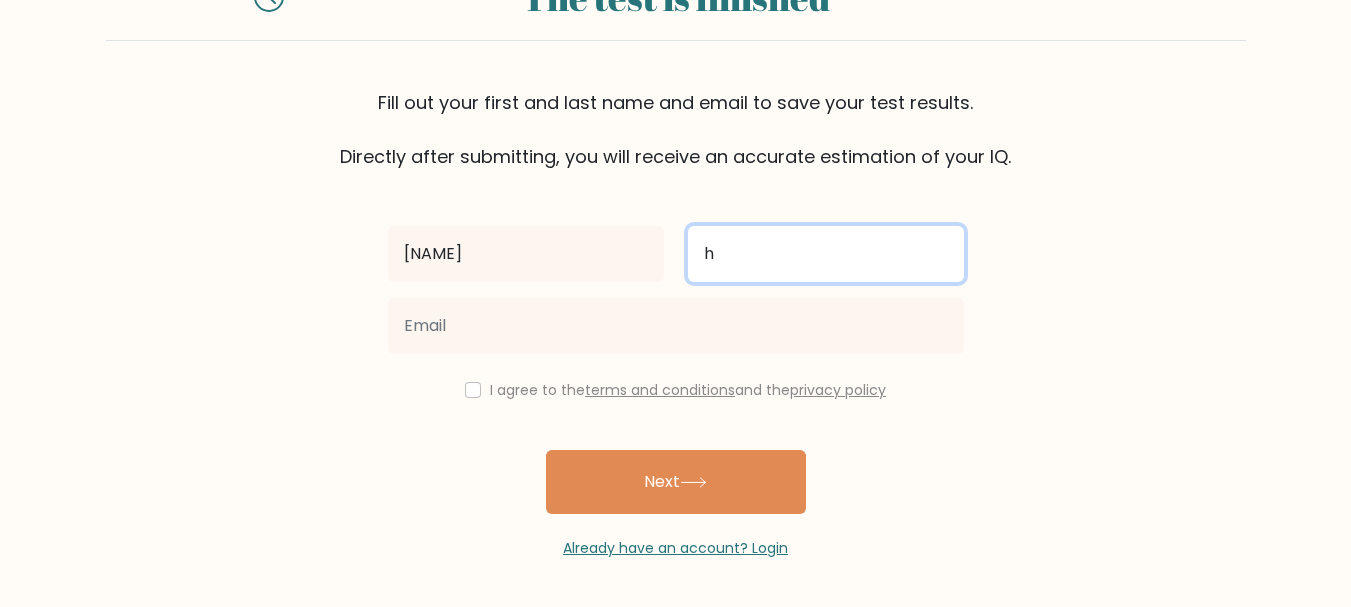 type on "h" 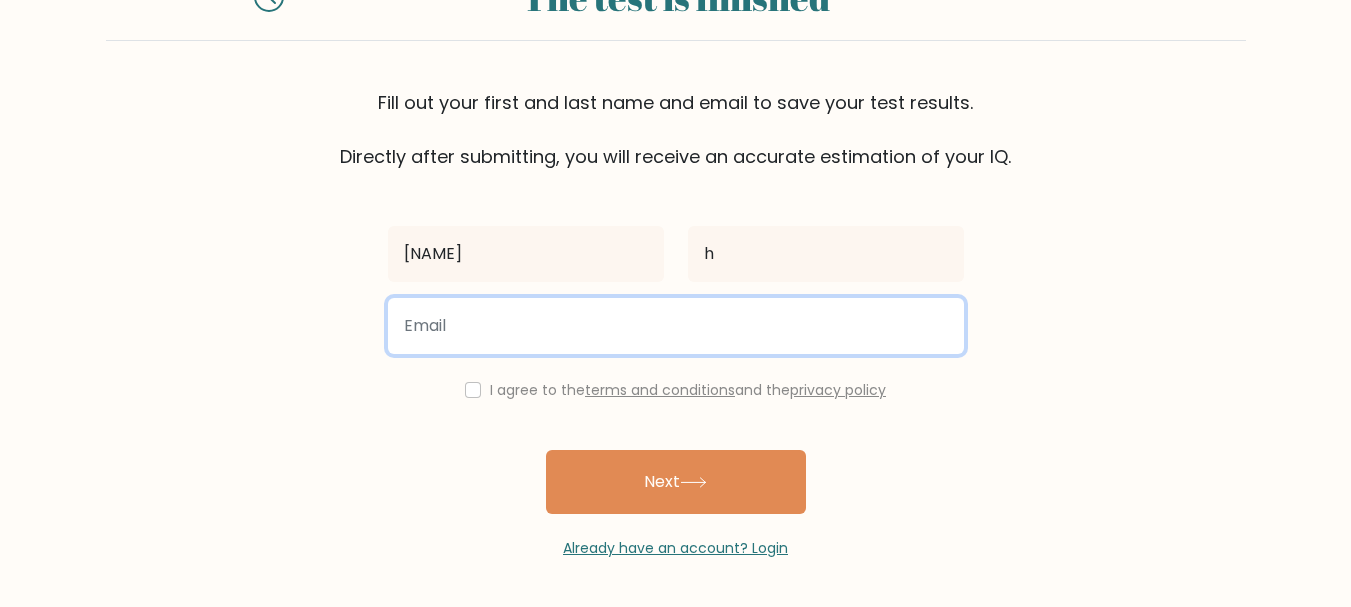 click at bounding box center (676, 326) 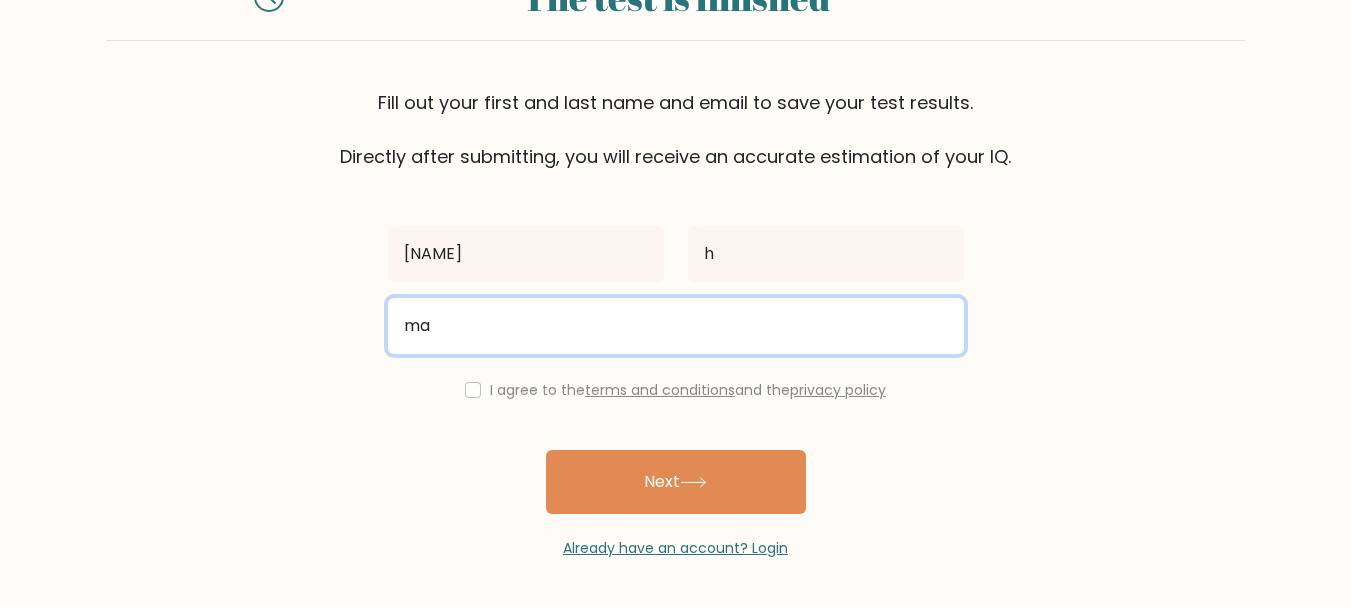 type on "marinahaddad90@gmail.com" 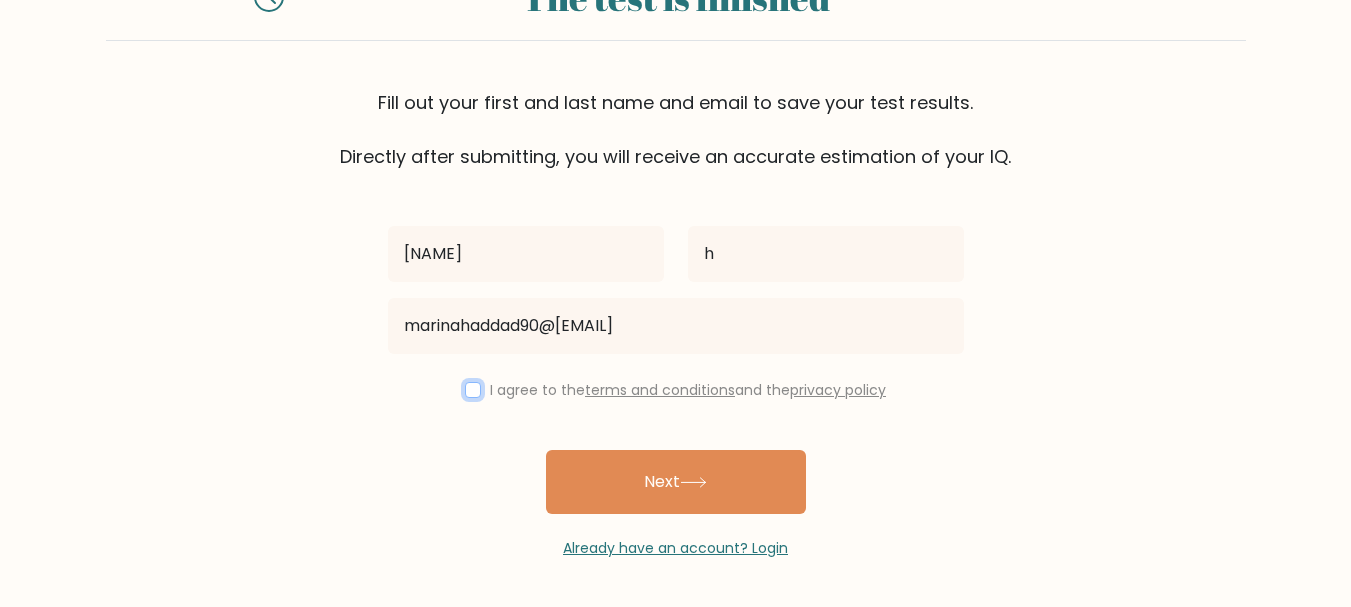 click at bounding box center (473, 390) 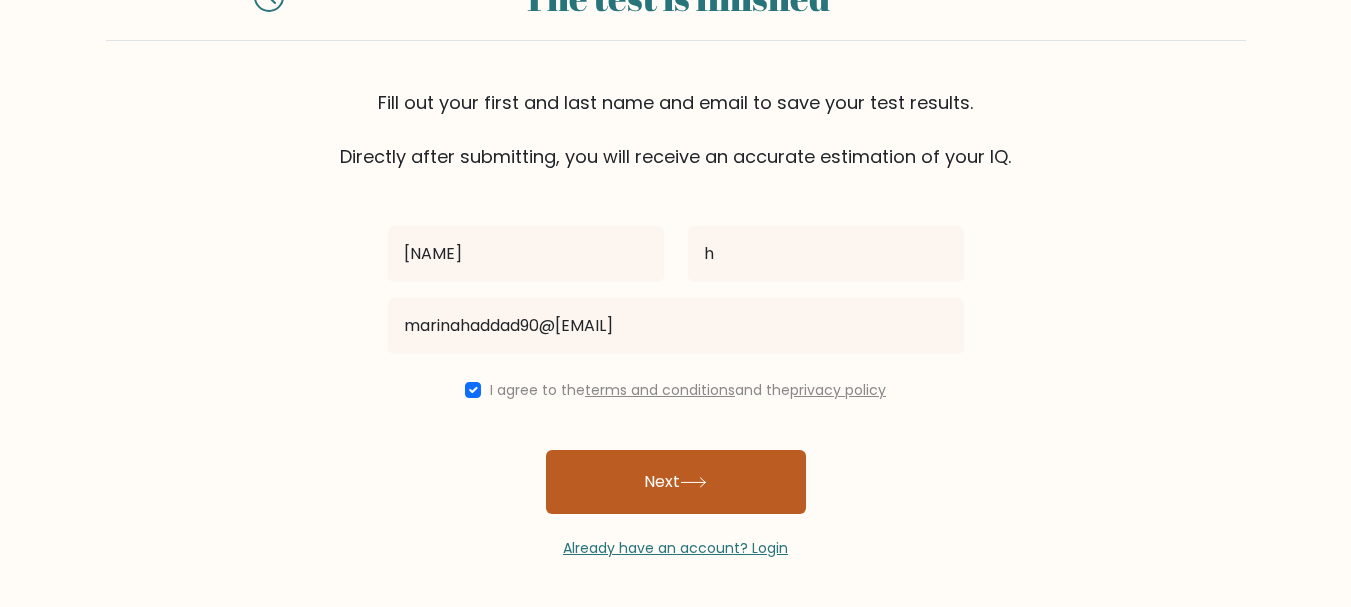 click on "Next" at bounding box center (676, 482) 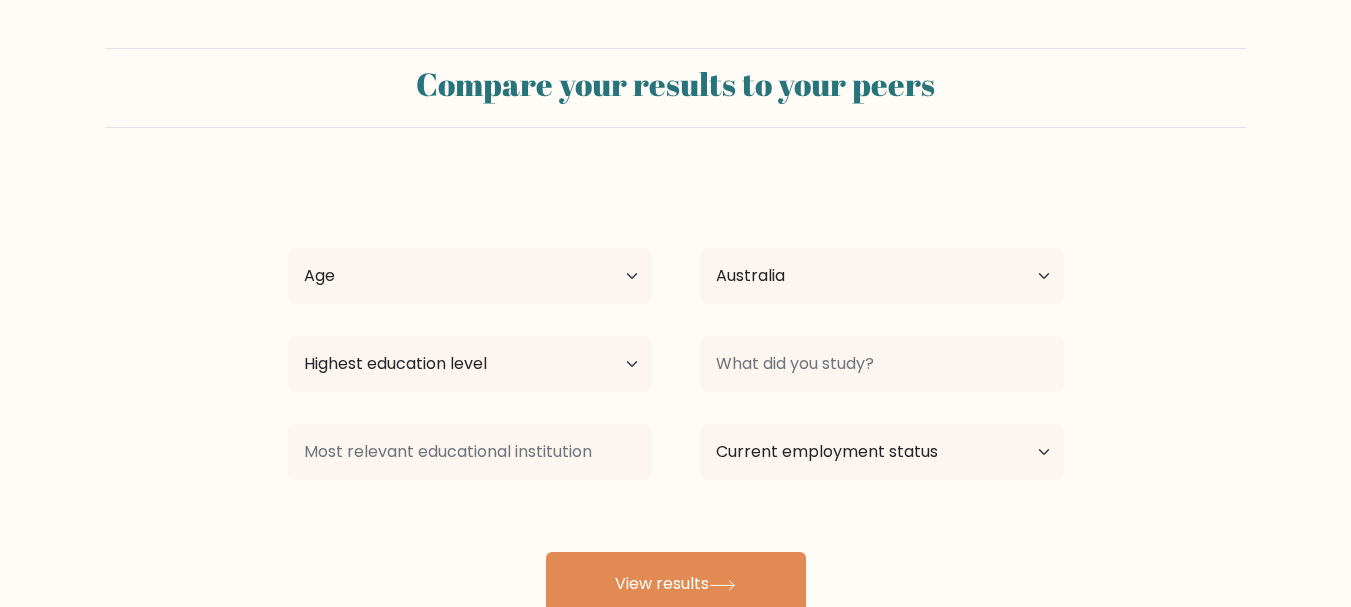 select on "AU" 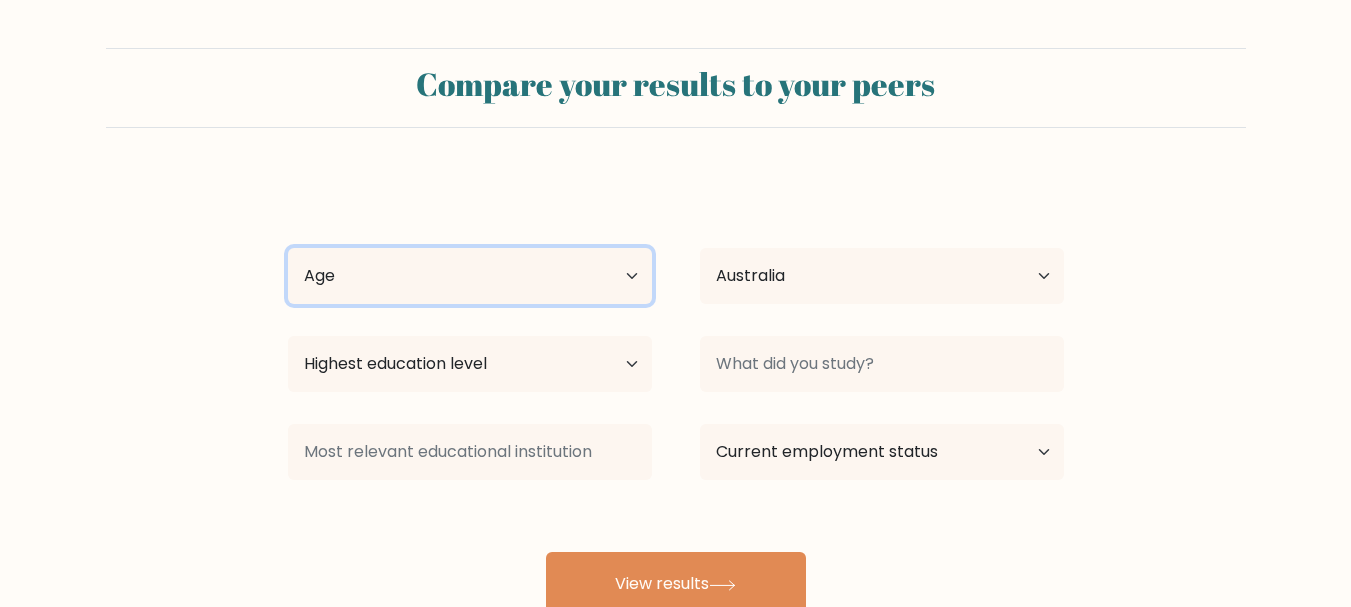click on "Age
Under 18 years old
18-24 years old
25-34 years old
35-44 years old
45-54 years old
55-64 years old
65 years old and above" at bounding box center (470, 276) 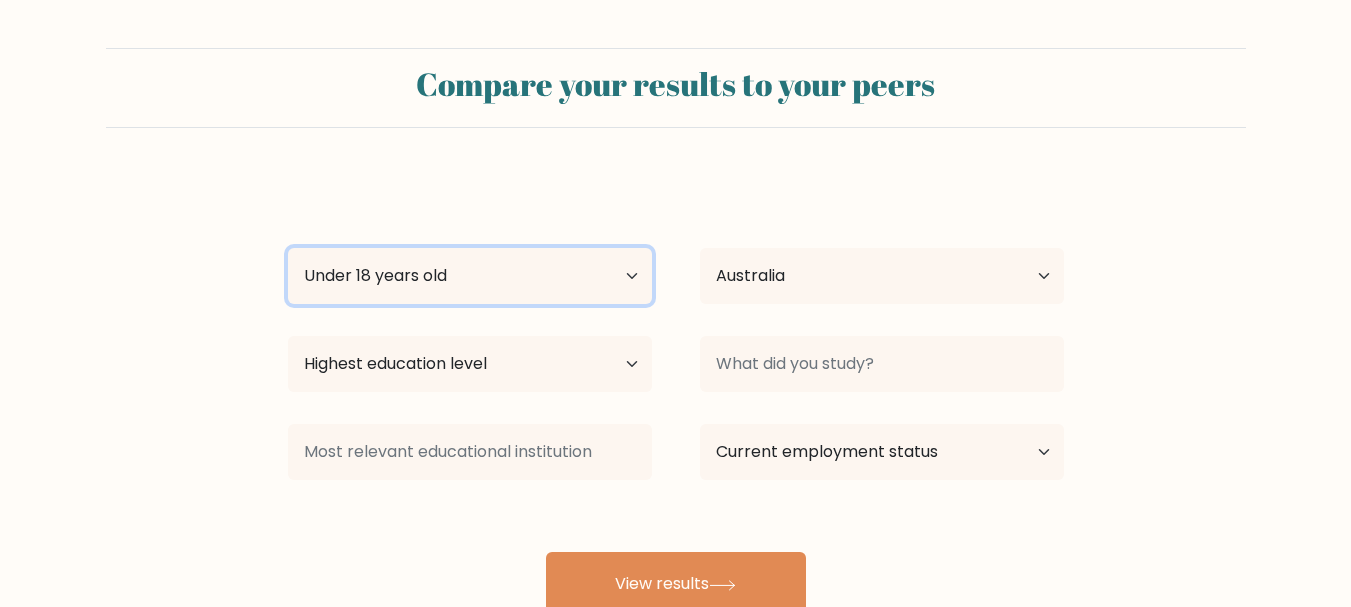 click on "Age
Under 18 years old
18-24 years old
25-34 years old
35-44 years old
45-54 years old
55-64 years old
65 years old and above" at bounding box center (470, 276) 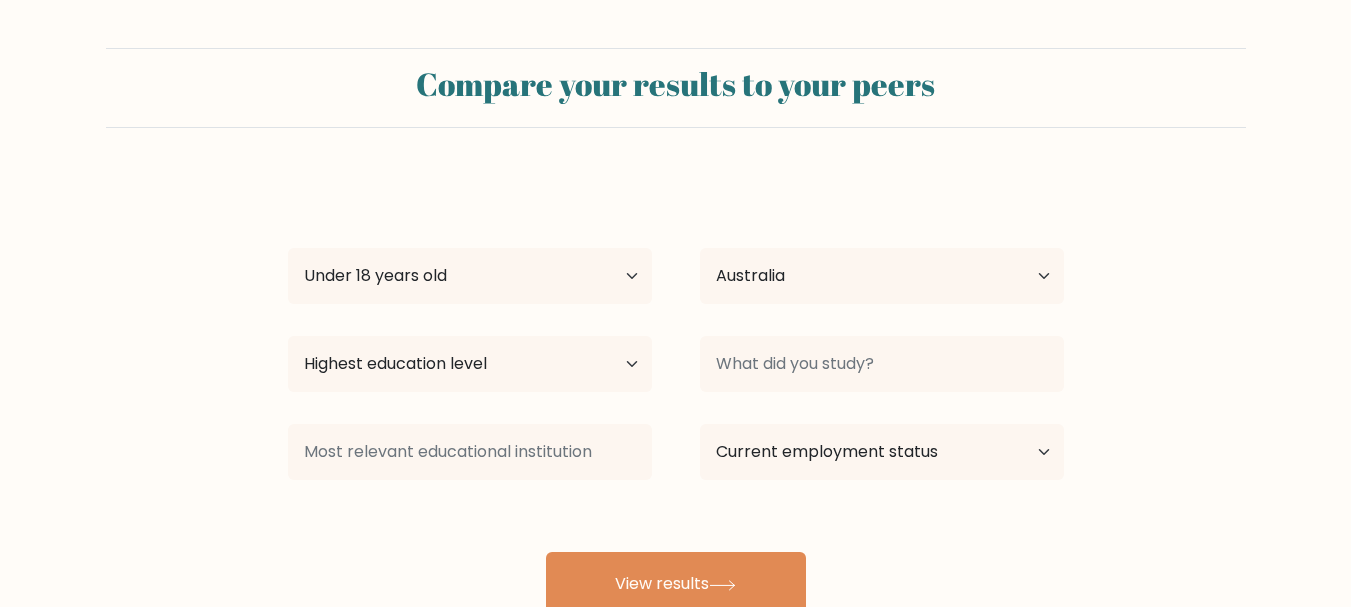 click on "Country
Afghanistan
Albania
Algeria
American Samoa
Andorra
Angola
Anguilla
Antarctica
Antigua and Barbuda
Argentina
Armenia
Aruba
Australia
Austria
Azerbaijan
Bahamas
Bahrain
Bangladesh
Barbados
Belarus
Belgium
Belize
Benin
Bermuda
Bhutan
Bolivia
Bonaire, Sint Eustatius and Saba
Bosnia and Herzegovina
Botswana
Bouvet Island
Brazil
British Indian Ocean Territory
Brunei
Bulgaria
Burkina Faso
Burundi
Cabo Verde
Cambodia
Cameroon
Canada
Cayman Islands
Central African Republic
Chad
Chile
China
Christmas Island
Cocos (Keeling) Islands
Colombia
Comoros
Congo
Congo (the Democratic Republic of the)
Cook Islands
Costa Rica
Côte d'Ivoire Cuba" at bounding box center (882, 276) 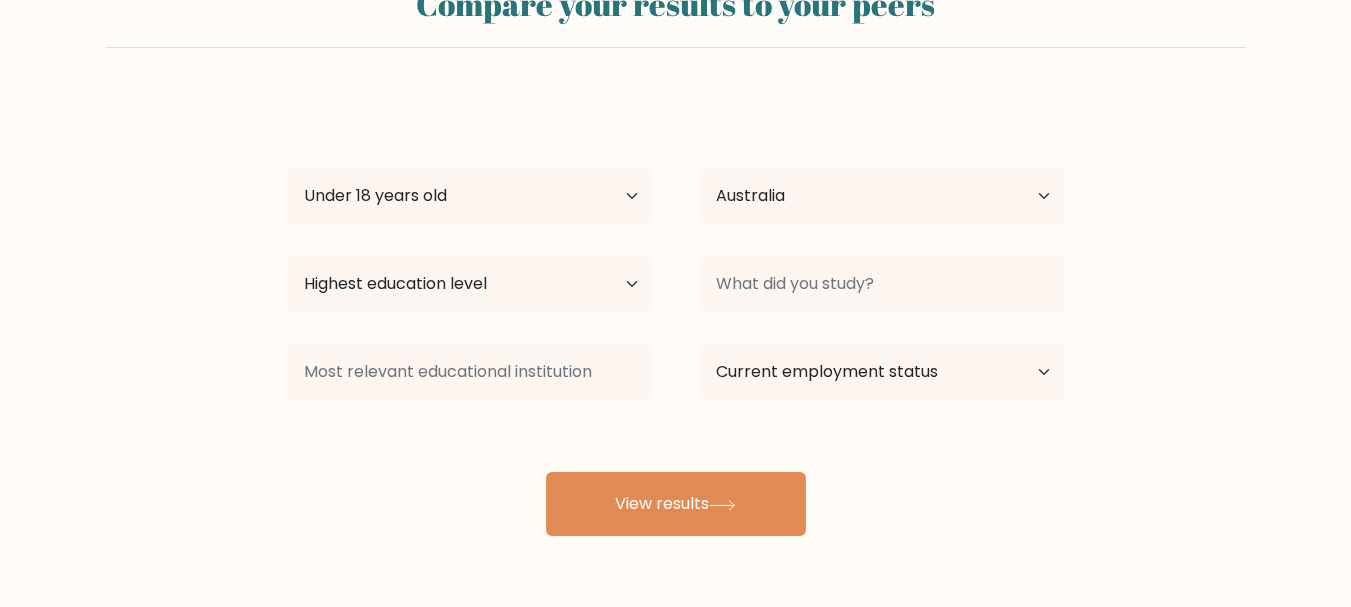 scroll, scrollTop: 151, scrollLeft: 0, axis: vertical 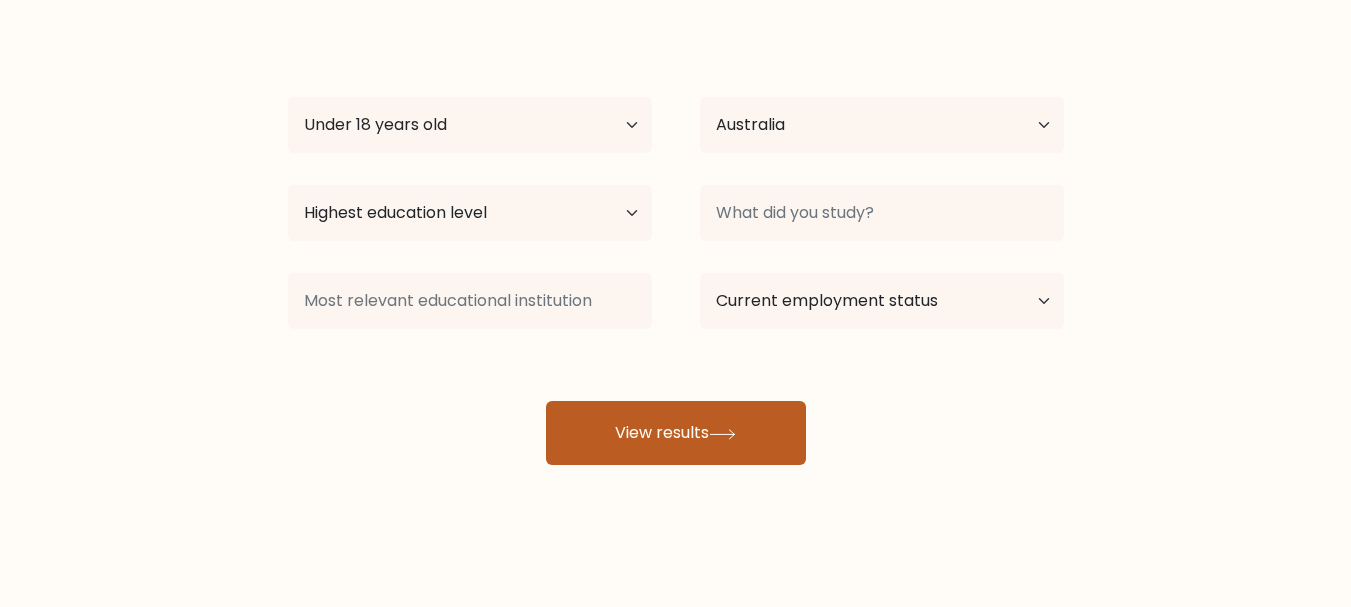click on "View results" at bounding box center [676, 433] 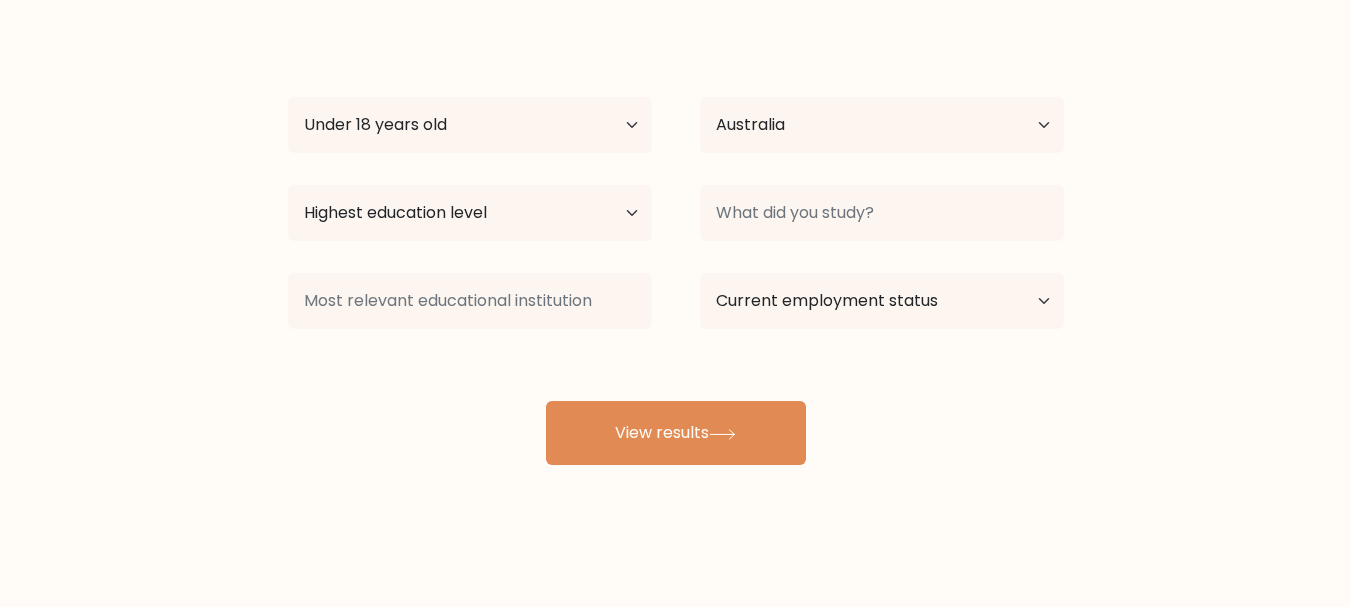 click on "Highest education level
No schooling
Primary
Lower Secondary
Upper Secondary
Occupation Specific
Bachelor's degree
Master's degree
Doctoral degree" at bounding box center [470, 213] 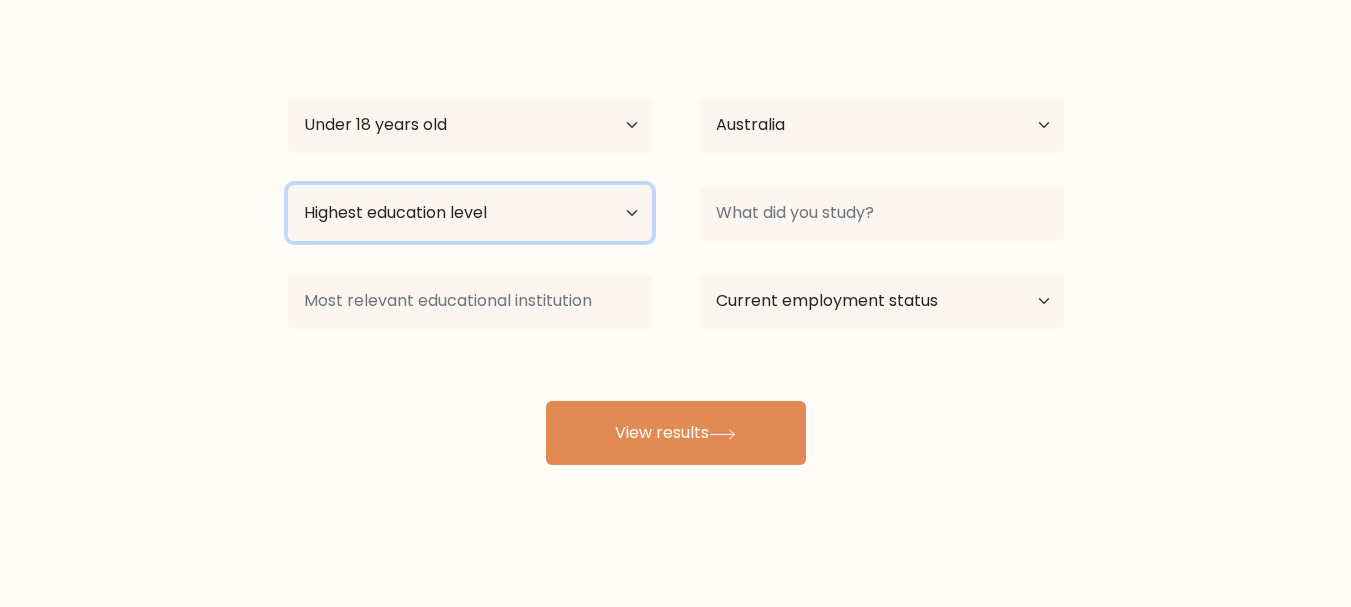 click on "Highest education level
No schooling
Primary
Lower Secondary
Upper Secondary
Occupation Specific
Bachelor's degree
Master's degree
Doctoral degree" at bounding box center [470, 213] 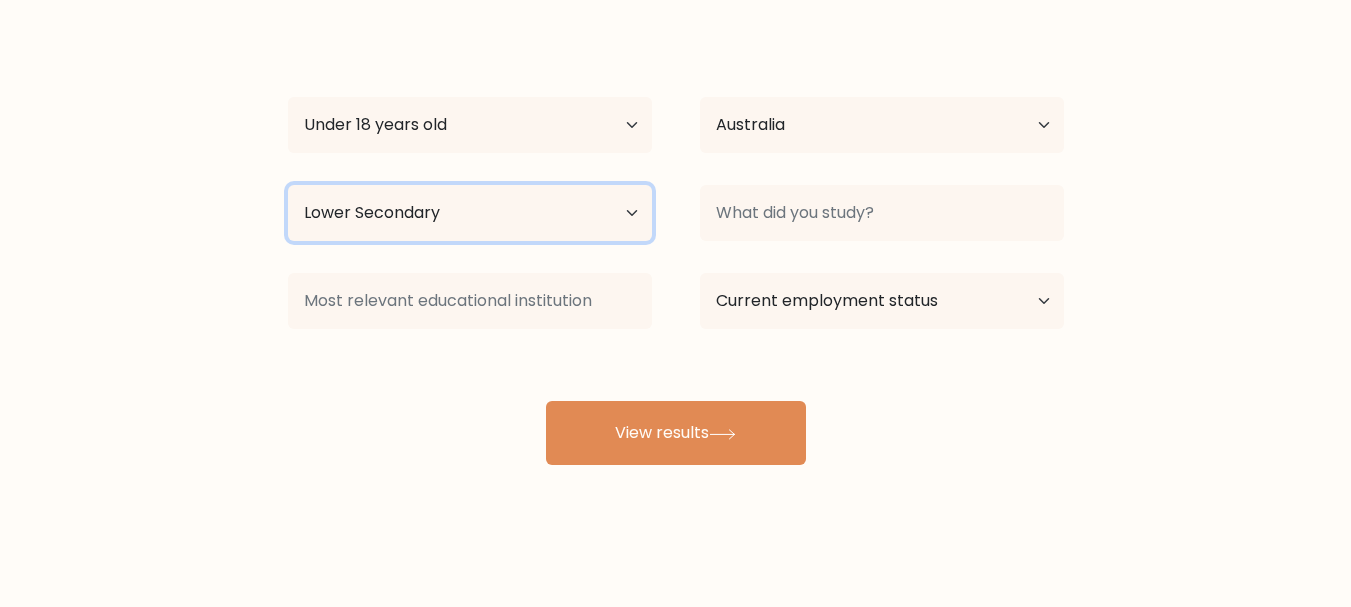 click on "Highest education level
No schooling
Primary
Lower Secondary
Upper Secondary
Occupation Specific
Bachelor's degree
Master's degree
Doctoral degree" at bounding box center (470, 213) 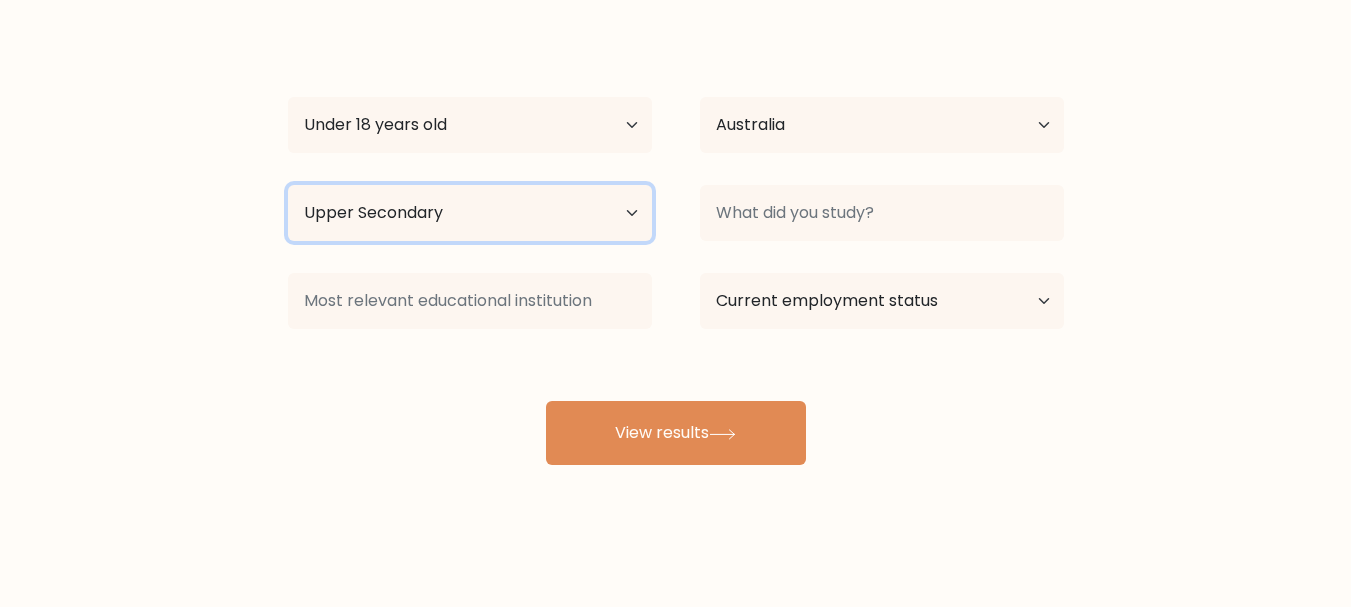 click on "Highest education level
No schooling
Primary
Lower Secondary
Upper Secondary
Occupation Specific
Bachelor's degree
Master's degree
Doctoral degree" at bounding box center [470, 213] 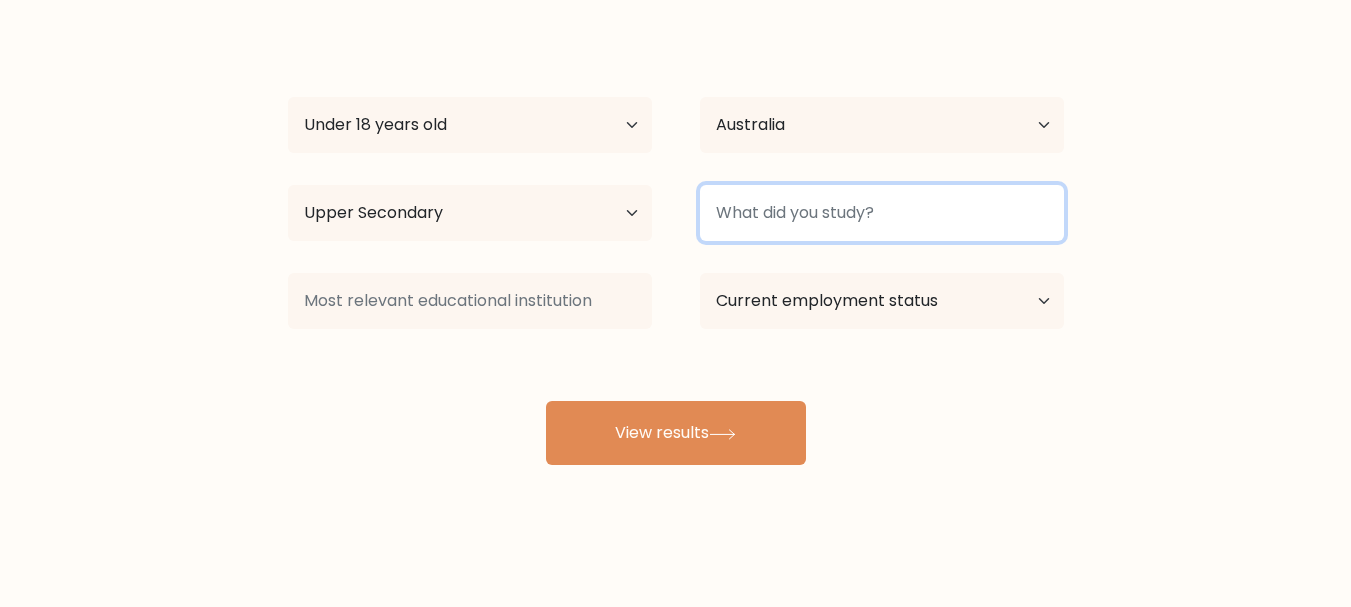 click at bounding box center [882, 213] 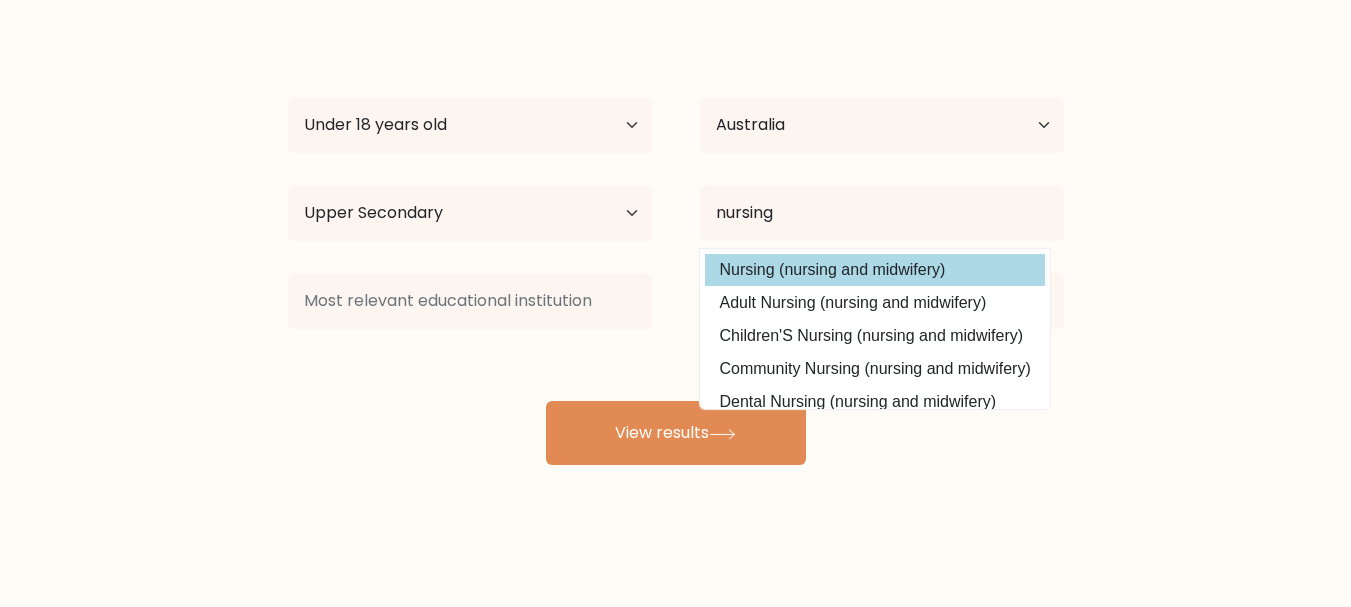 click on "Nursing (nursing and midwifery)" at bounding box center (875, 270) 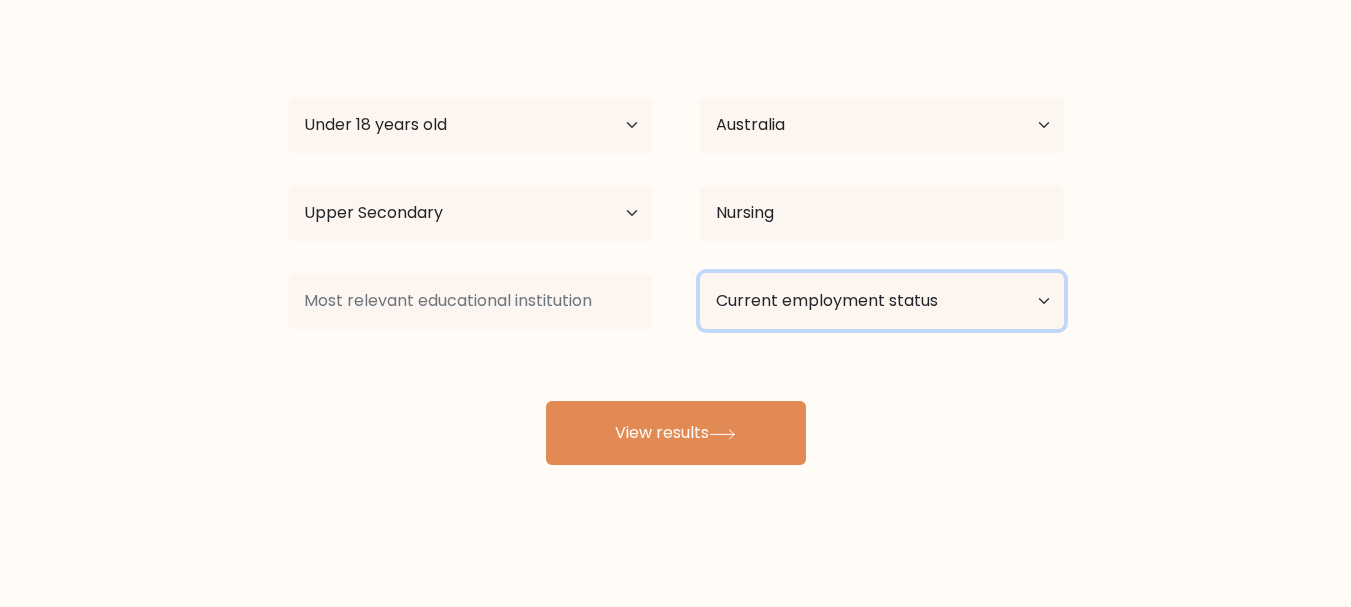 click on "Current employment status
Employed
Student
Retired
Other / prefer not to answer" at bounding box center (882, 301) 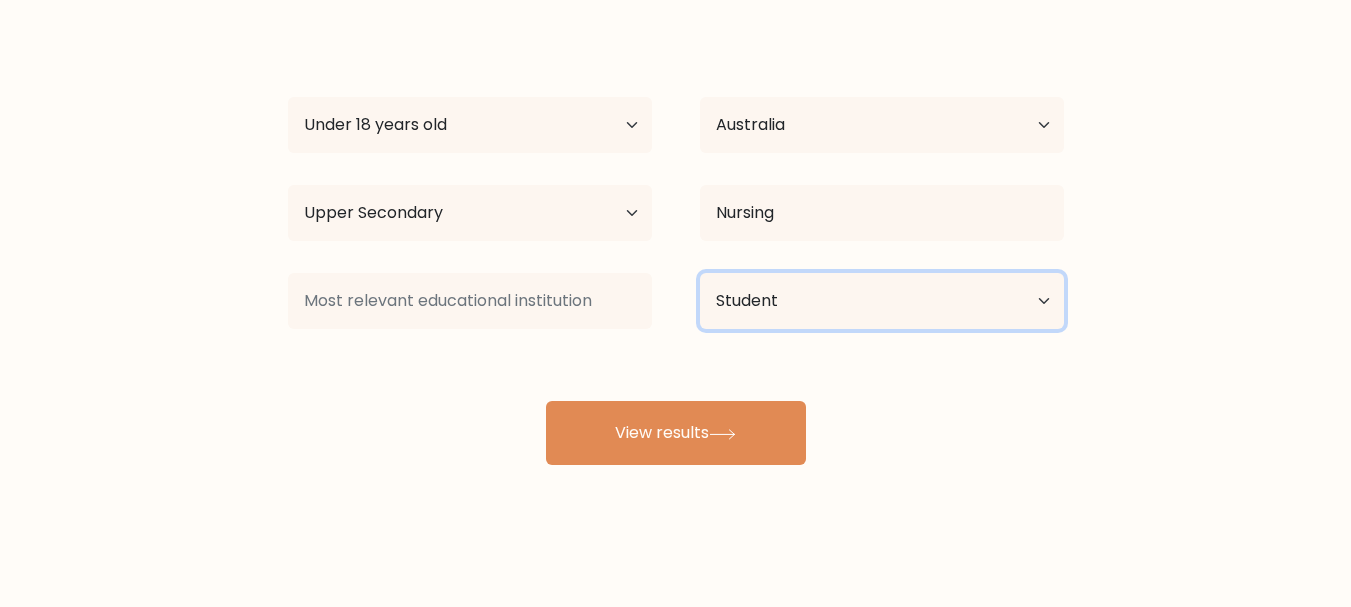 click on "Current employment status
Employed
Student
Retired
Other / prefer not to answer" at bounding box center [882, 301] 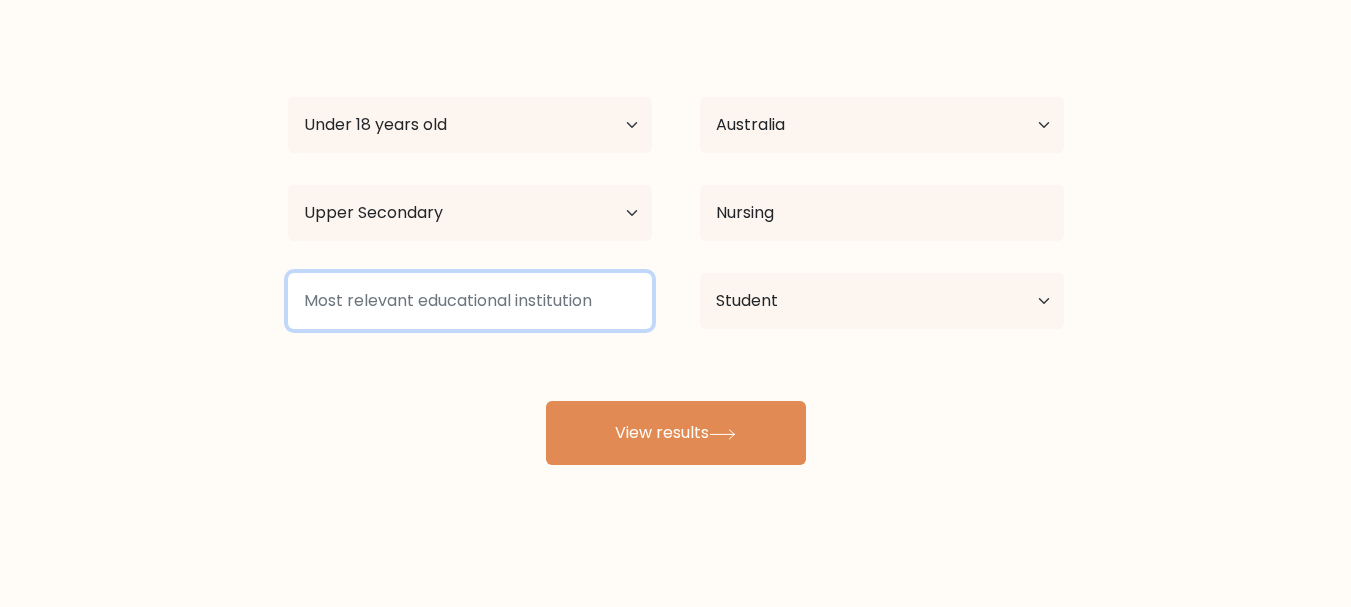 click at bounding box center (470, 301) 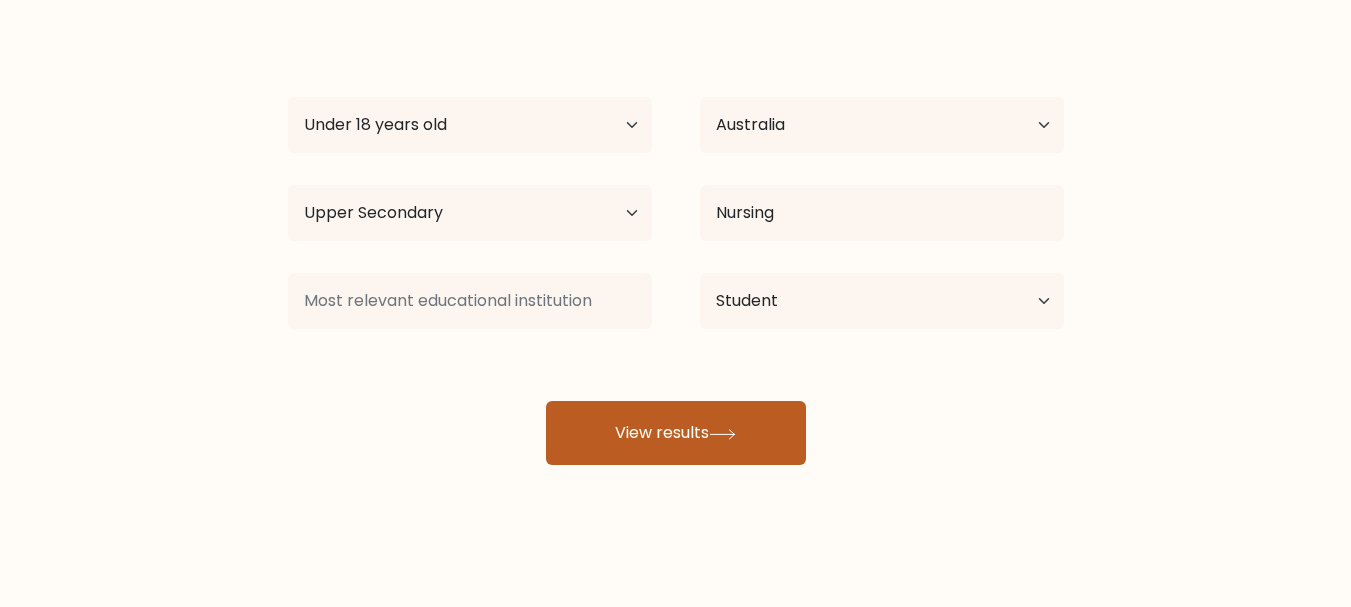 click on "View results" at bounding box center (676, 433) 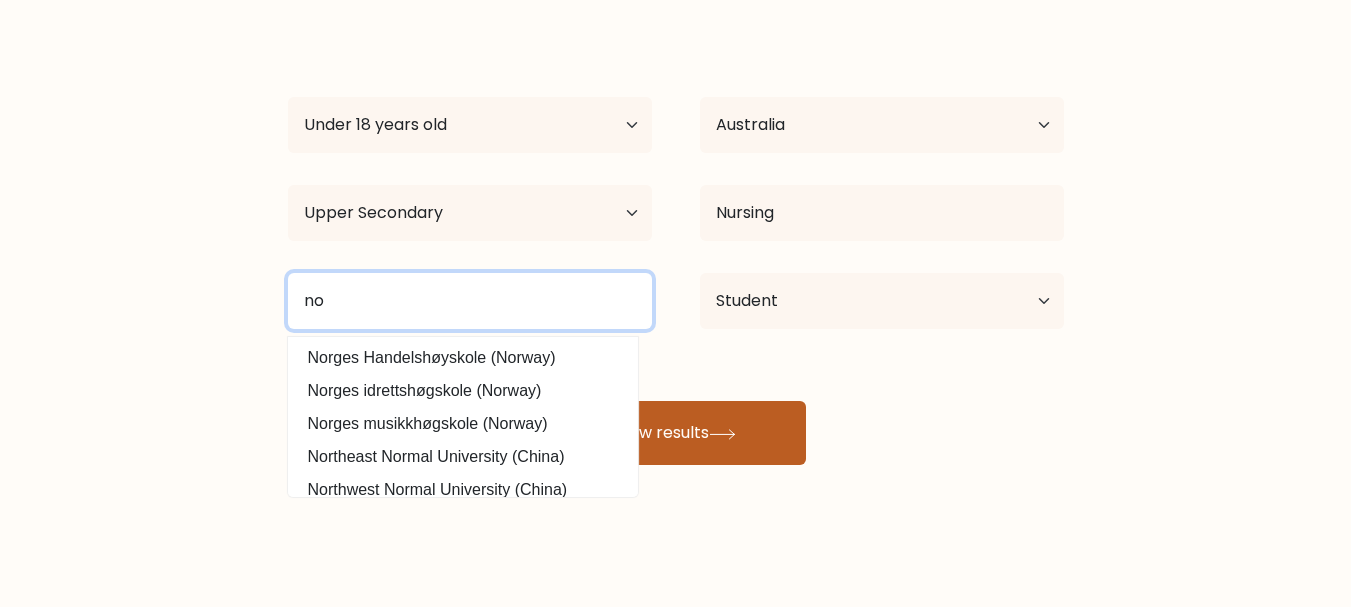 type on "no" 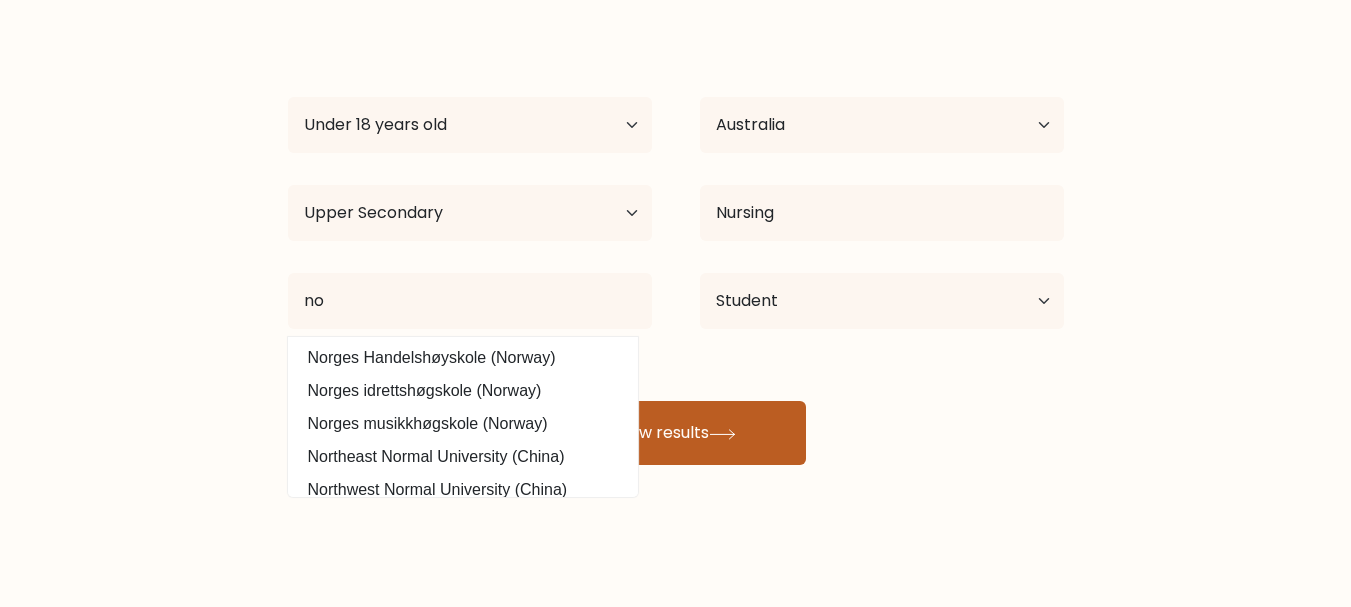 click on "View results" at bounding box center (676, 433) 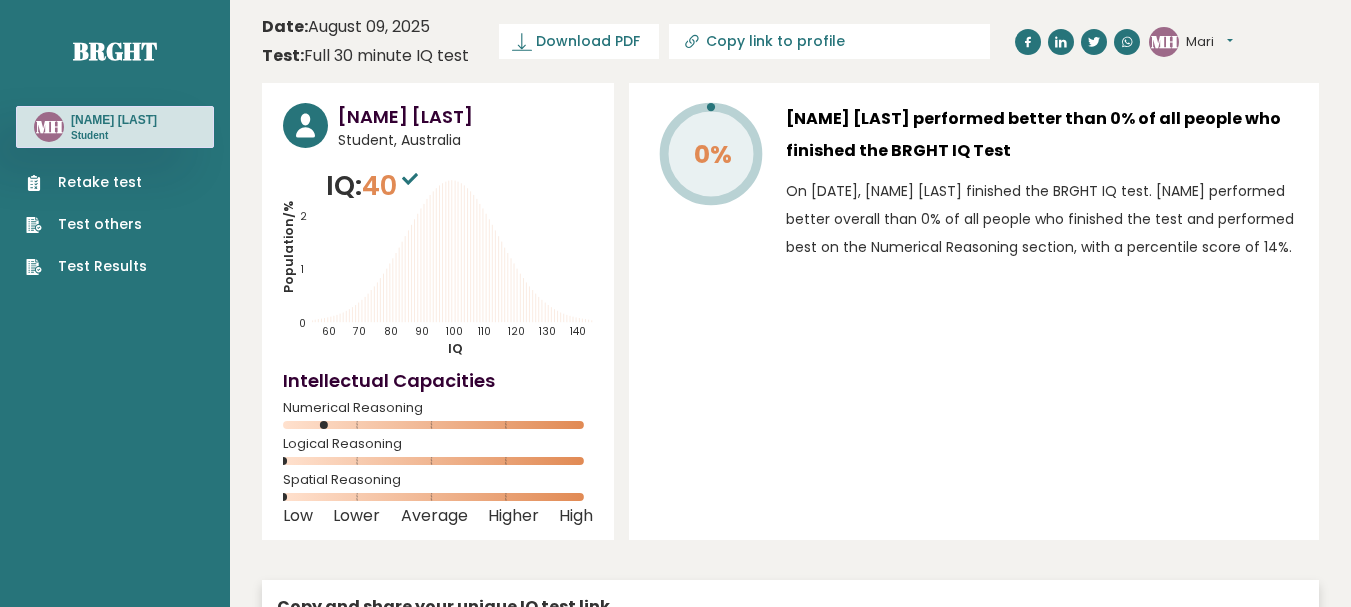 scroll, scrollTop: 0, scrollLeft: 0, axis: both 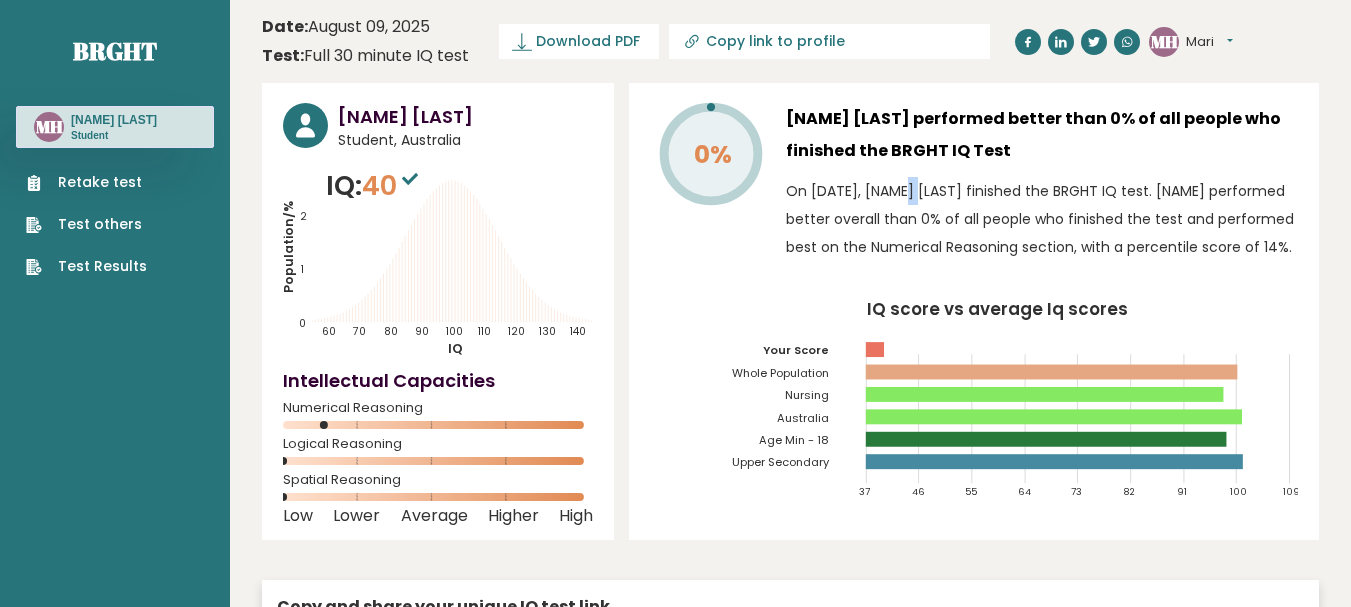 drag, startPoint x: 846, startPoint y: 202, endPoint x: 860, endPoint y: 204, distance: 14.142136 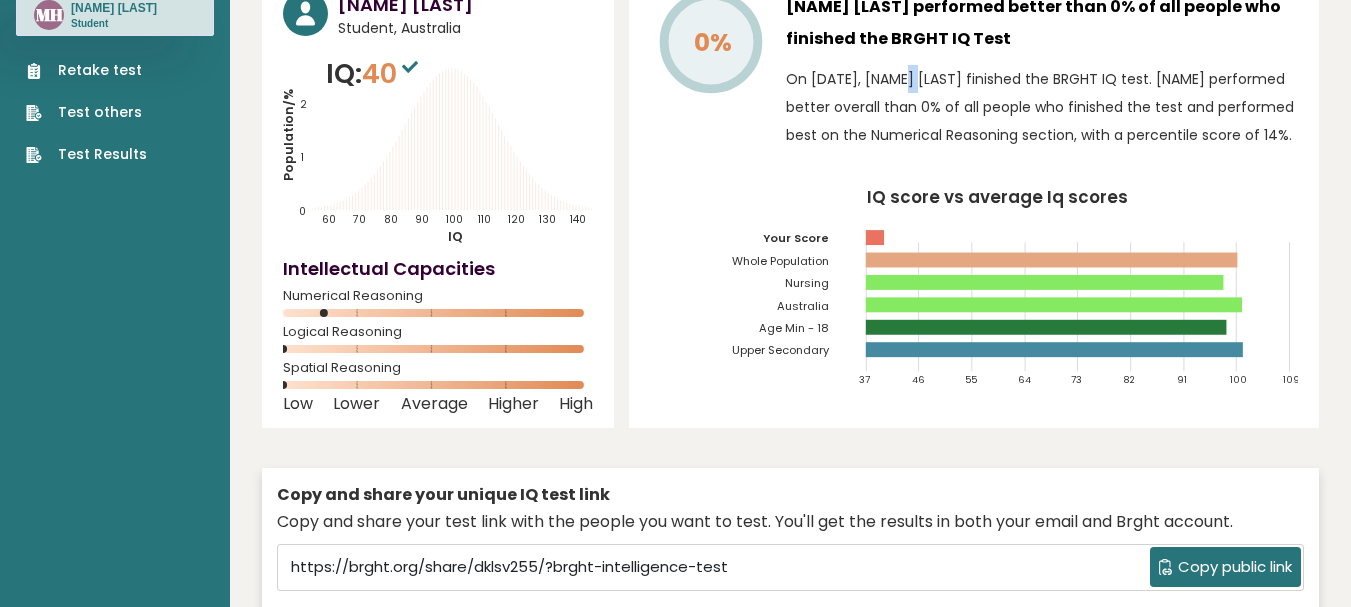 scroll, scrollTop: 0, scrollLeft: 0, axis: both 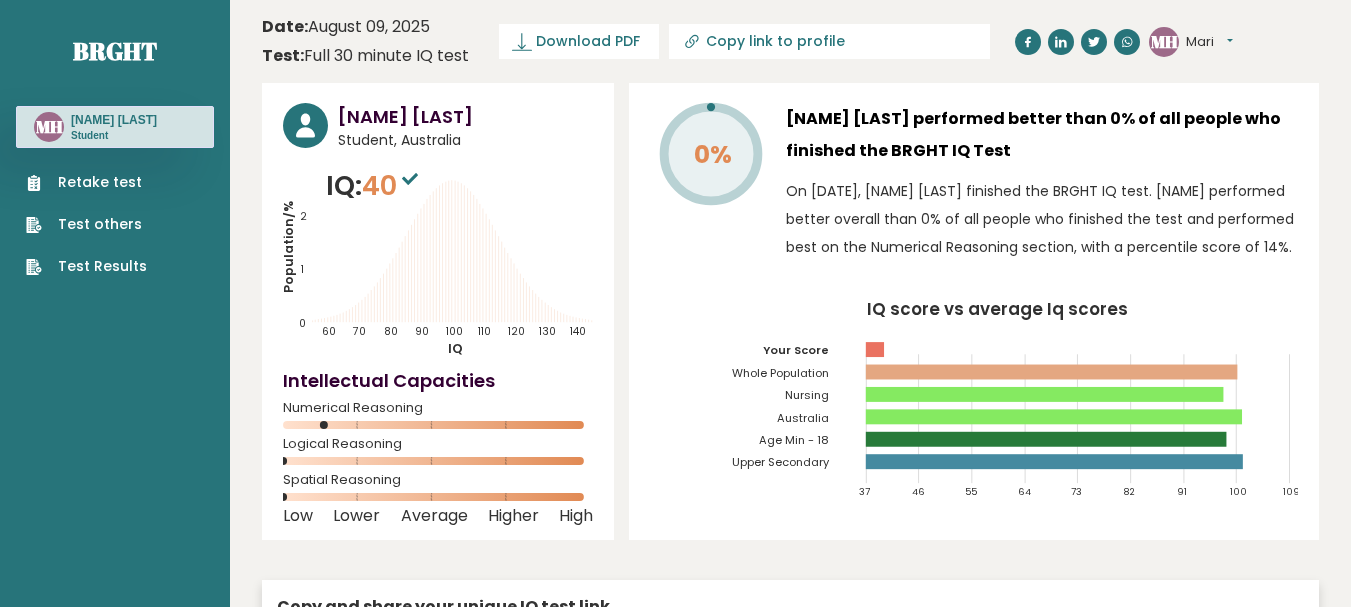 click on "MH" 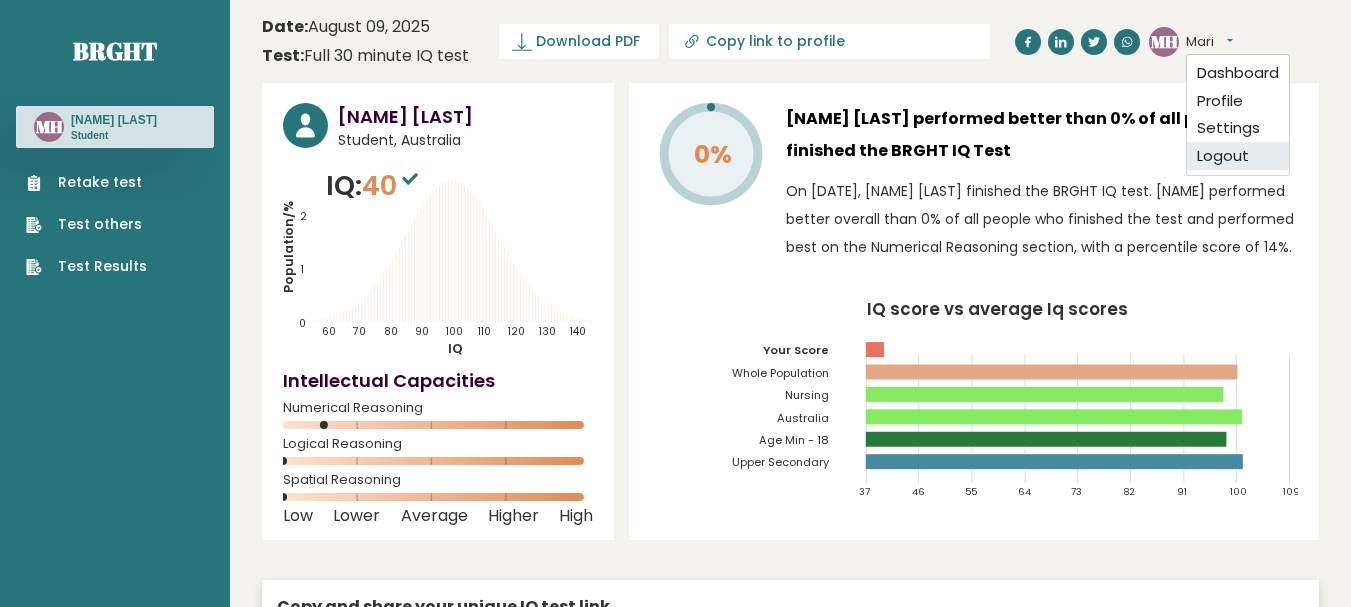 click on "Logout" at bounding box center [1238, 156] 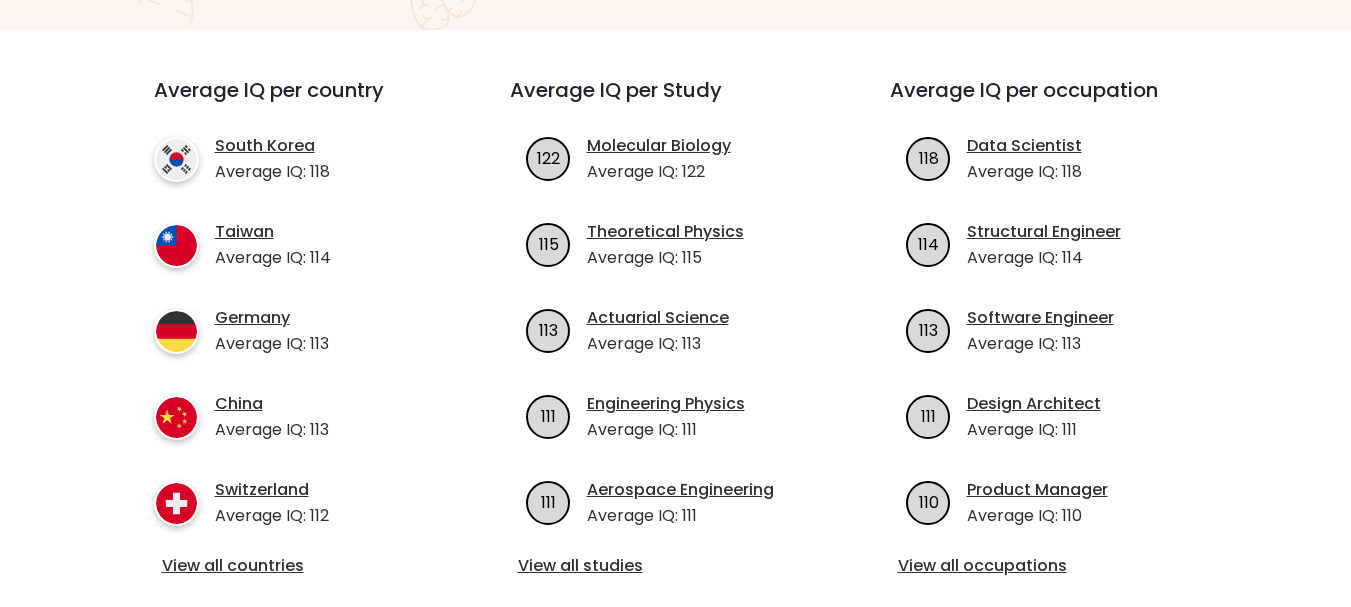 scroll, scrollTop: 682, scrollLeft: 0, axis: vertical 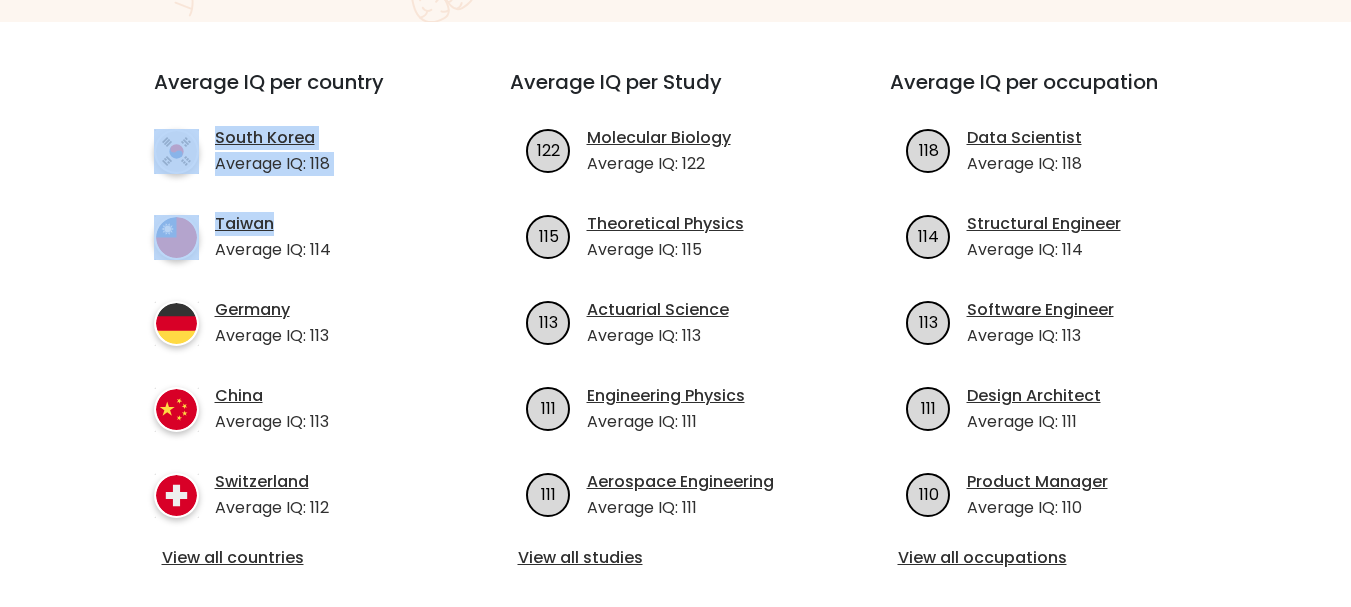 drag, startPoint x: 403, startPoint y: 225, endPoint x: 462, endPoint y: 114, distance: 125.70601 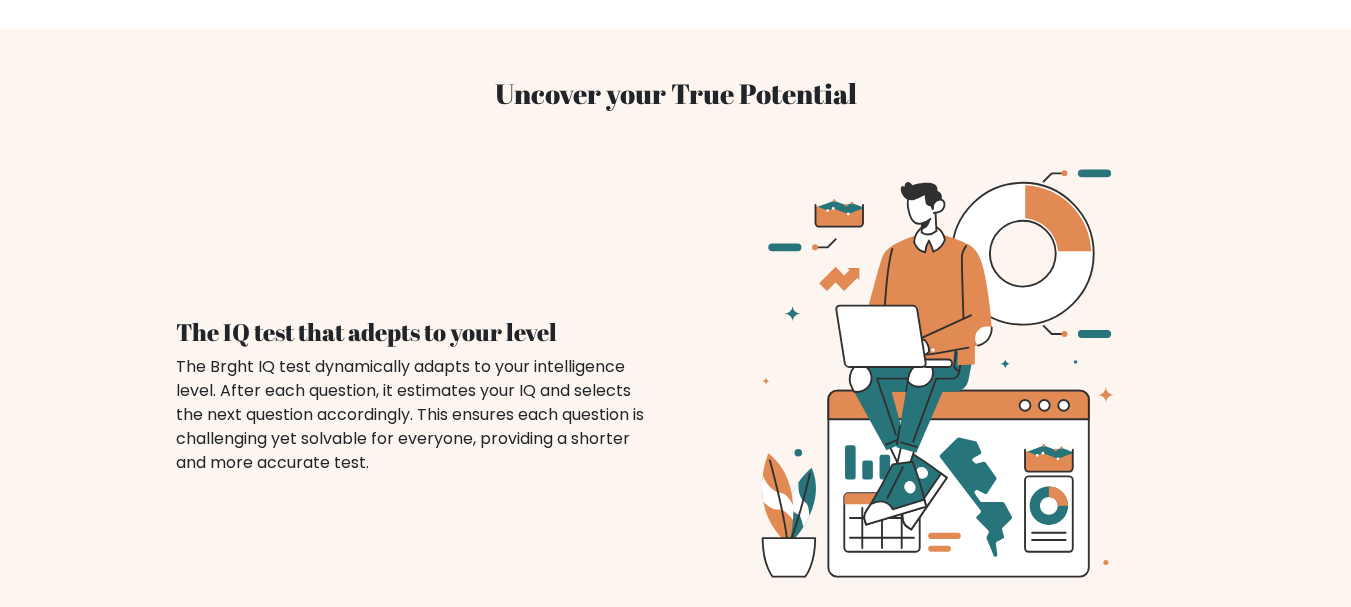 scroll, scrollTop: 1347, scrollLeft: 0, axis: vertical 